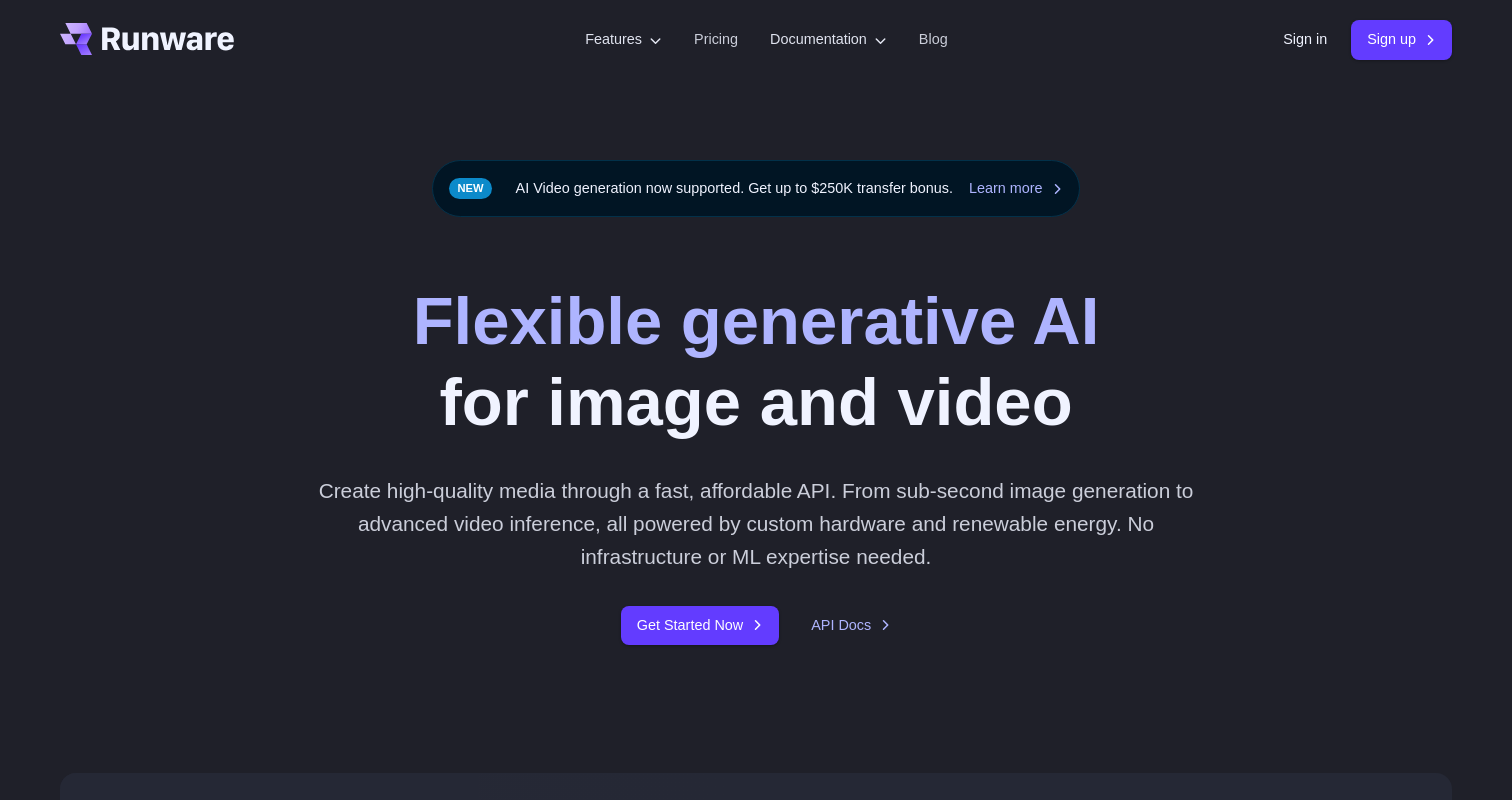 scroll, scrollTop: 0, scrollLeft: 0, axis: both 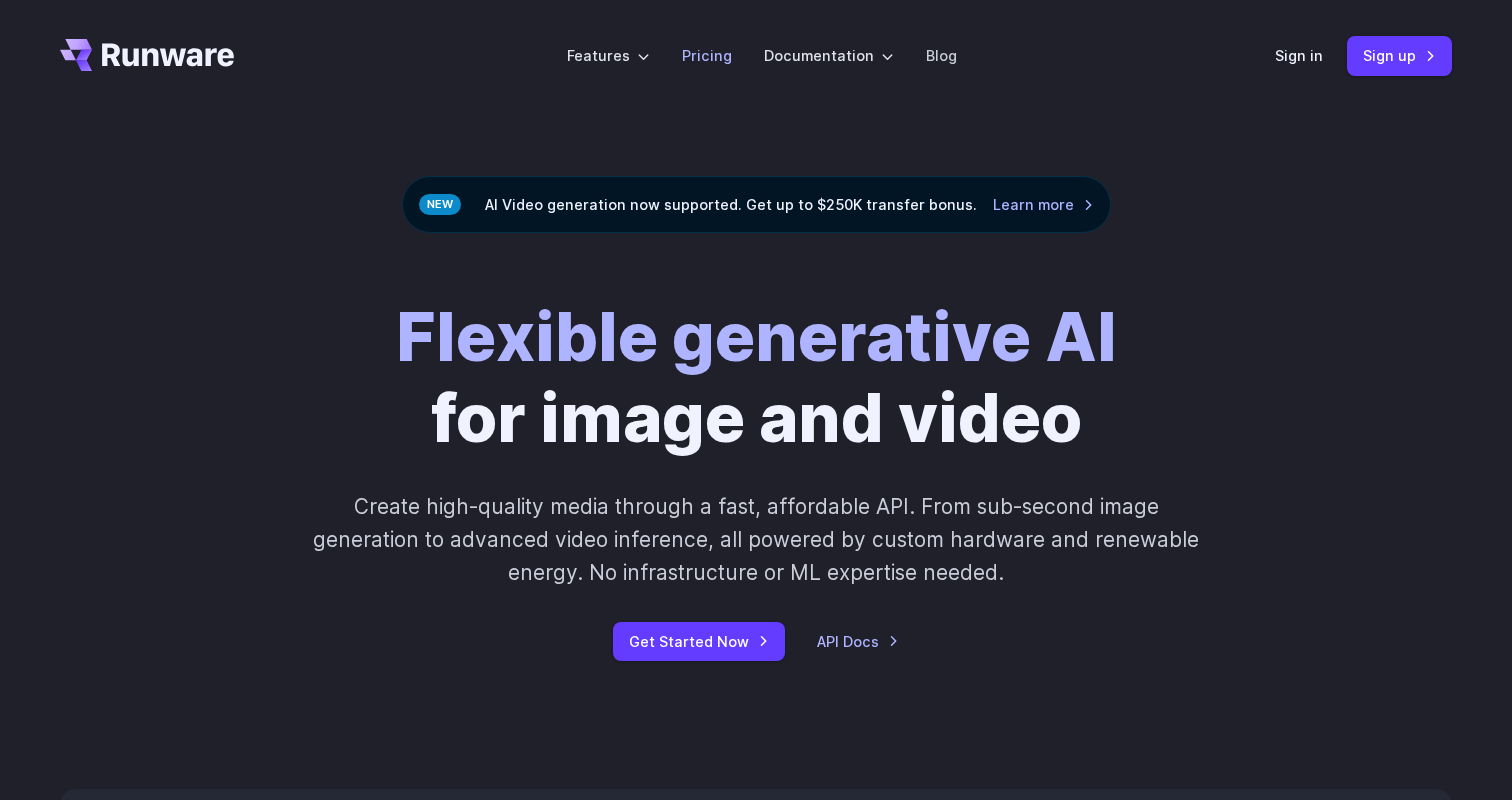 click on "Pricing" at bounding box center [707, 55] 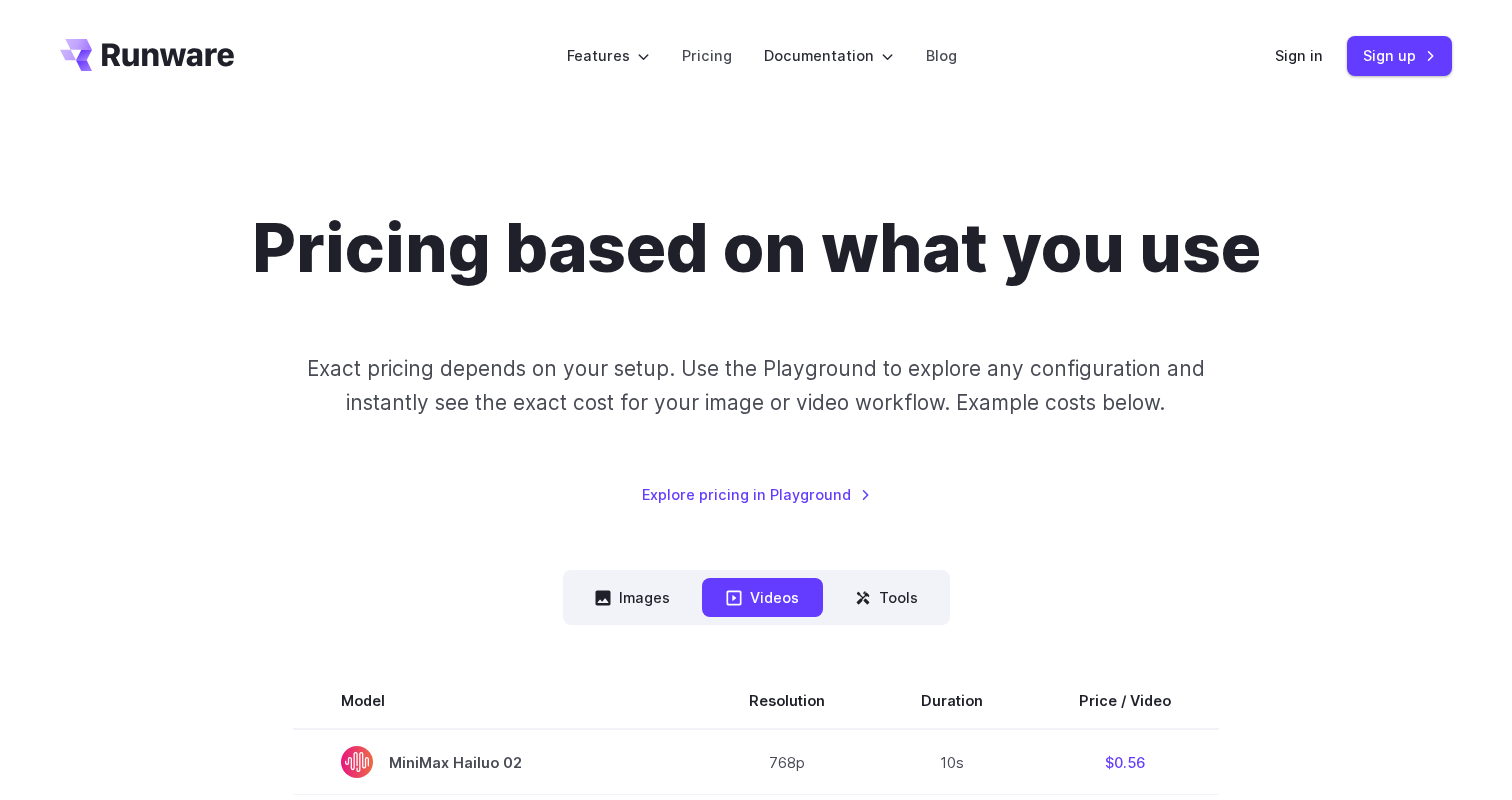 scroll, scrollTop: 0, scrollLeft: 0, axis: both 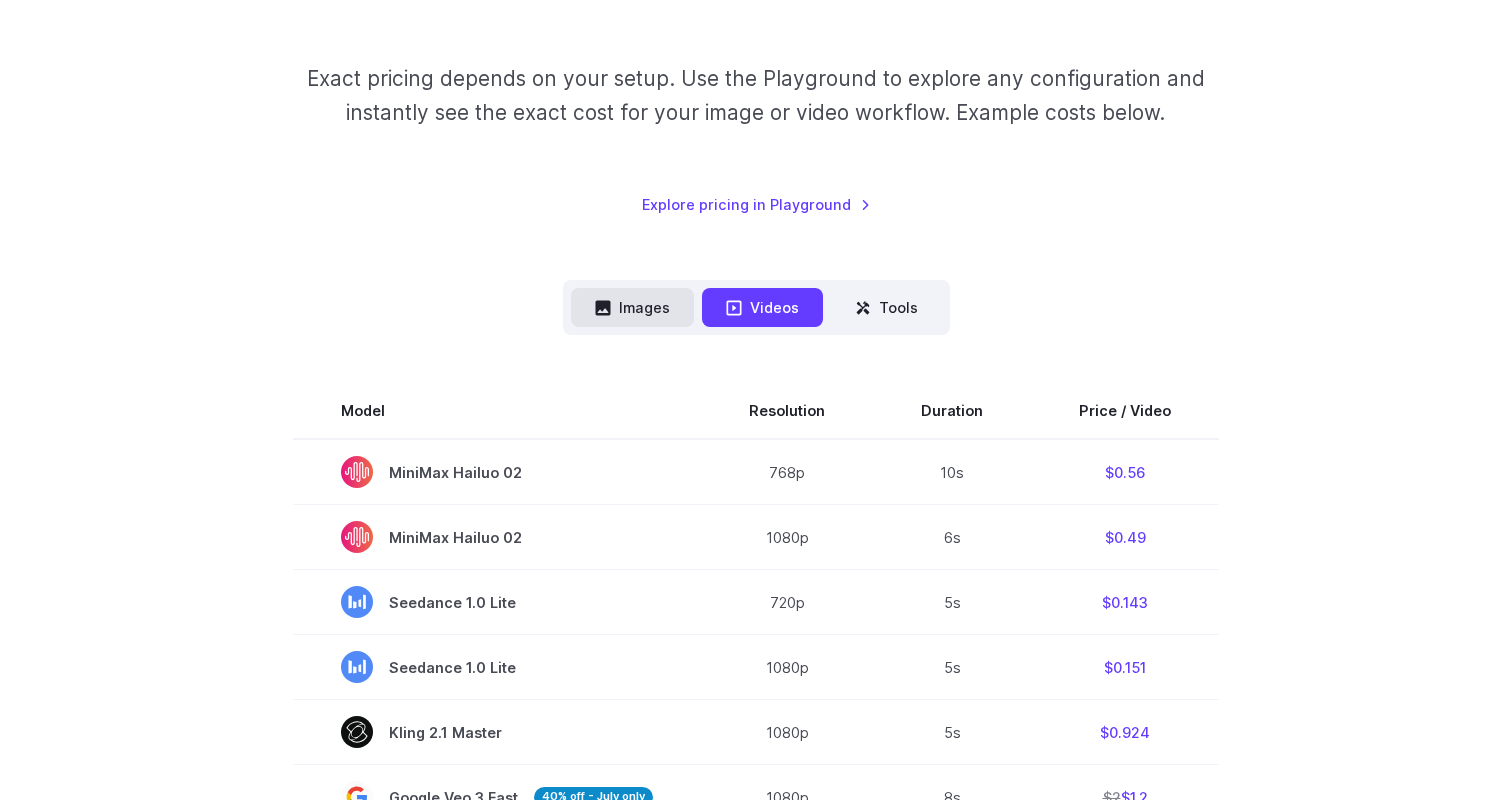 click on "Images" at bounding box center (632, 307) 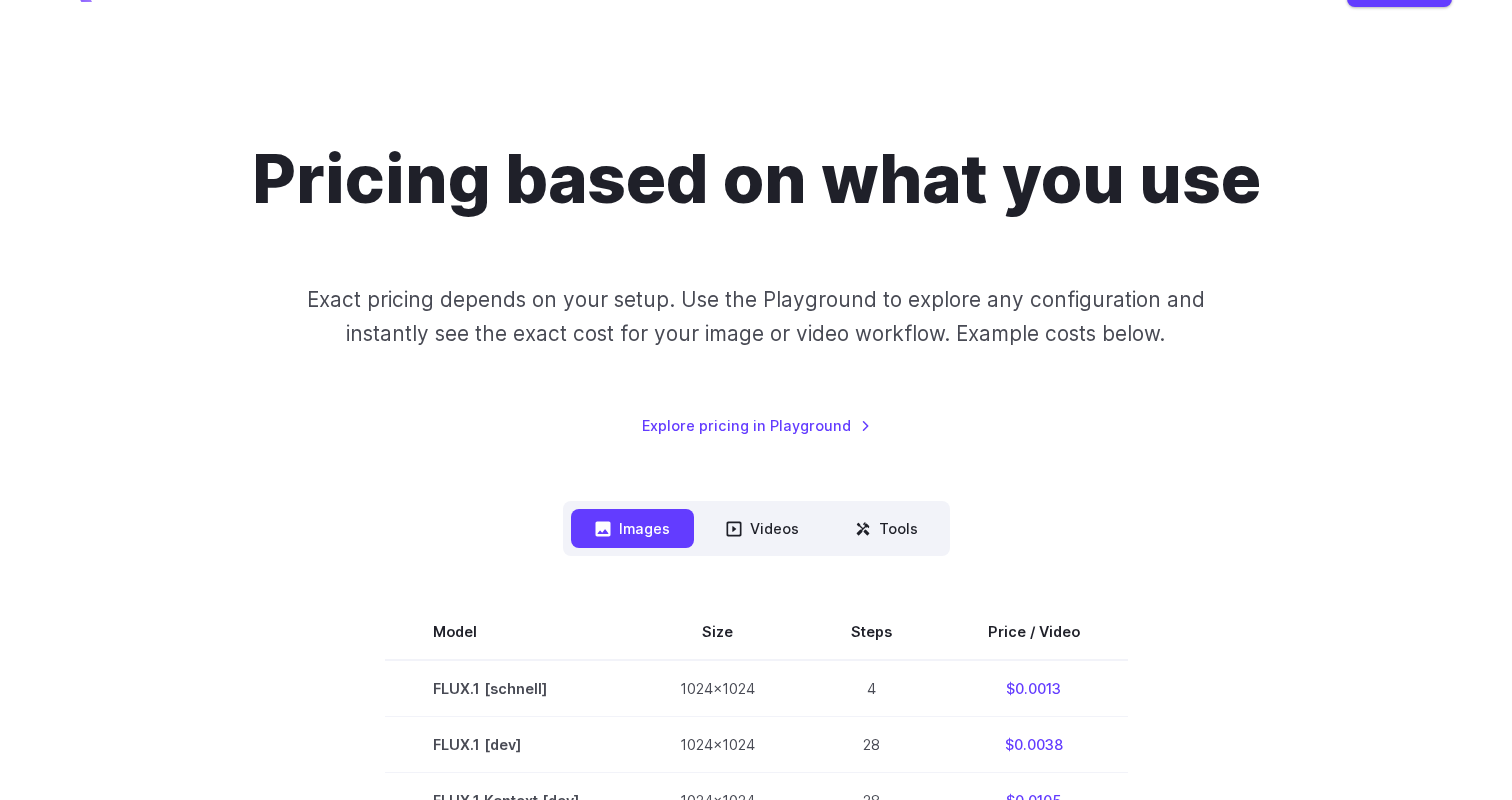 scroll, scrollTop: 0, scrollLeft: 0, axis: both 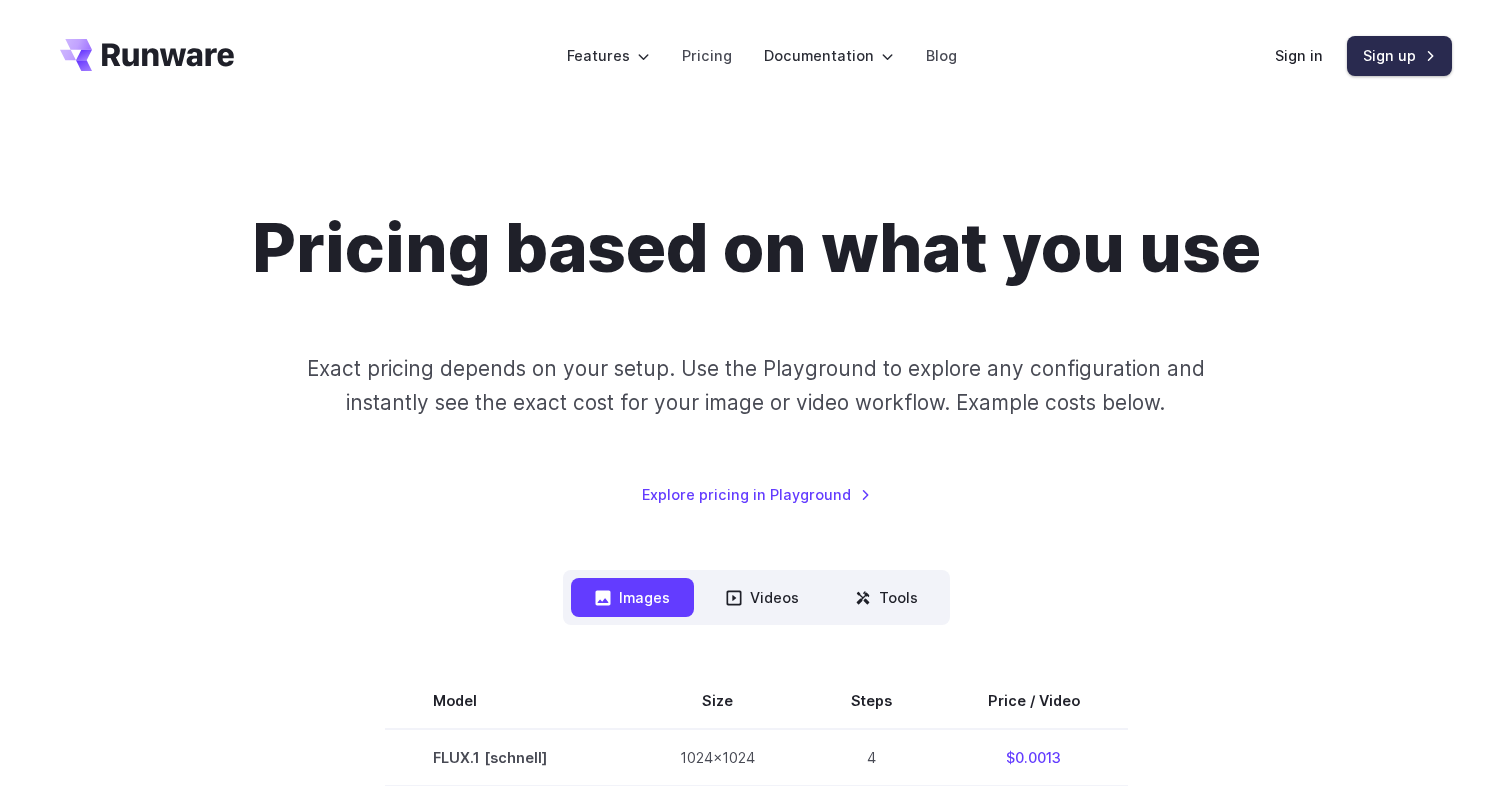 click on "Sign up" at bounding box center [1399, 55] 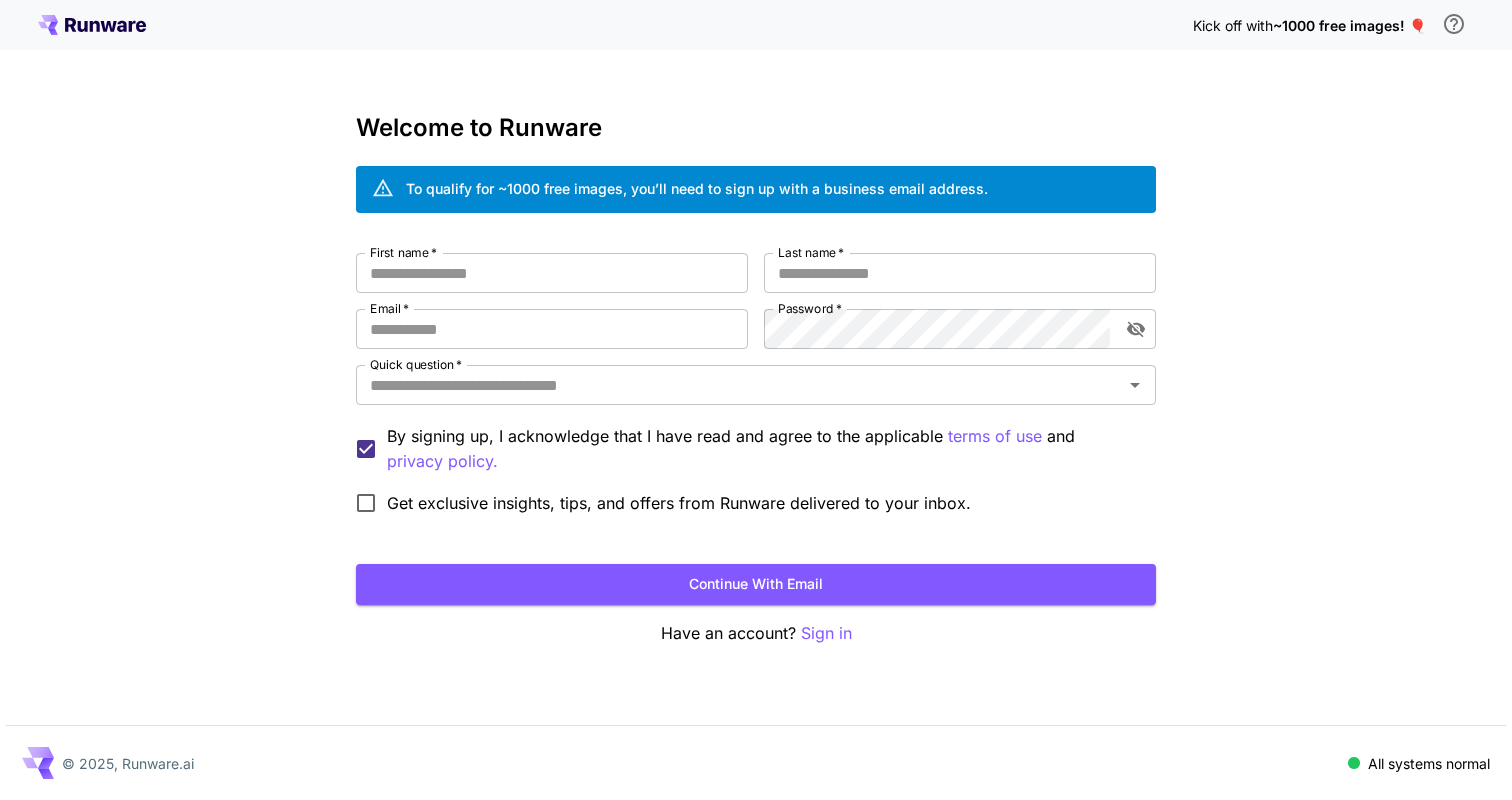 scroll, scrollTop: 0, scrollLeft: 0, axis: both 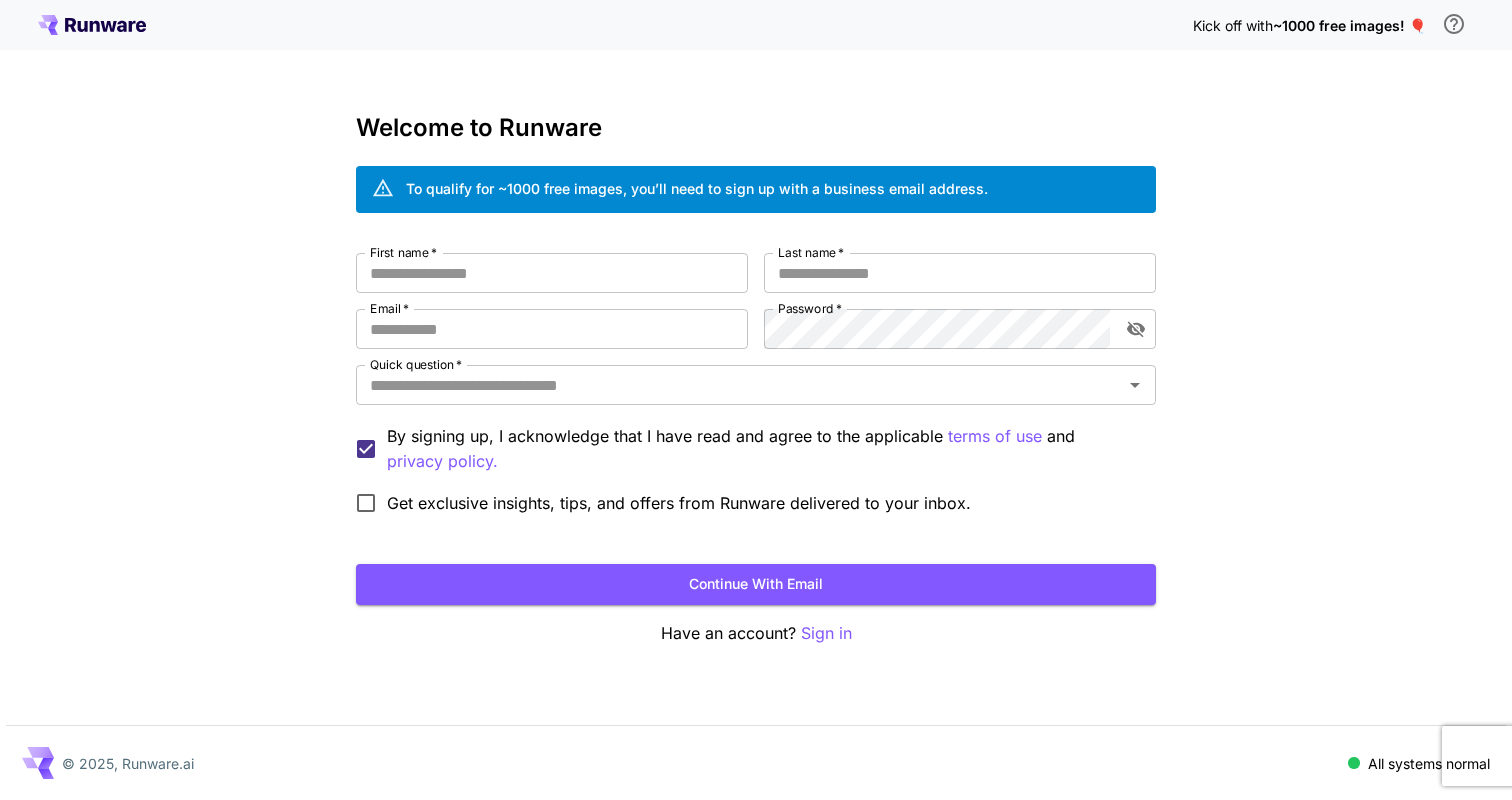 click on "First name   * First name   * Last name   * Last name   * Email   * Email   * Password   * Password   * Quick question   * Quick question   * By signing up, I acknowledge that I have read and agree to the applicable   terms of use     and   privacy policy.   Get exclusive insights, tips, and offers from Runware delivered to your inbox." at bounding box center [756, 388] 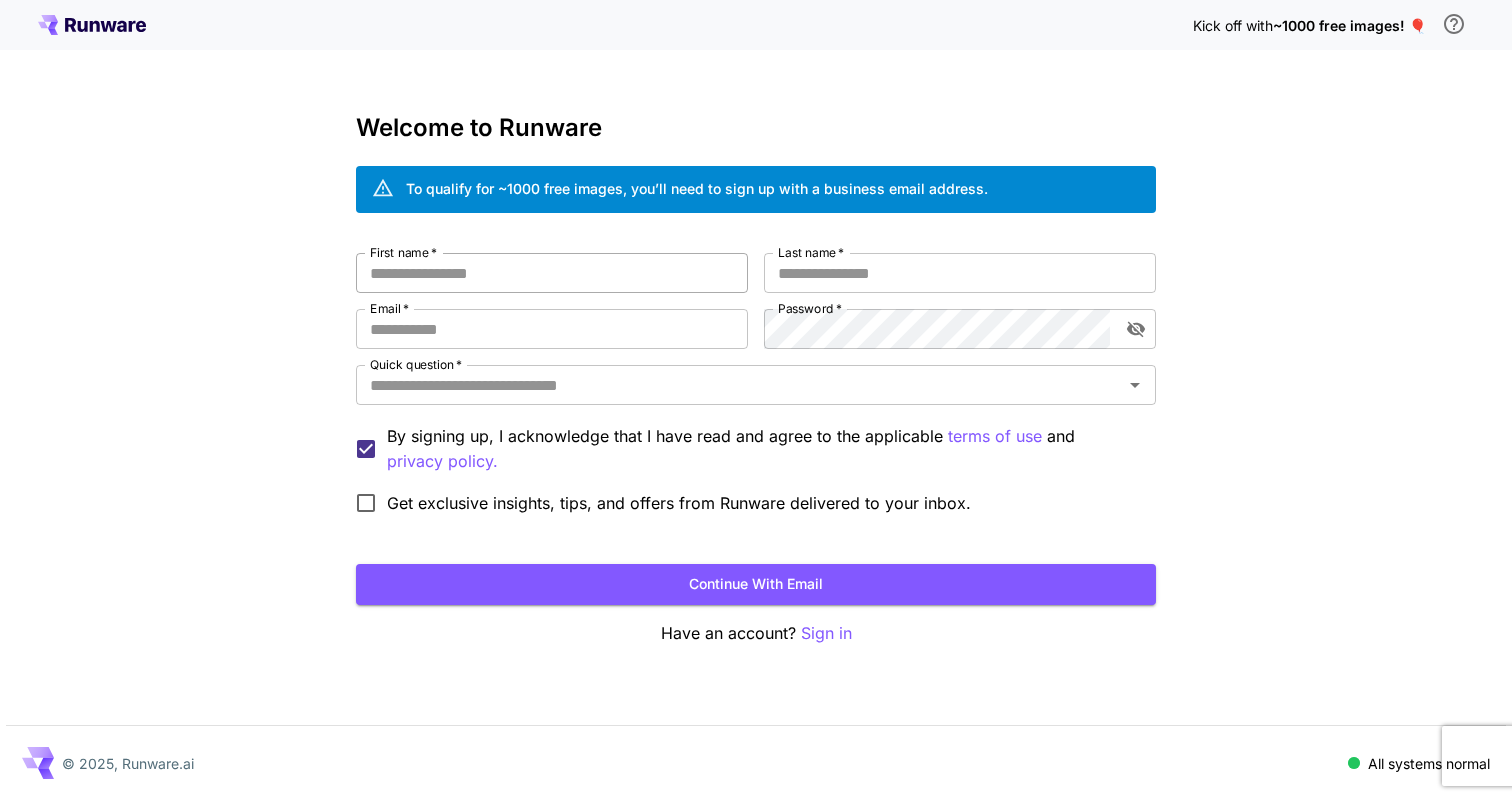 click on "First name   *" at bounding box center [552, 273] 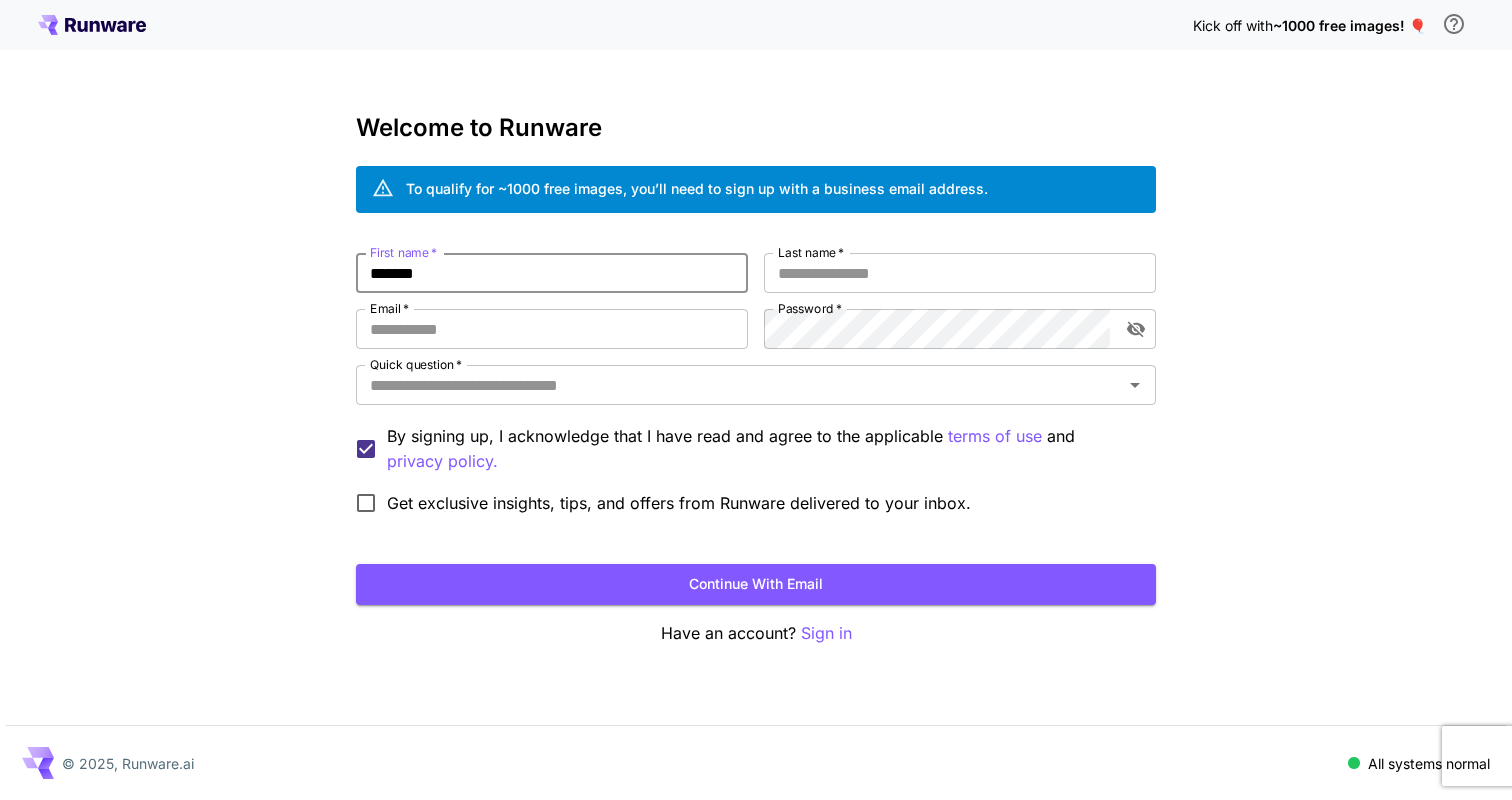 type on "*******" 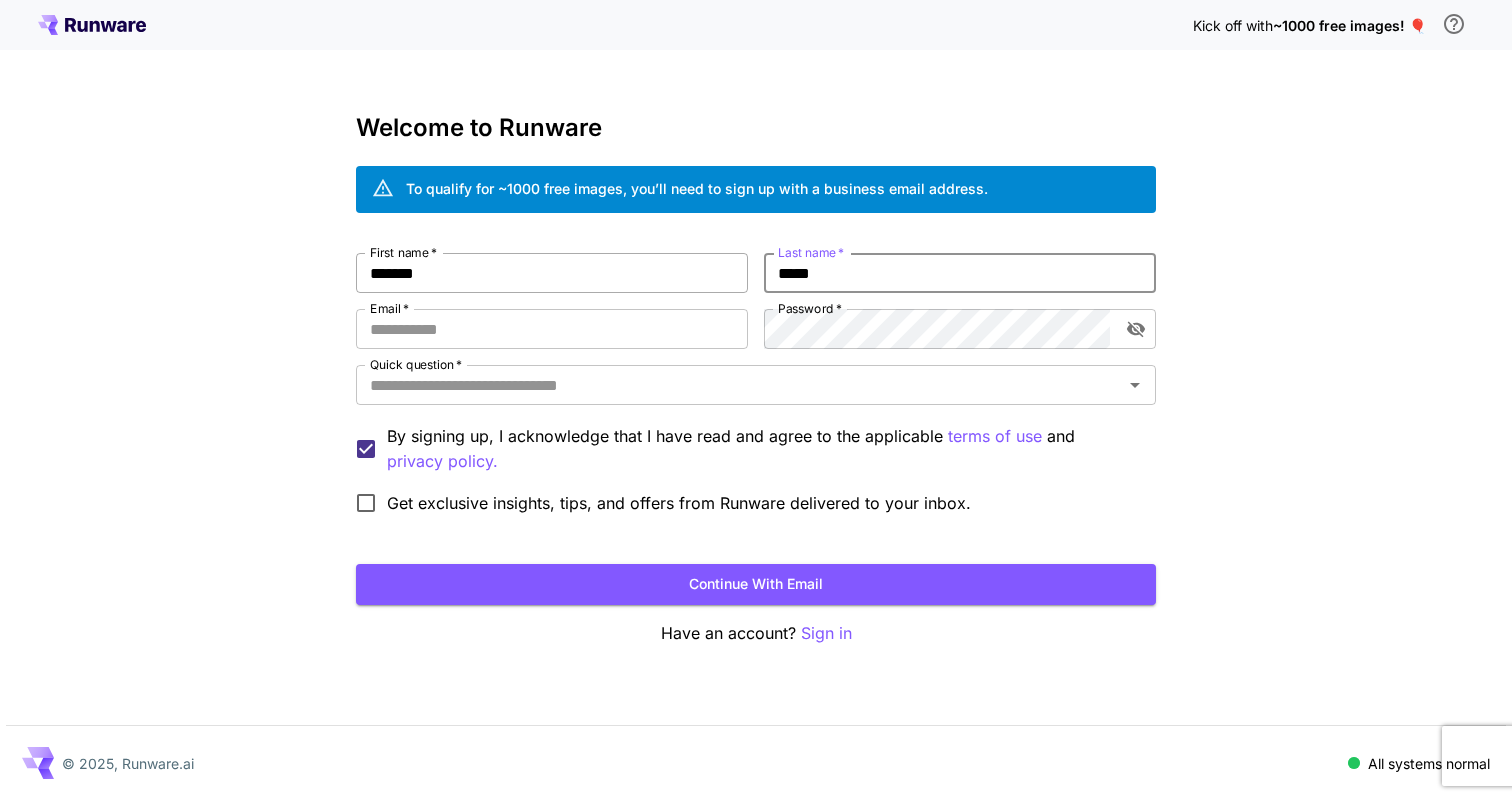 type on "*****" 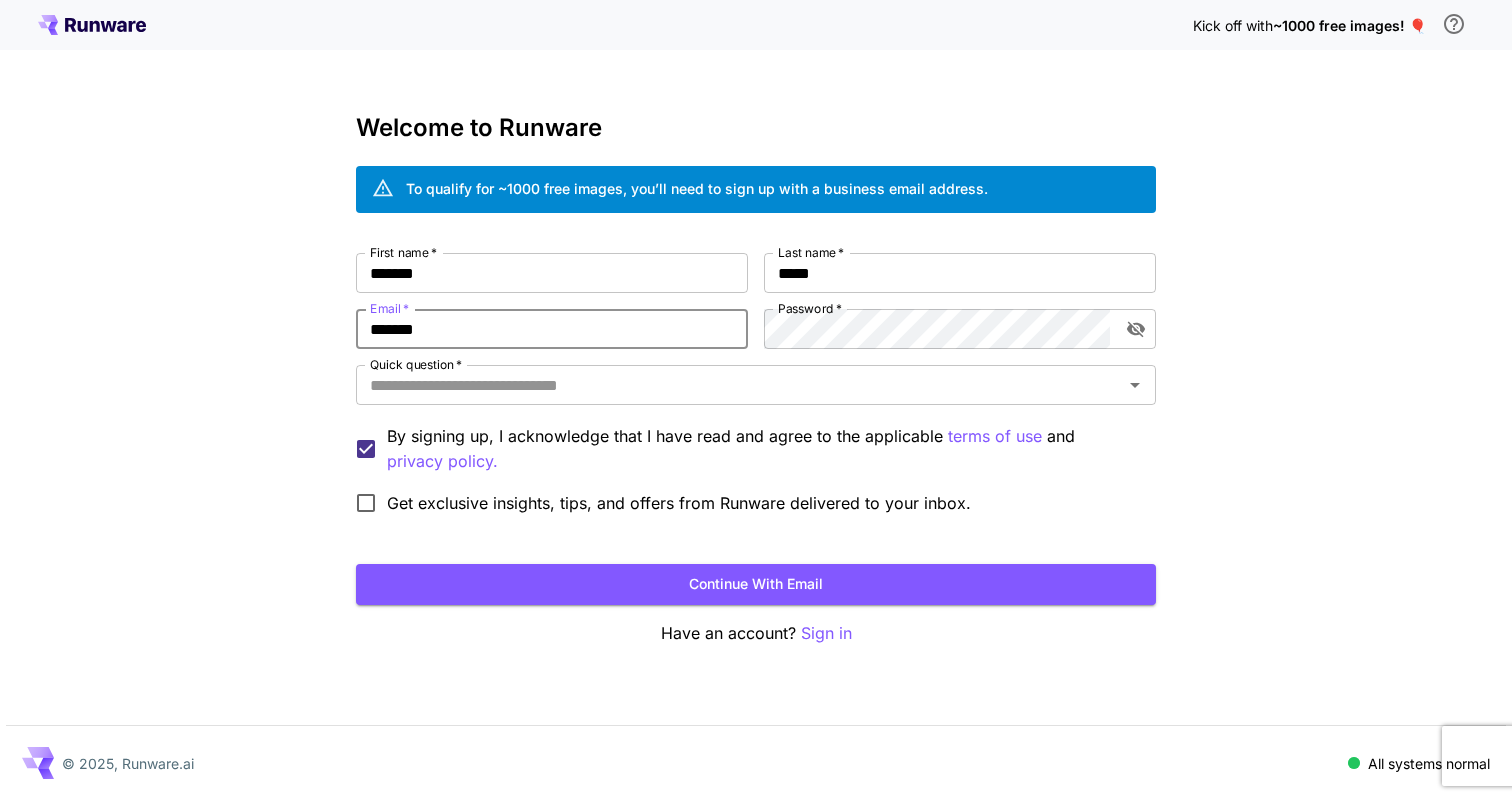 type on "**********" 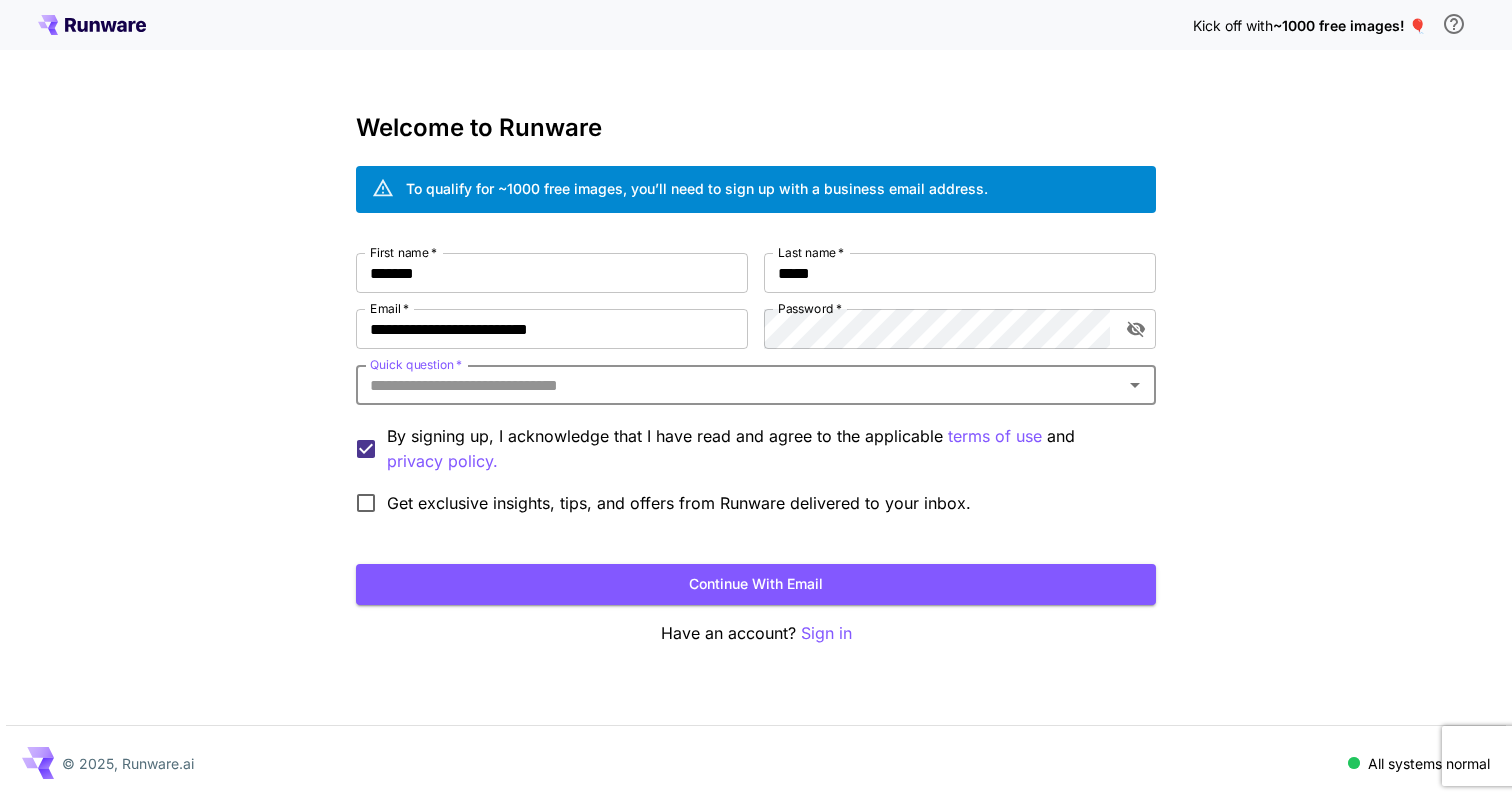 click on "Quick question   *" at bounding box center [739, 385] 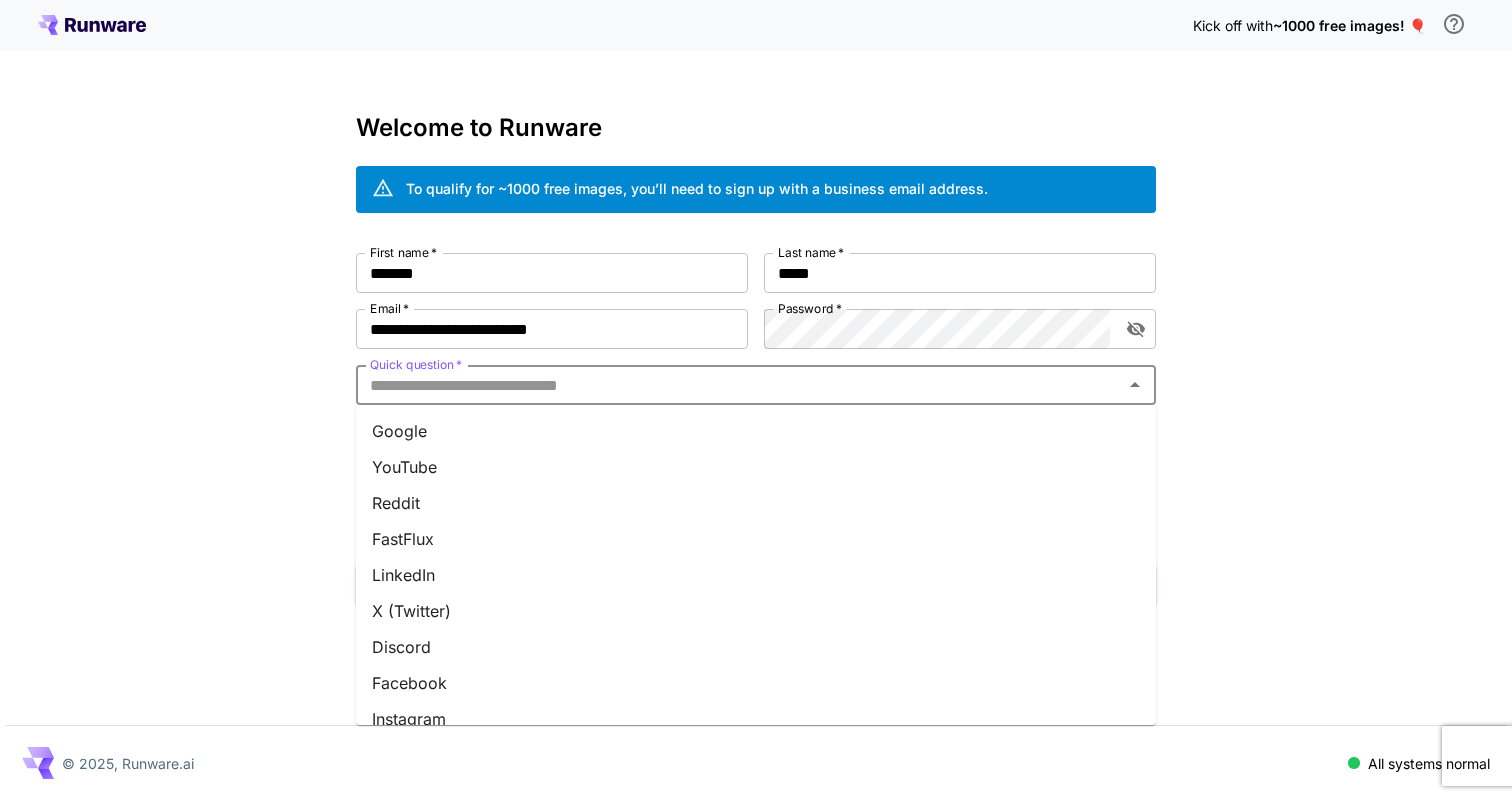 click on "Google" at bounding box center (756, 431) 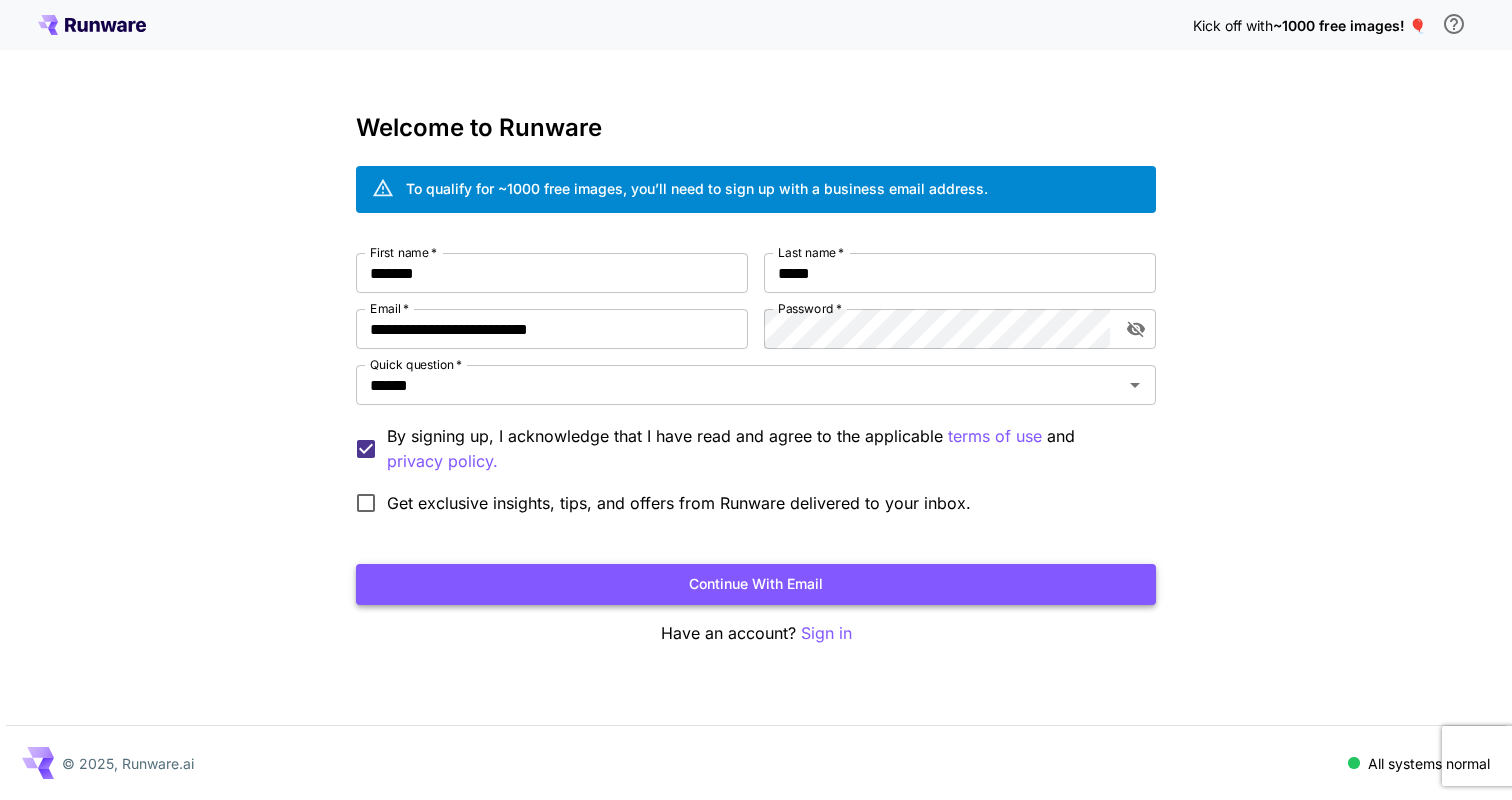 click on "Continue with email" at bounding box center [756, 584] 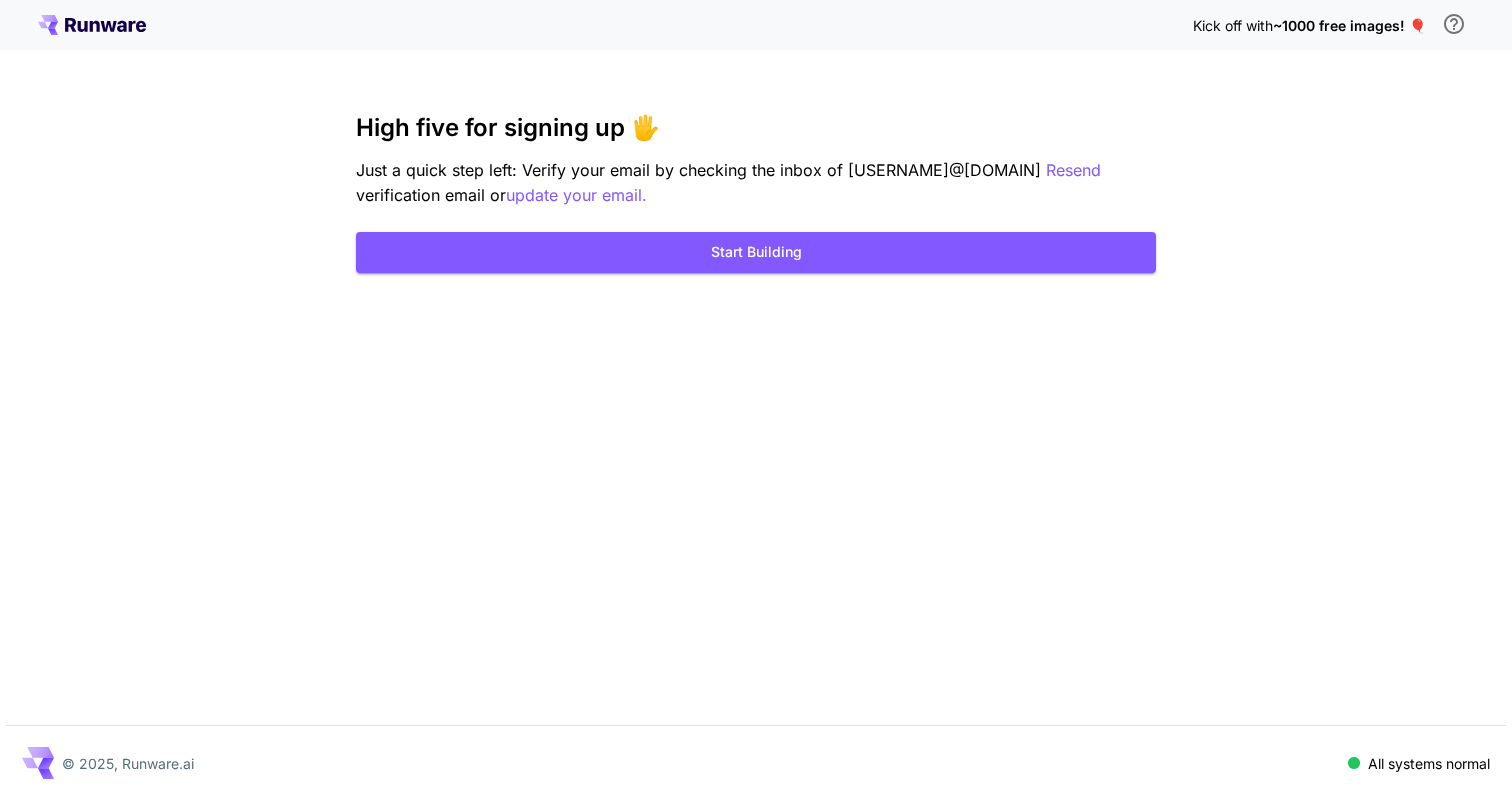 click on "Kick off with  ~1000 free images! 🎈 High five for signing up 🖐️ Just a quick step left: Verify your email by checking the inbox of   dteber@woodwellclimate.org   Resend  verification email or  update your email. Start Building © 2025, Runware.ai All systems normal" at bounding box center [756, 400] 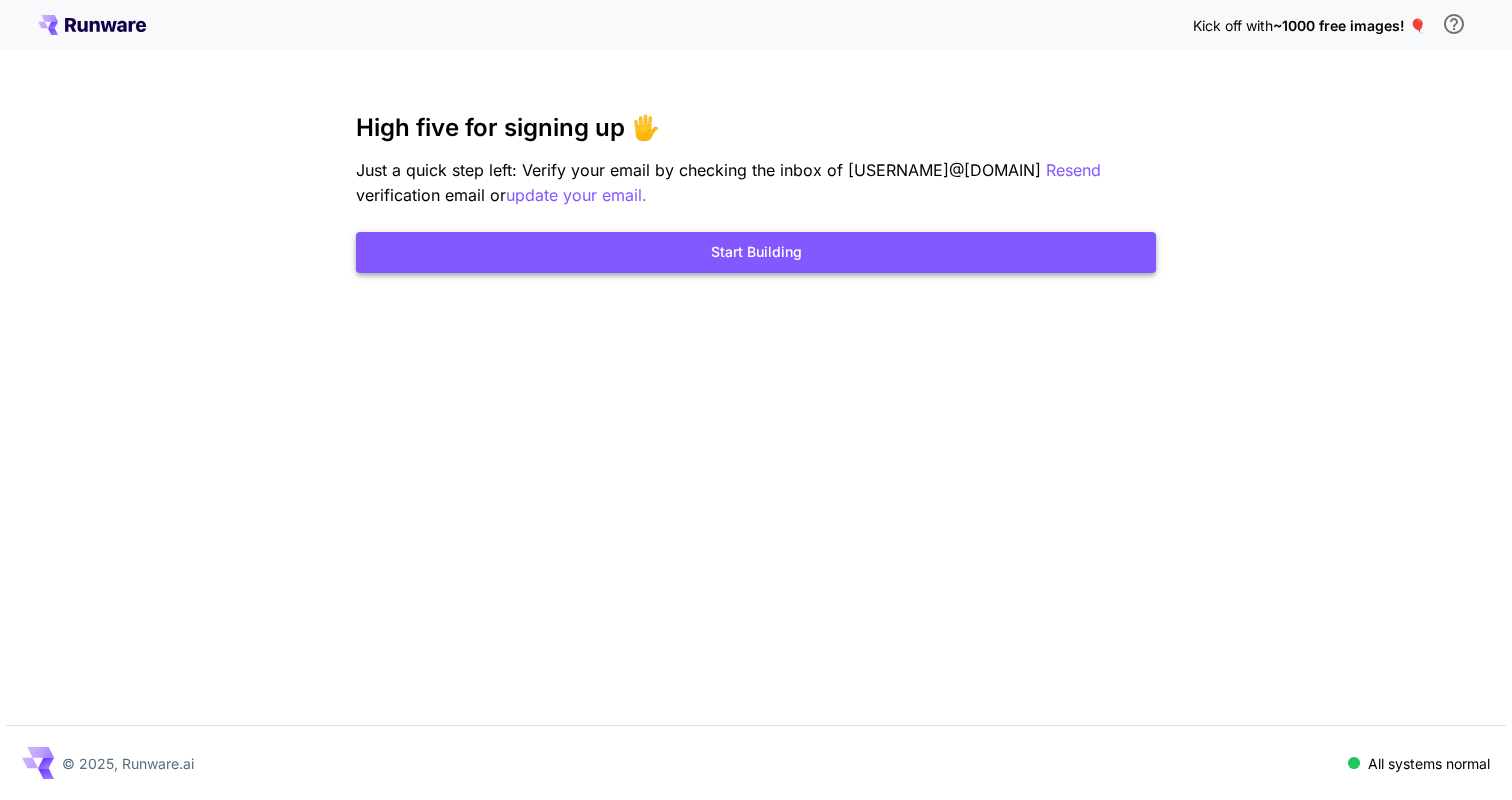 click on "Start Building" at bounding box center (756, 252) 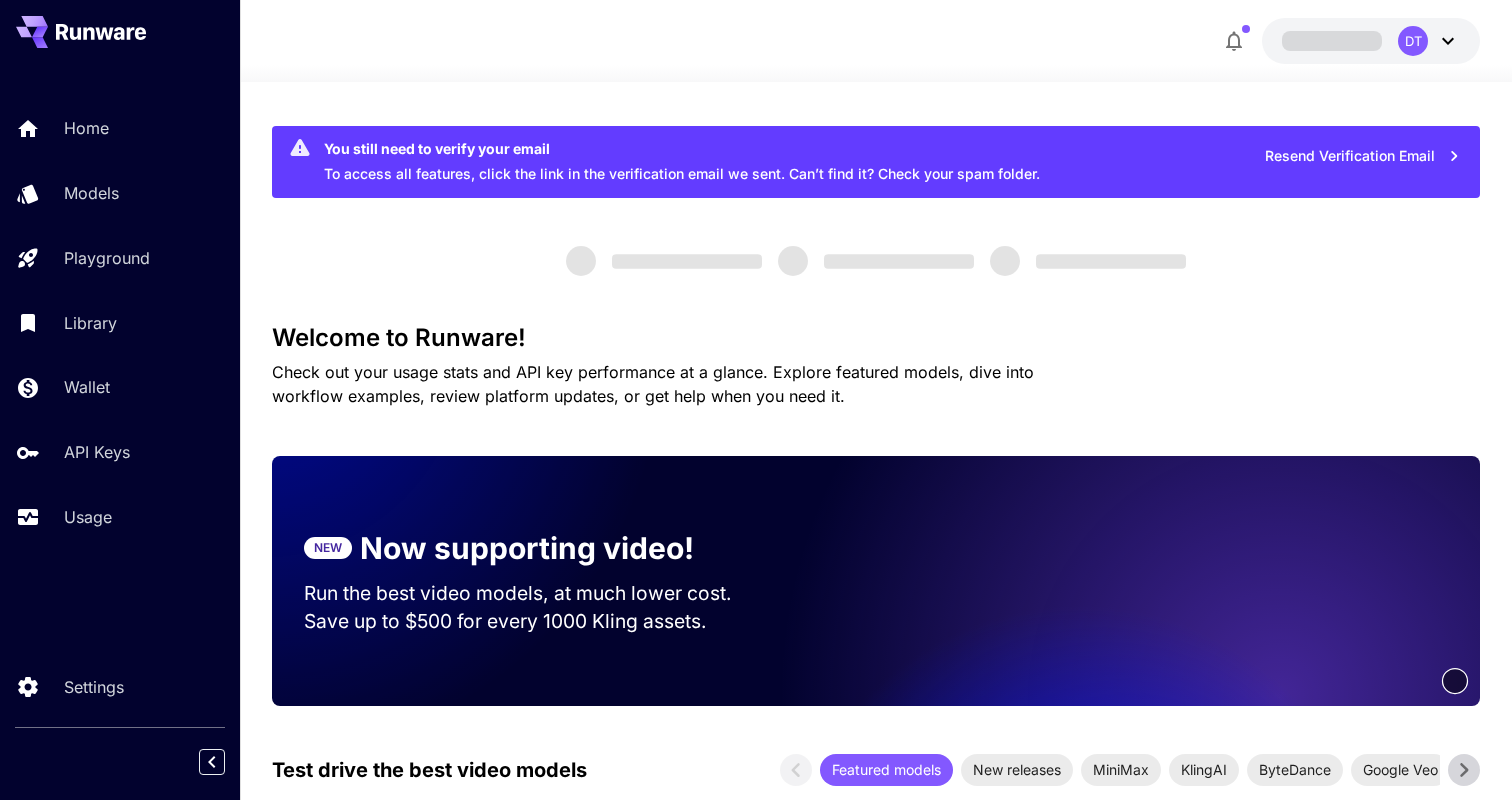 scroll, scrollTop: 0, scrollLeft: 0, axis: both 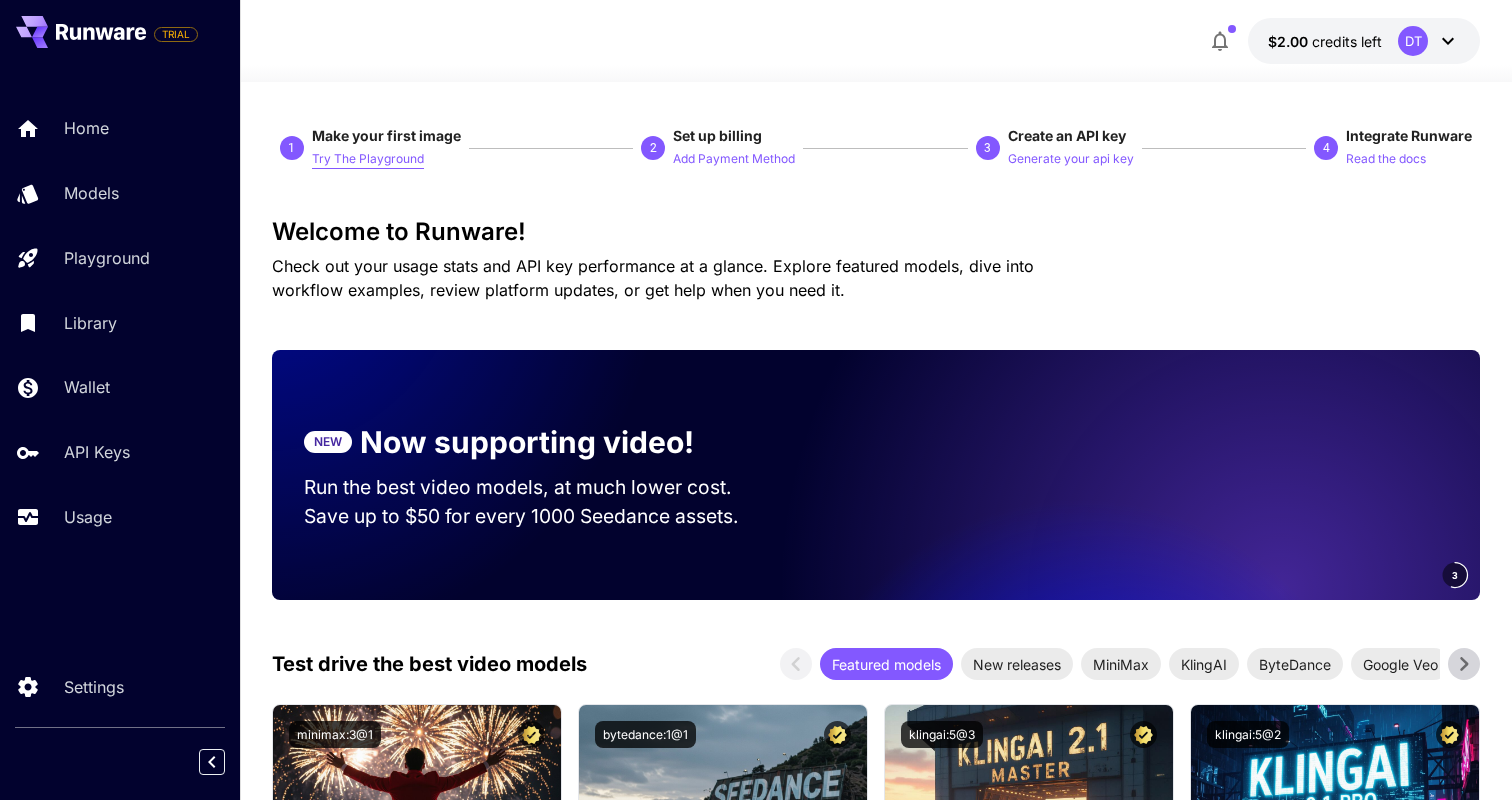 click on "Try The Playground" at bounding box center (368, 159) 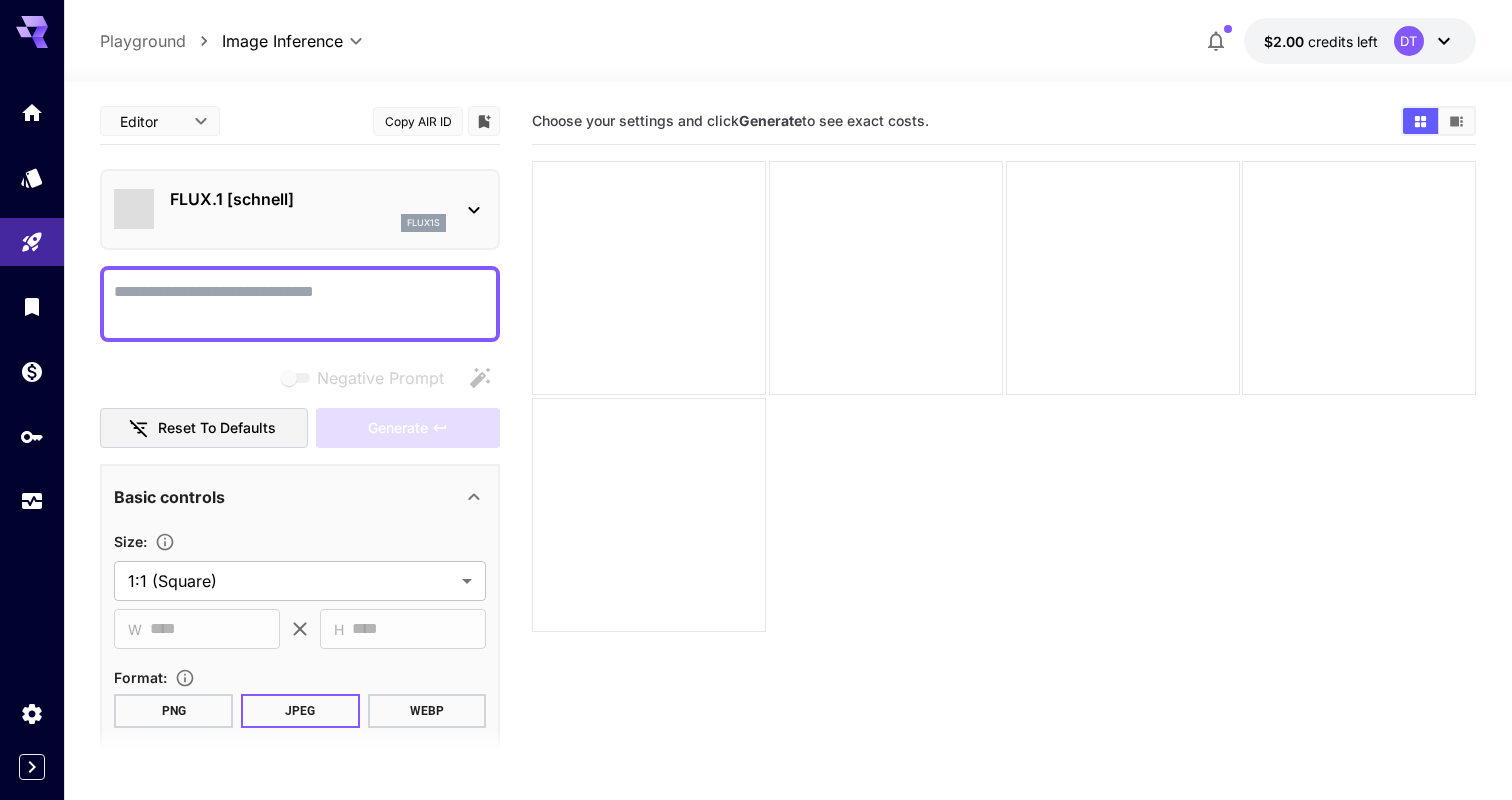type on "**********" 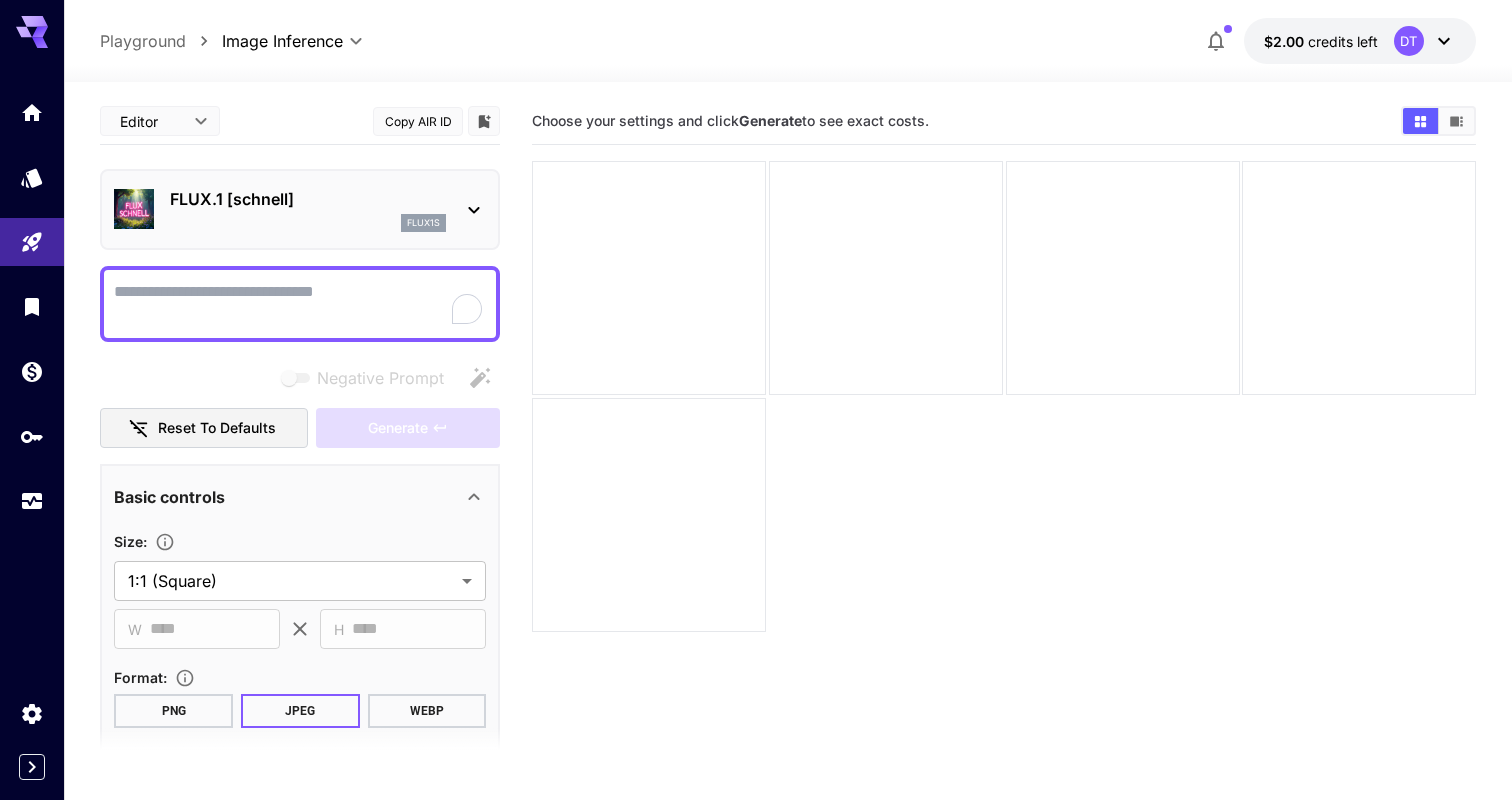 click on "flux1s" at bounding box center (308, 223) 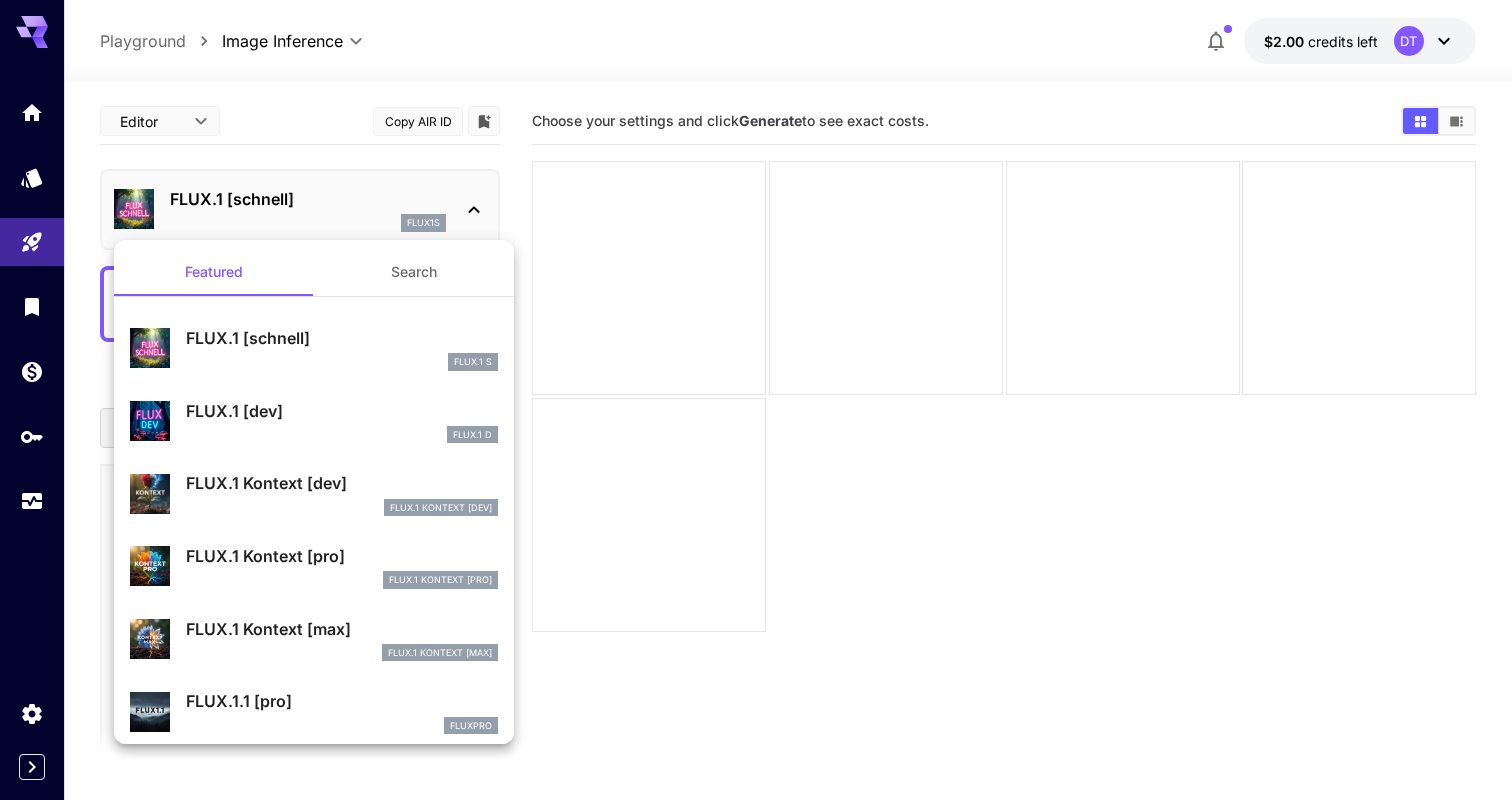 click at bounding box center (756, 400) 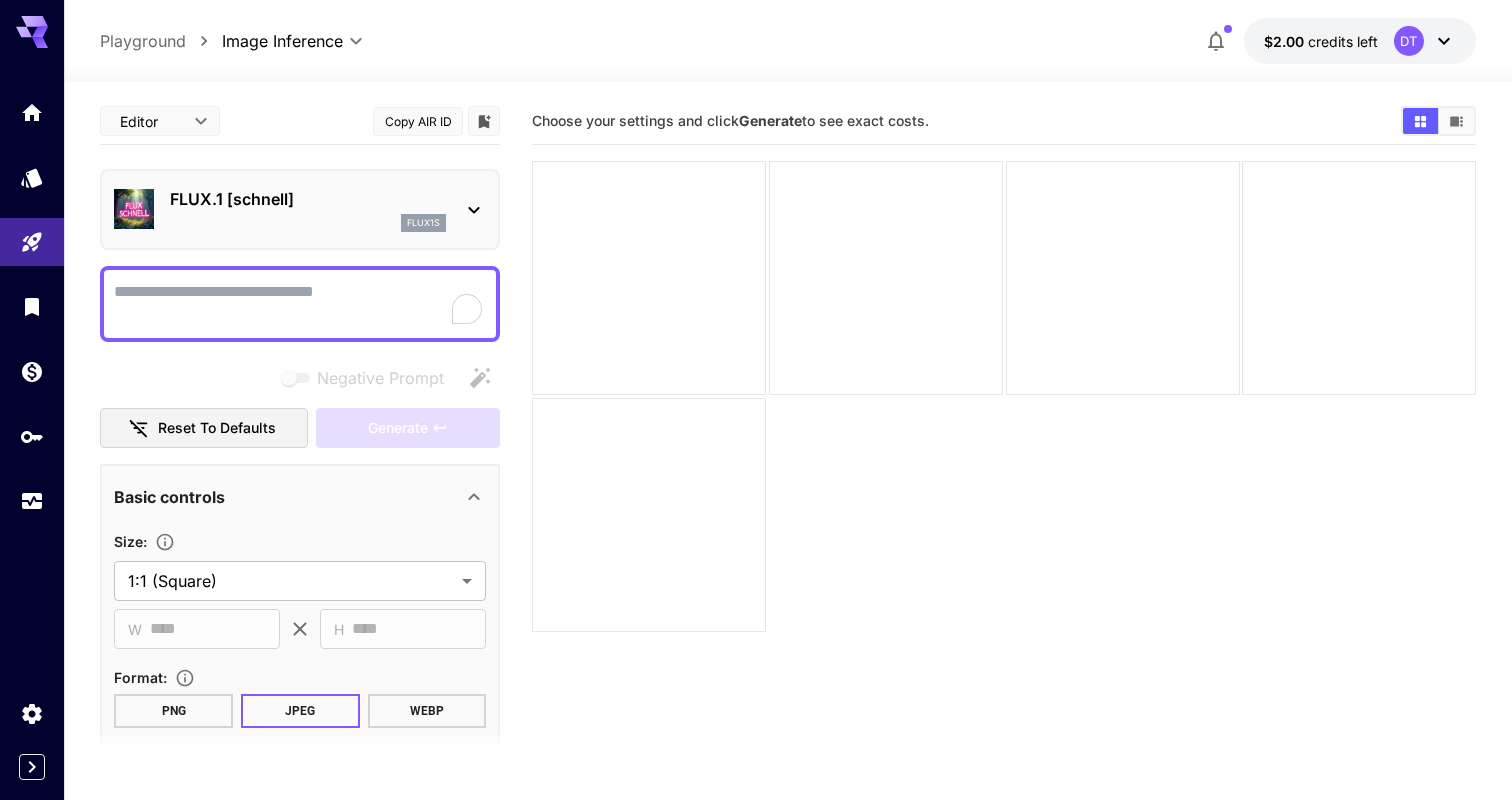 click on "Negative Prompt" at bounding box center [300, 304] 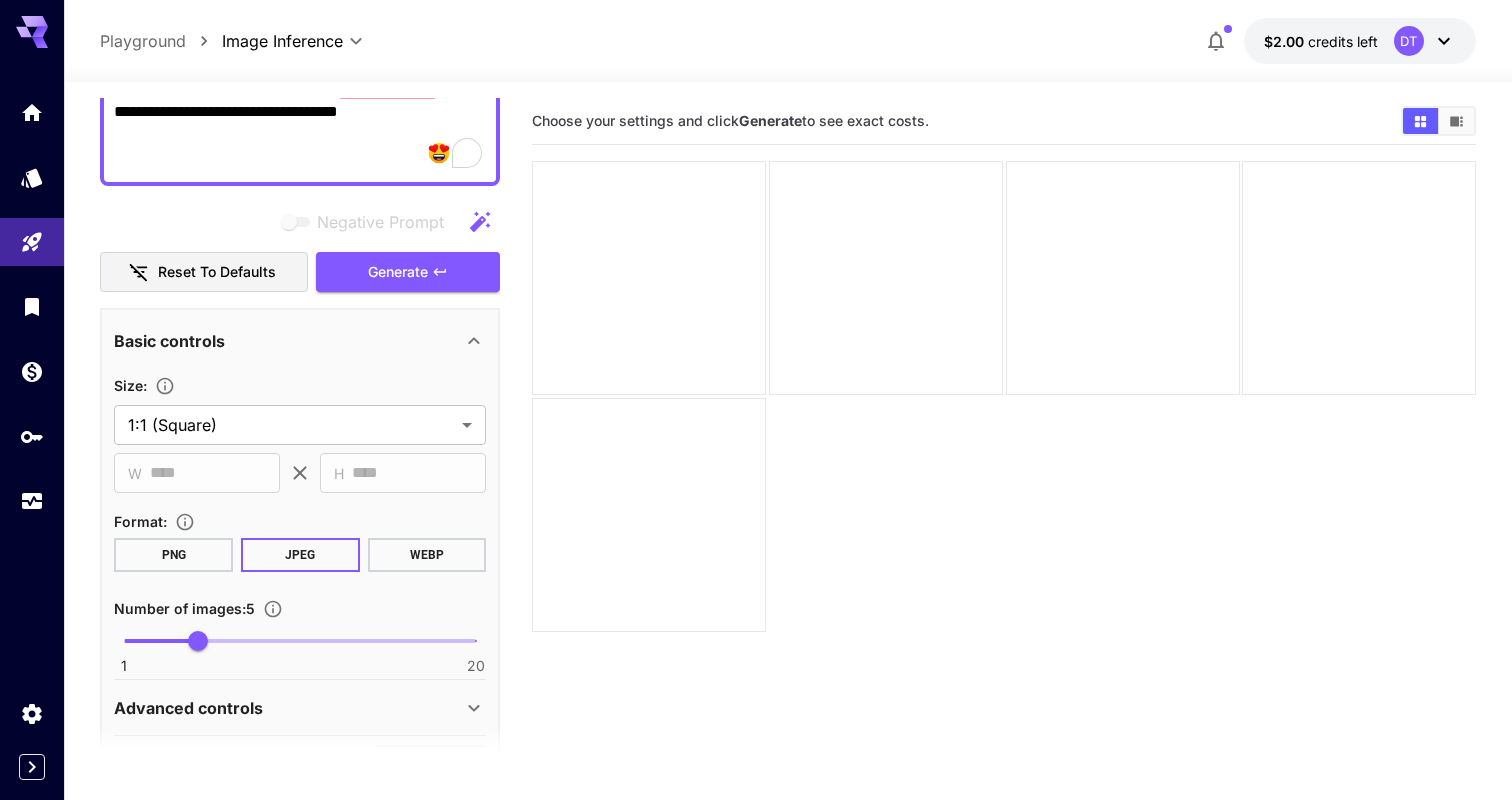 scroll, scrollTop: 547, scrollLeft: 0, axis: vertical 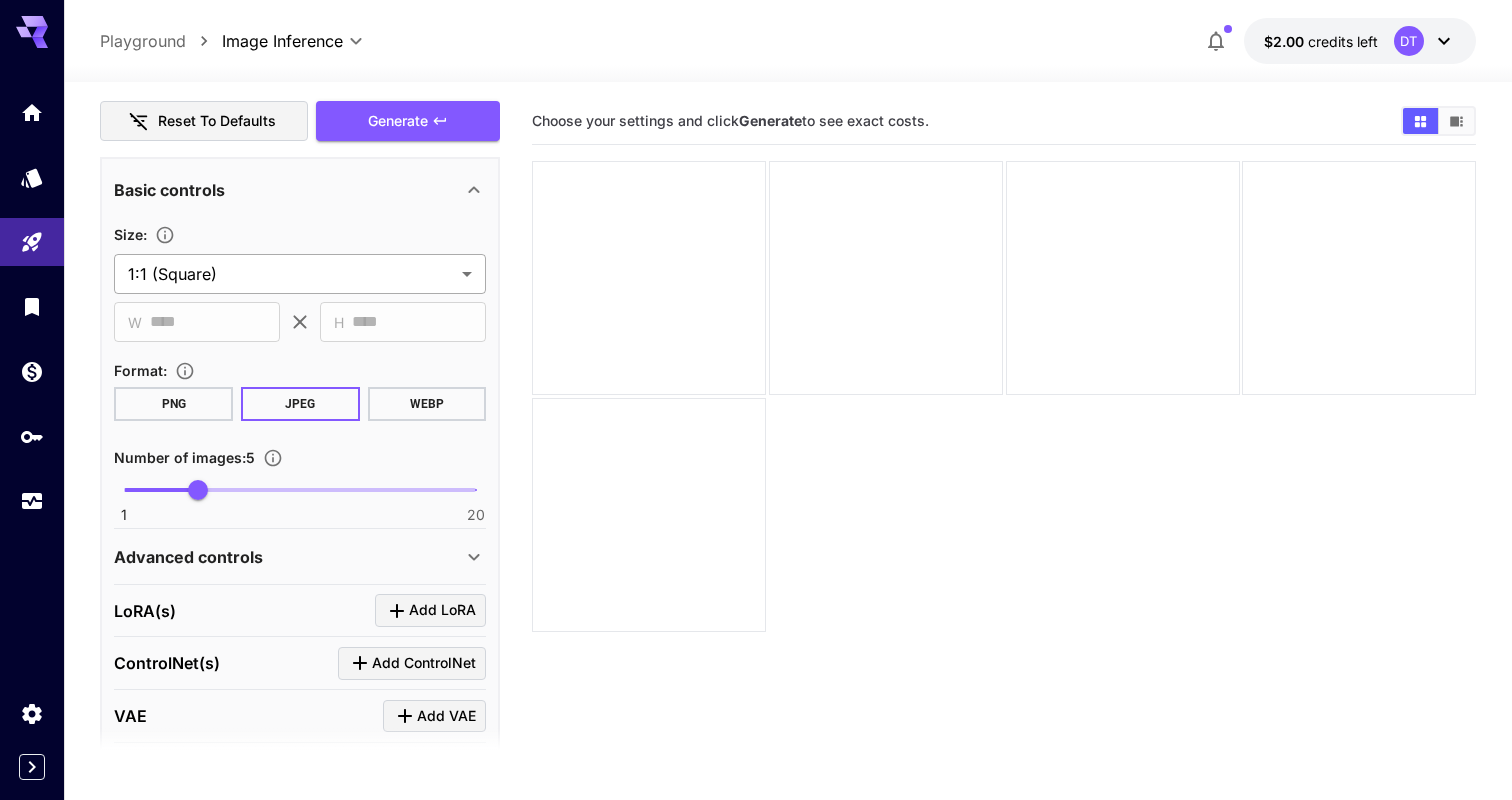 type on "**********" 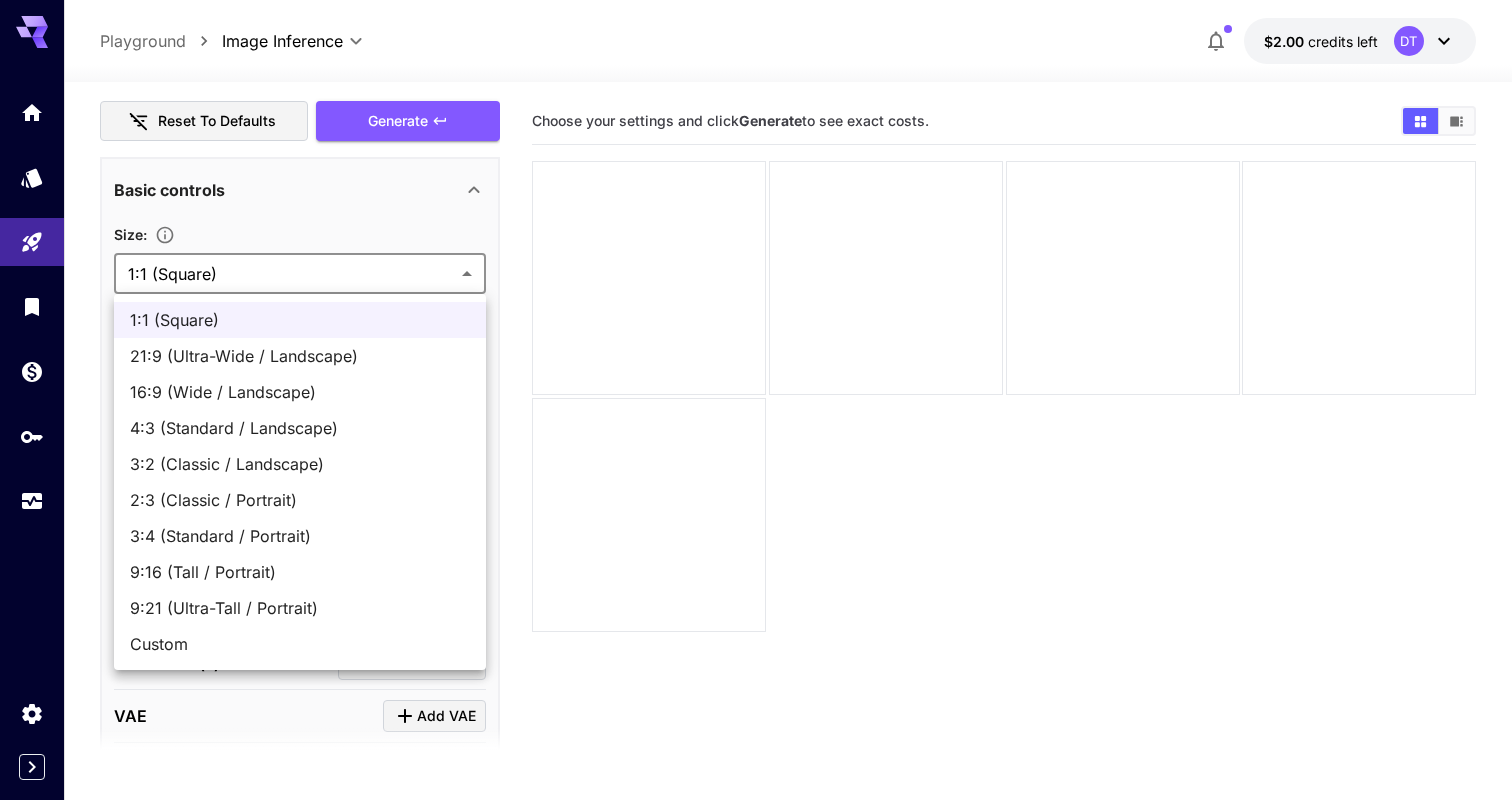 click at bounding box center (756, 400) 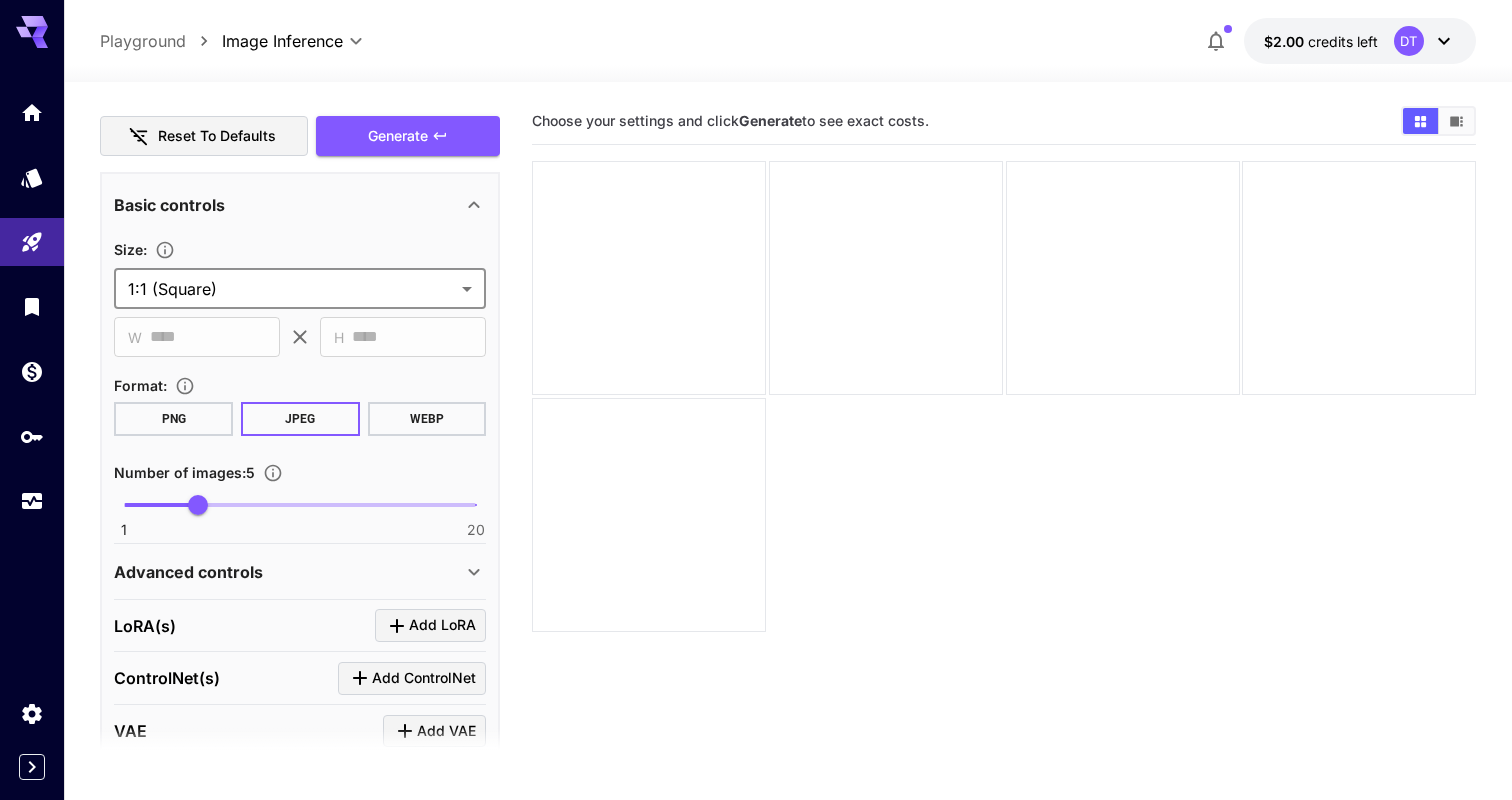 scroll, scrollTop: 327, scrollLeft: 0, axis: vertical 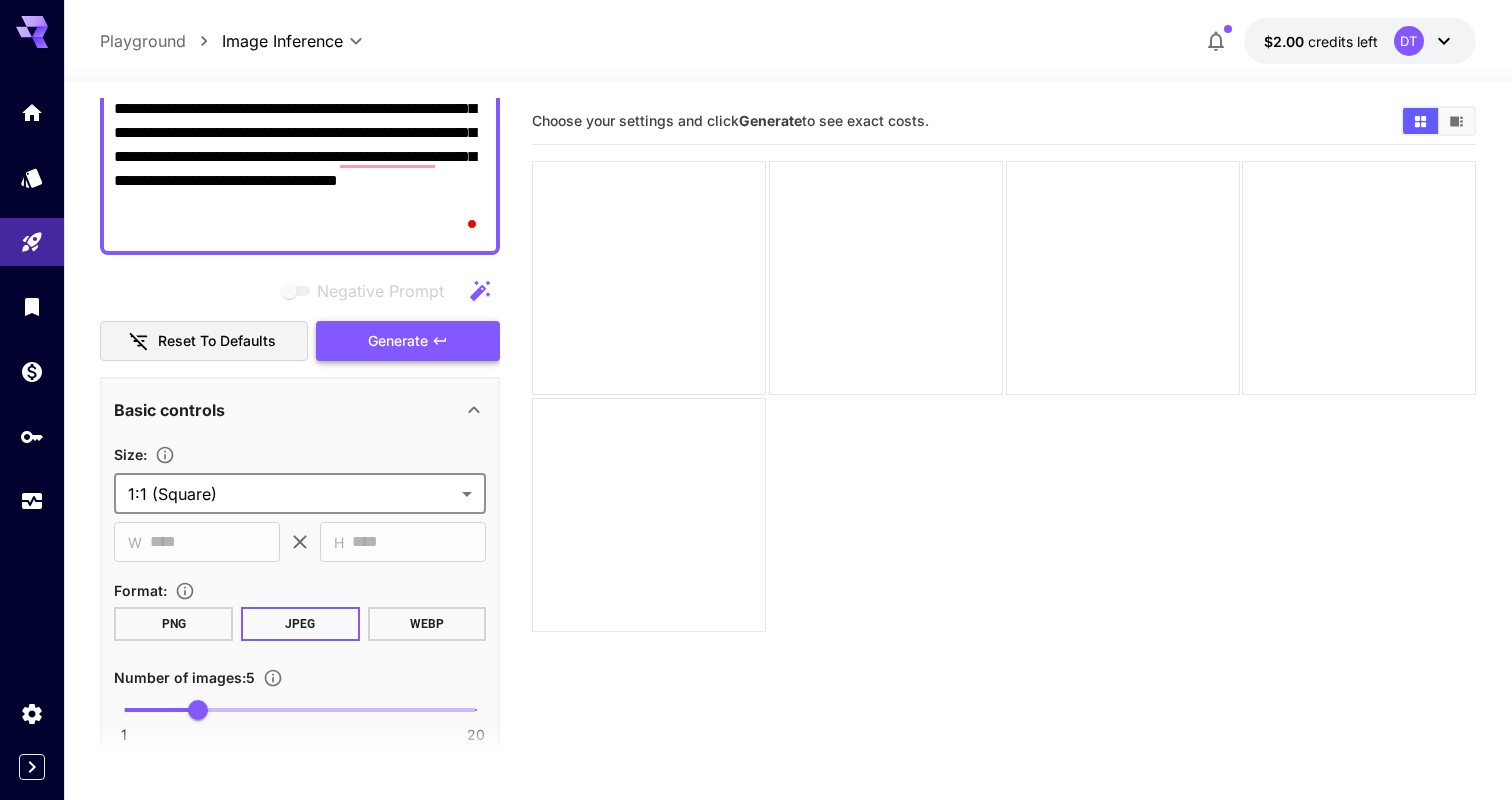 click on "Generate" at bounding box center (398, 341) 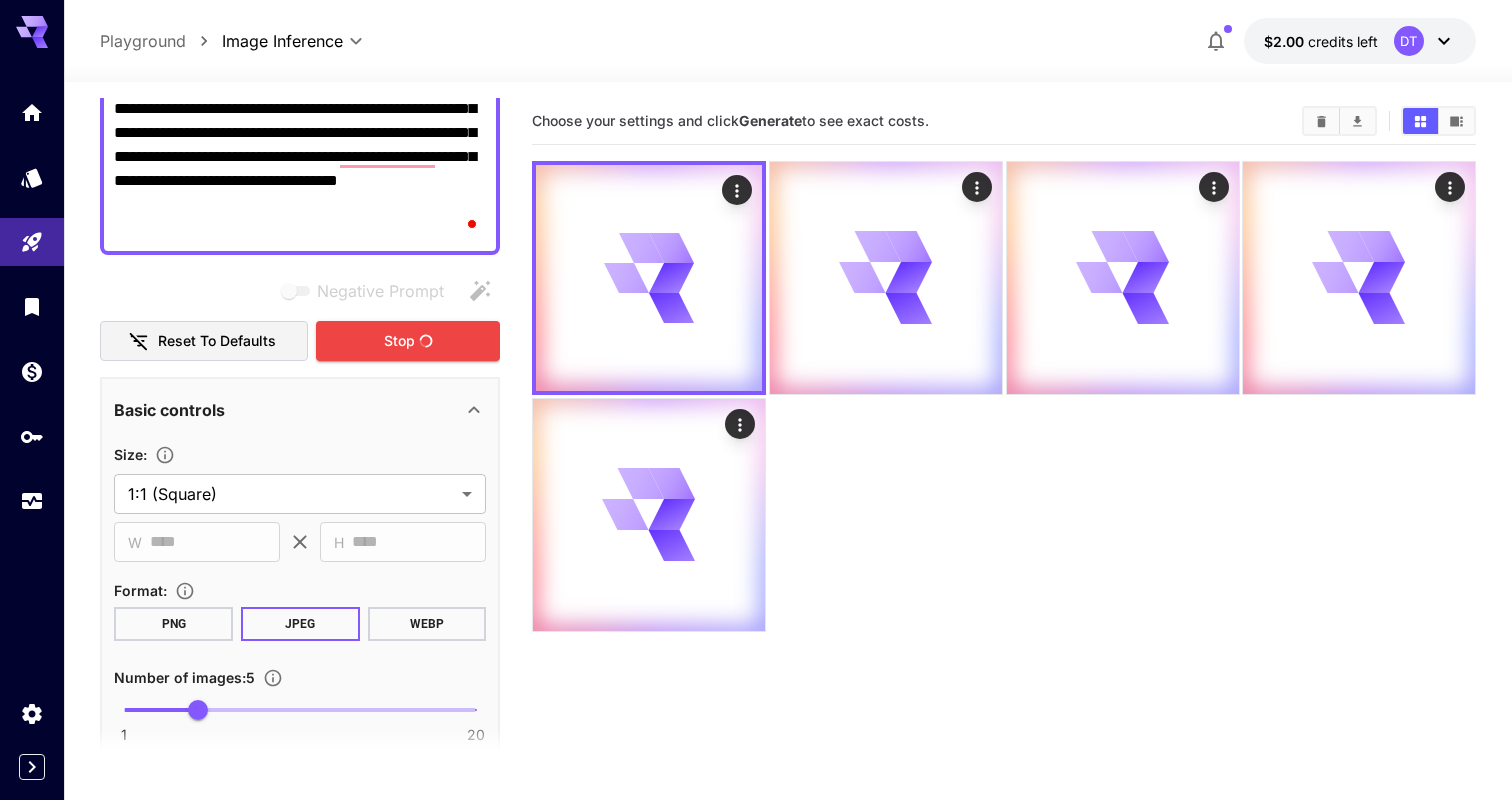 scroll, scrollTop: 139, scrollLeft: 0, axis: vertical 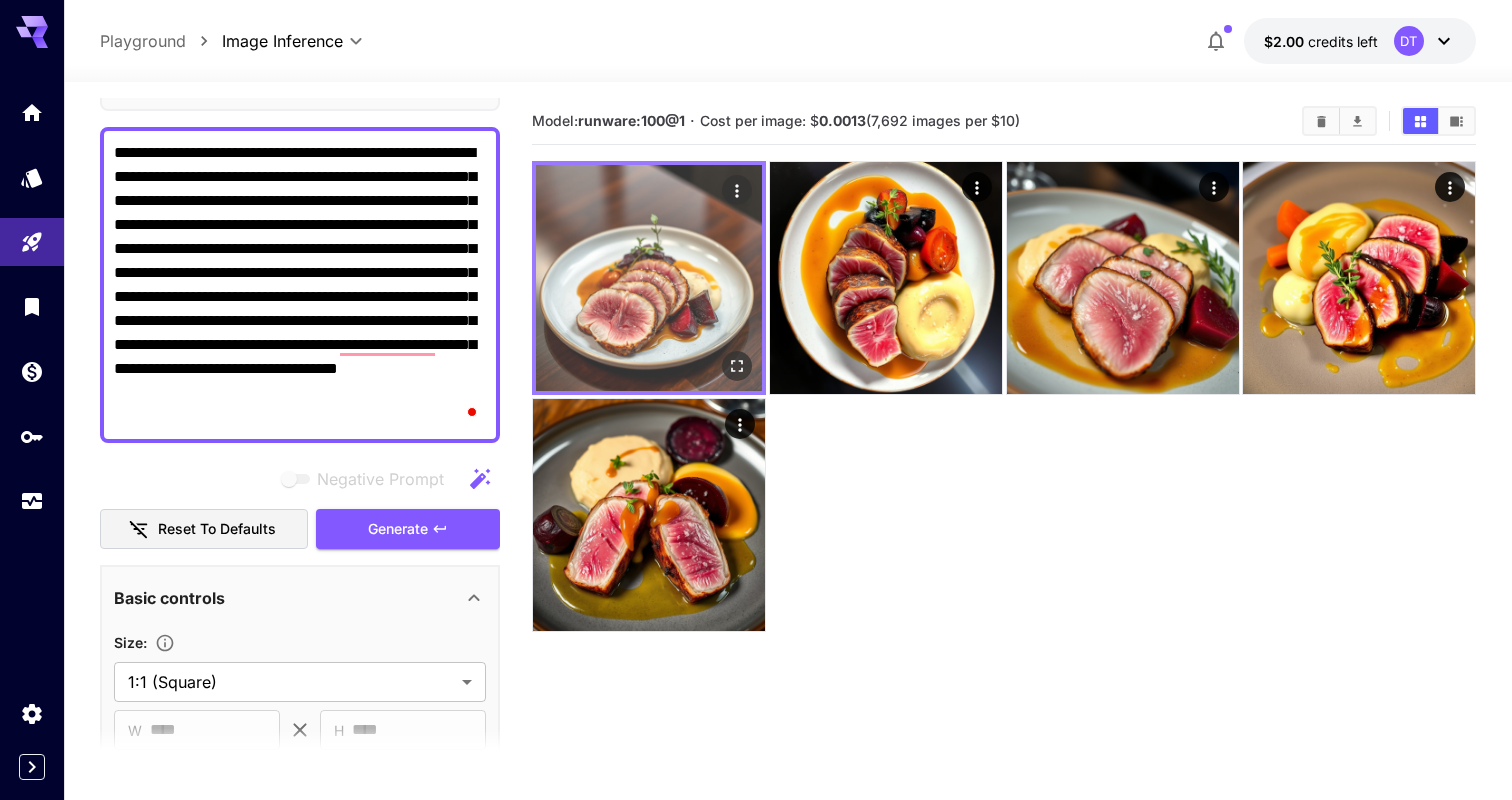 click at bounding box center [649, 278] 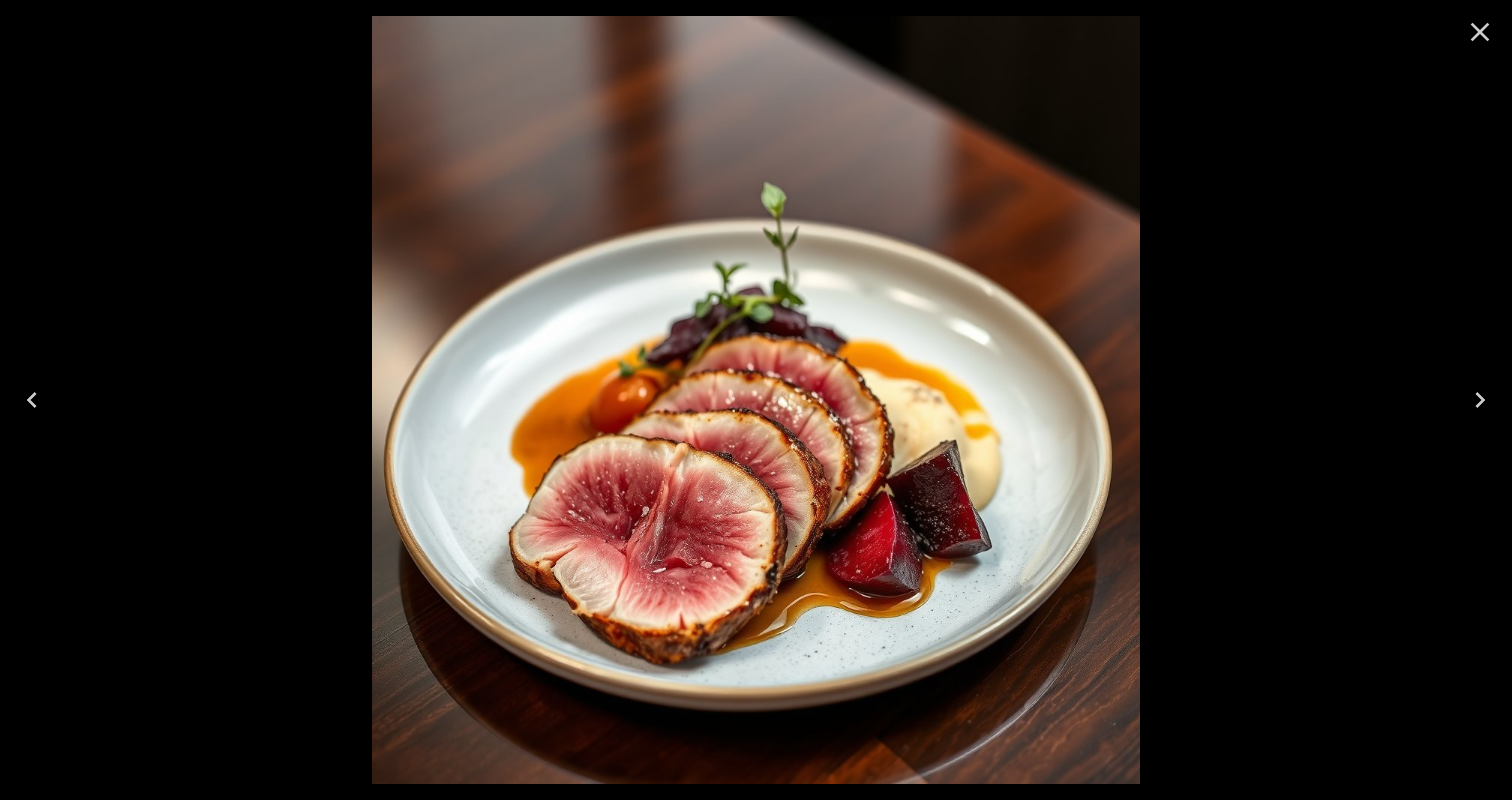 click 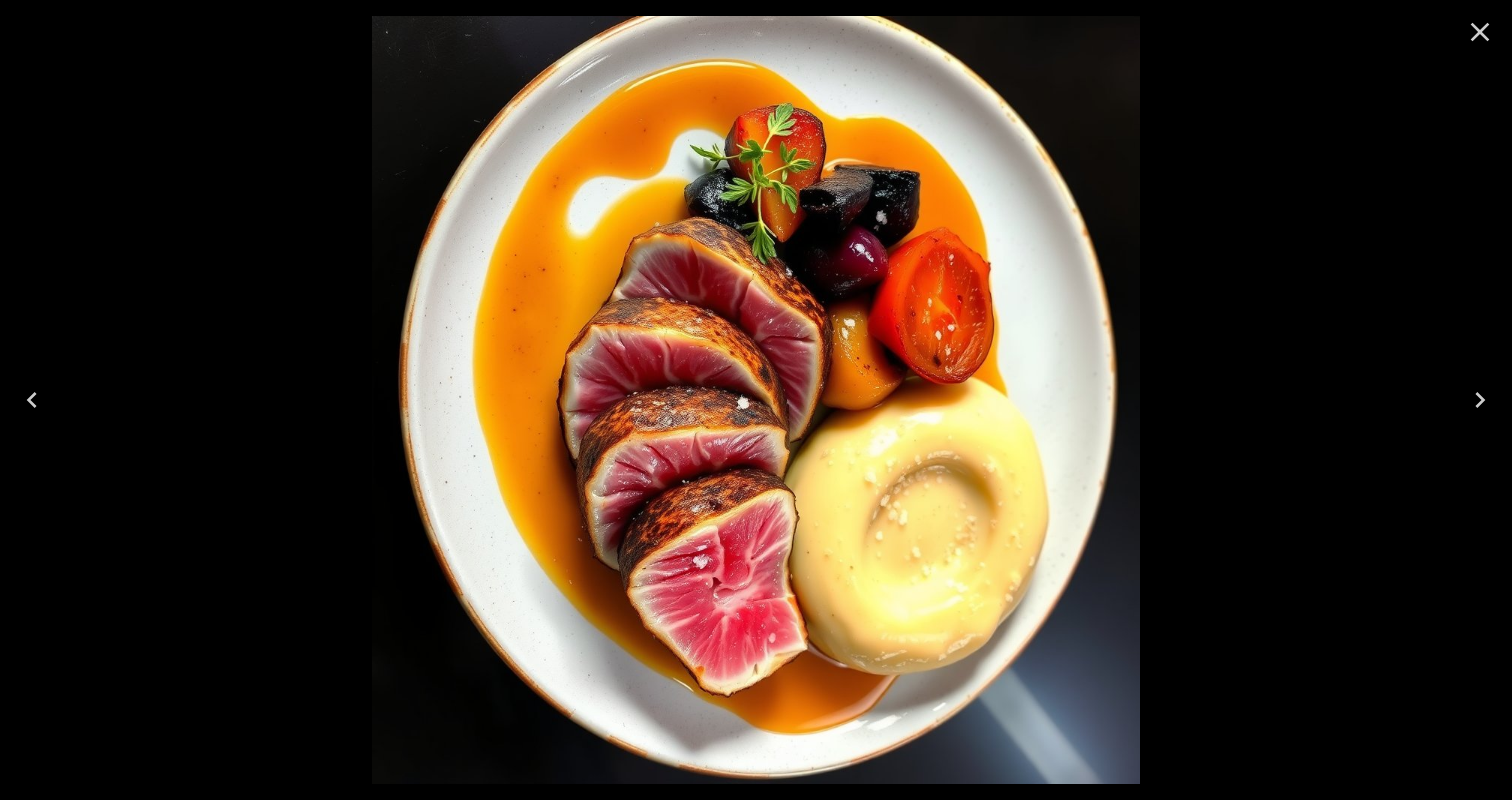 click 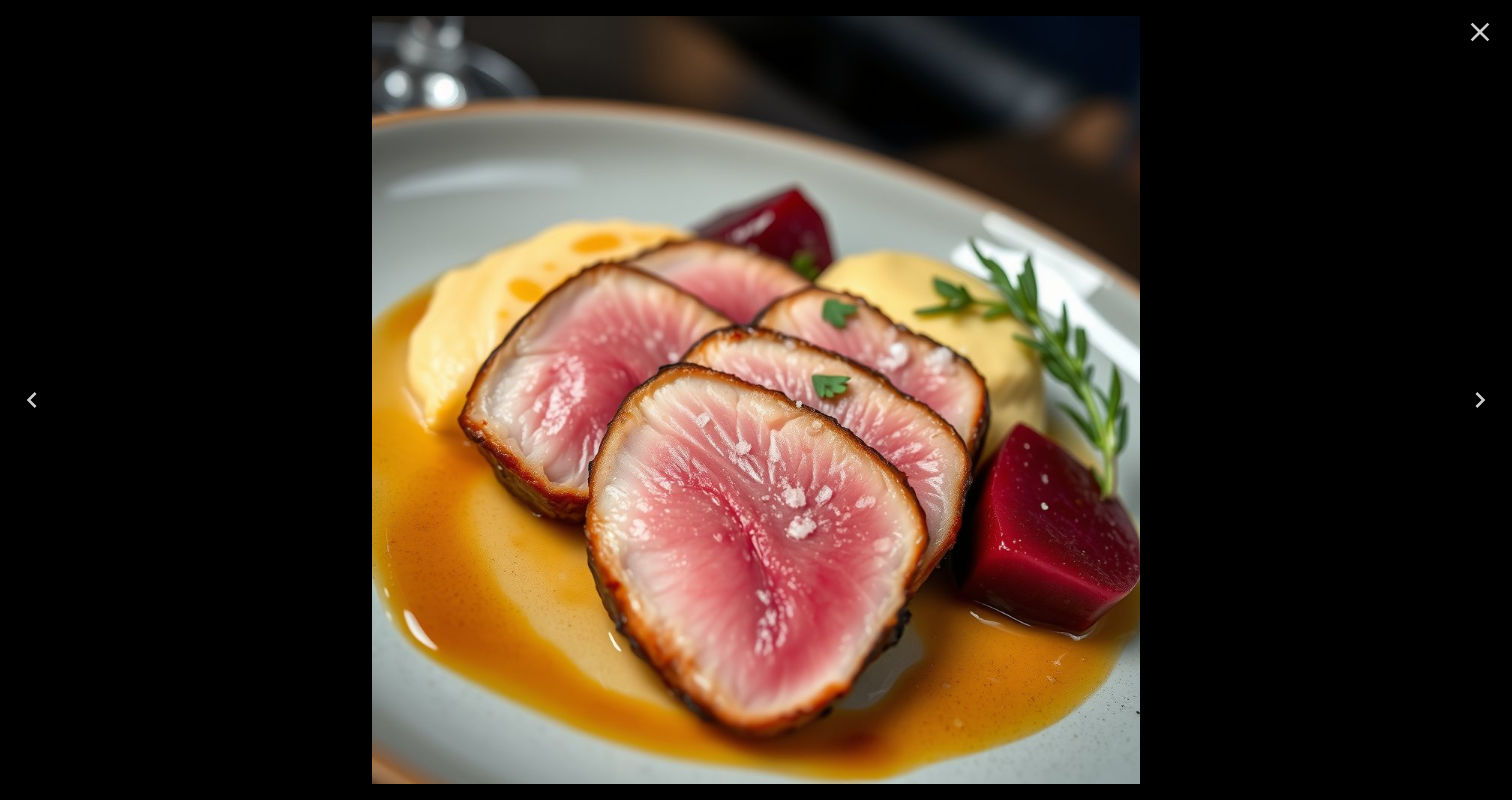 click 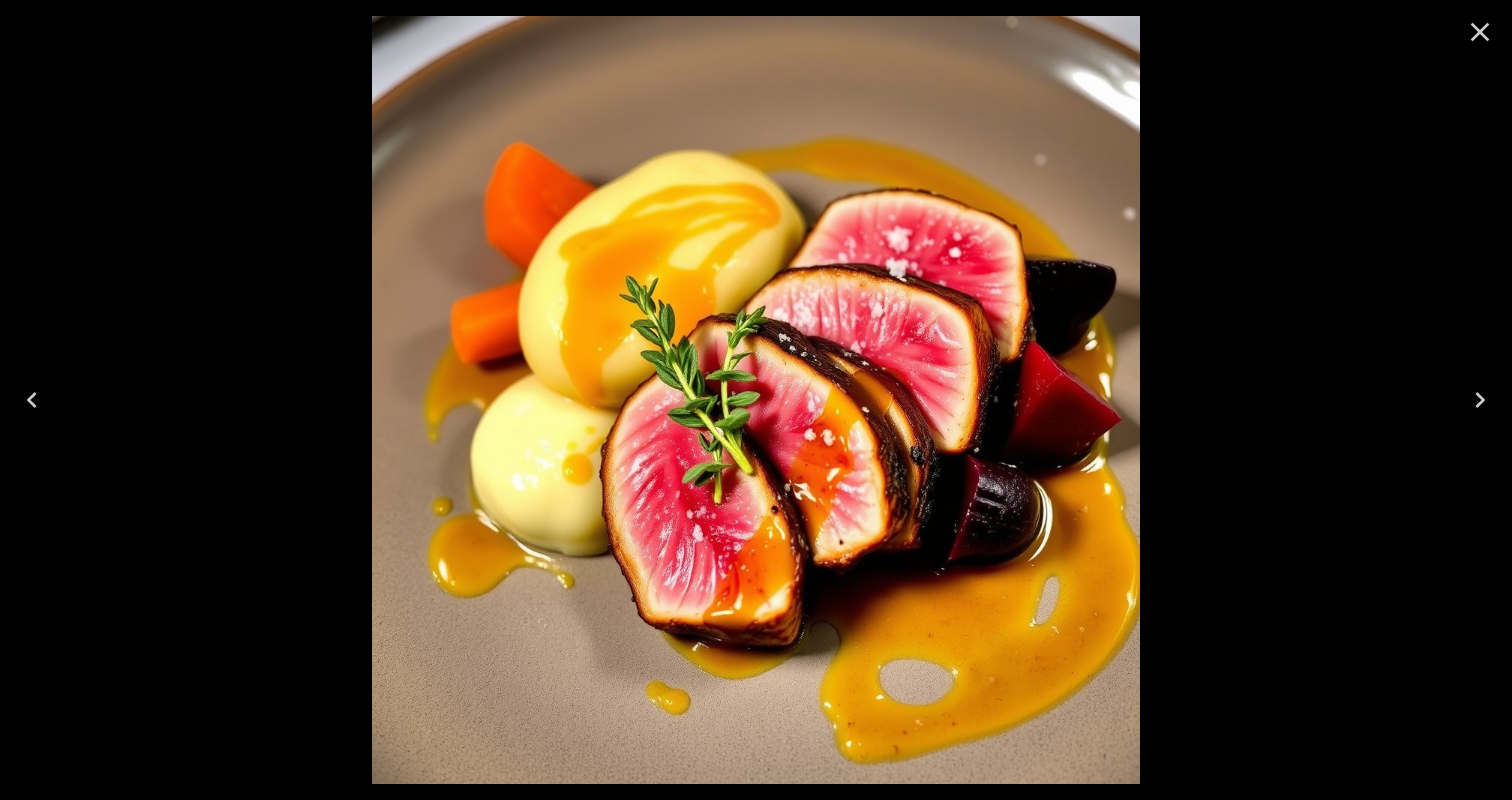 click 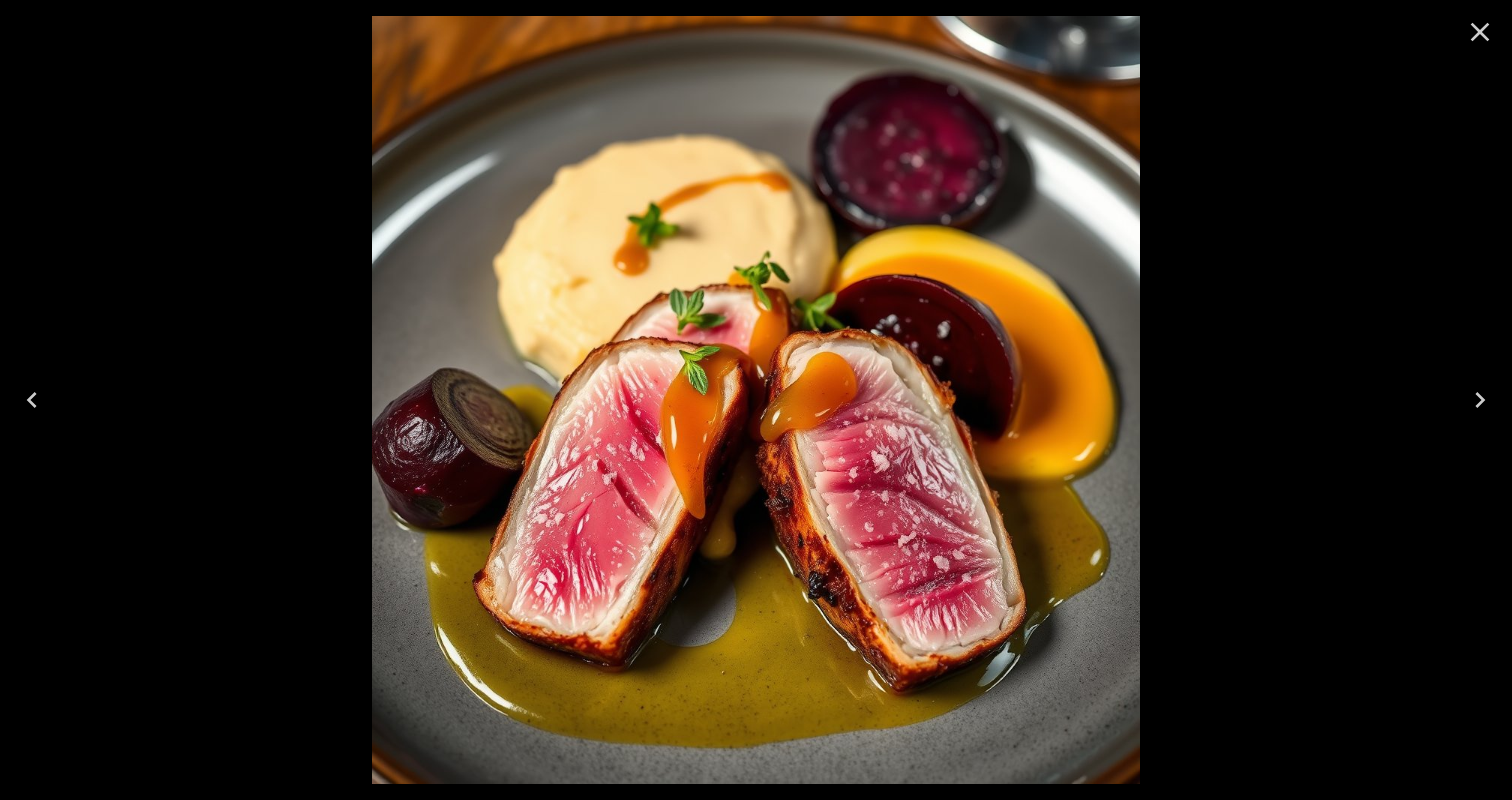 click 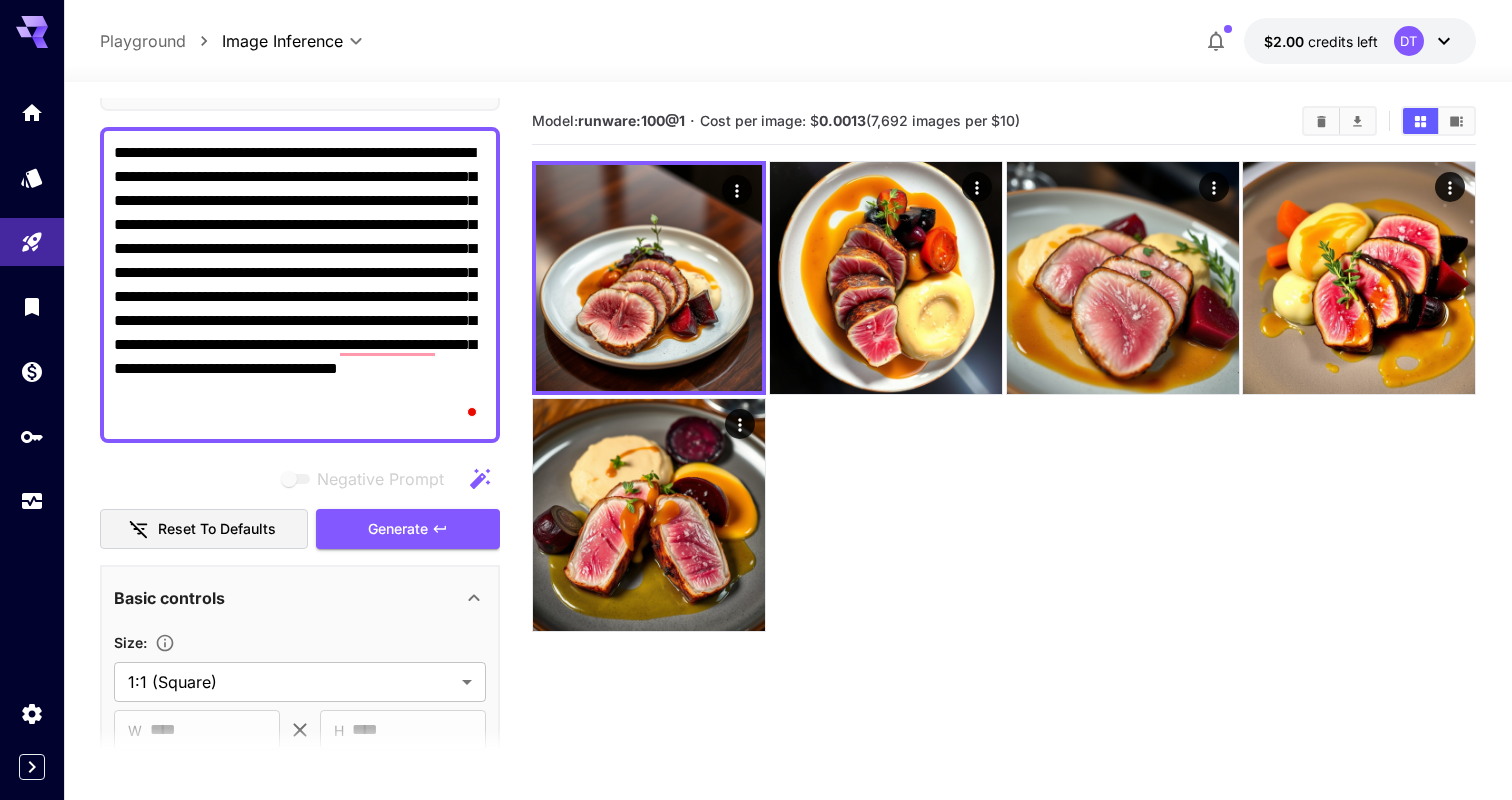 drag, startPoint x: 1028, startPoint y: 120, endPoint x: 556, endPoint y: 118, distance: 472.00424 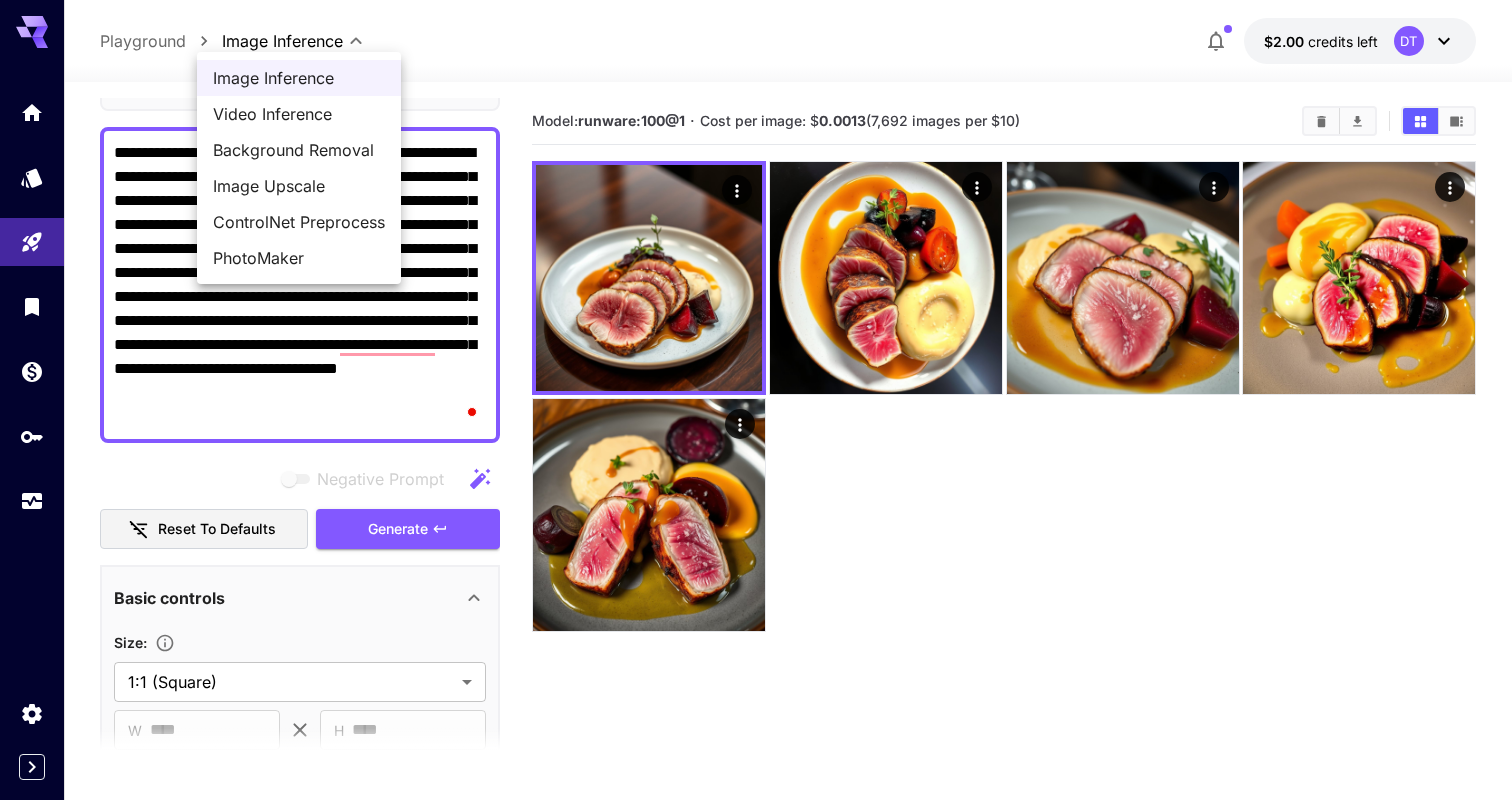 click on "**********" at bounding box center (756, 479) 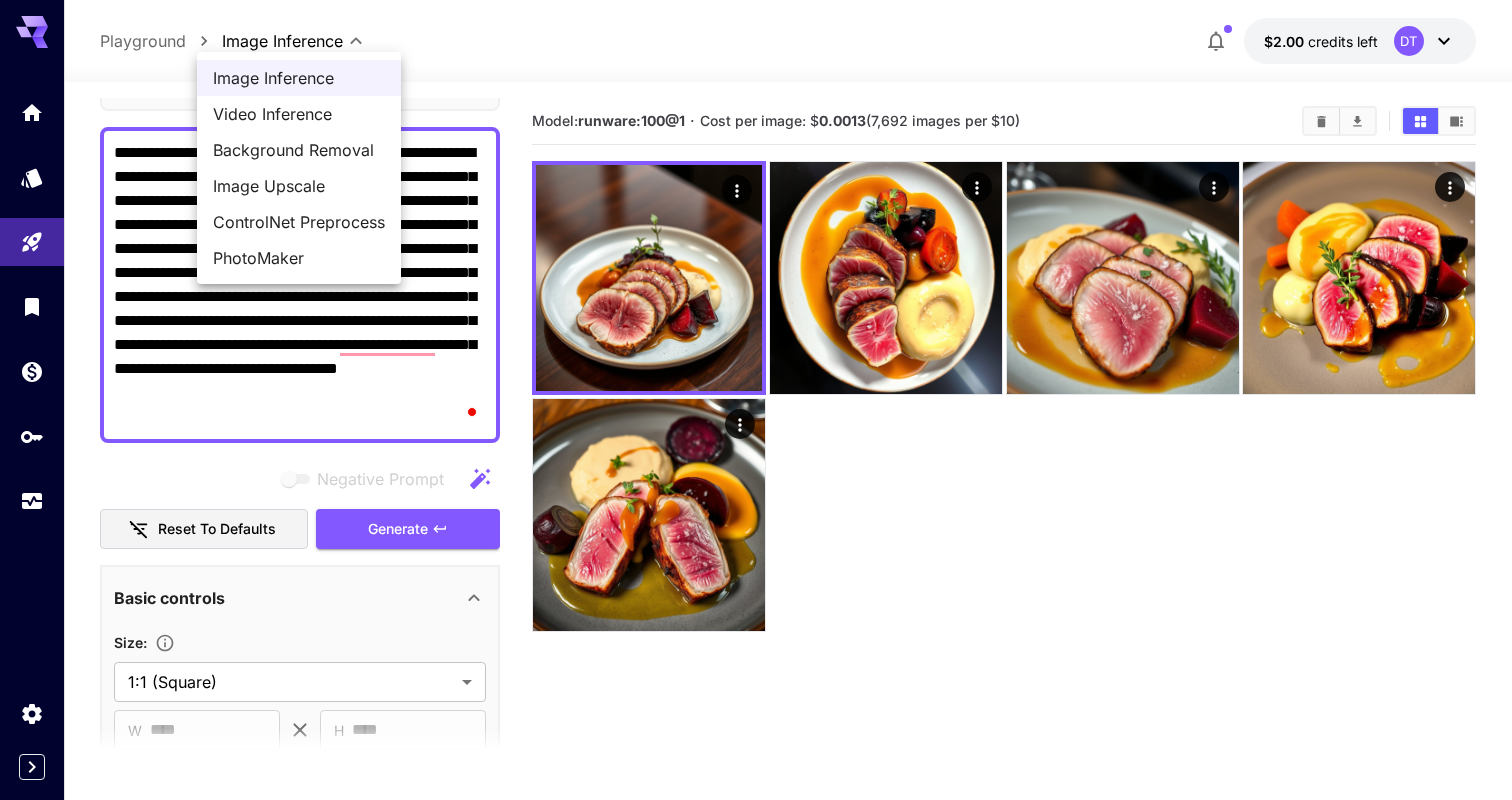 click at bounding box center [756, 400] 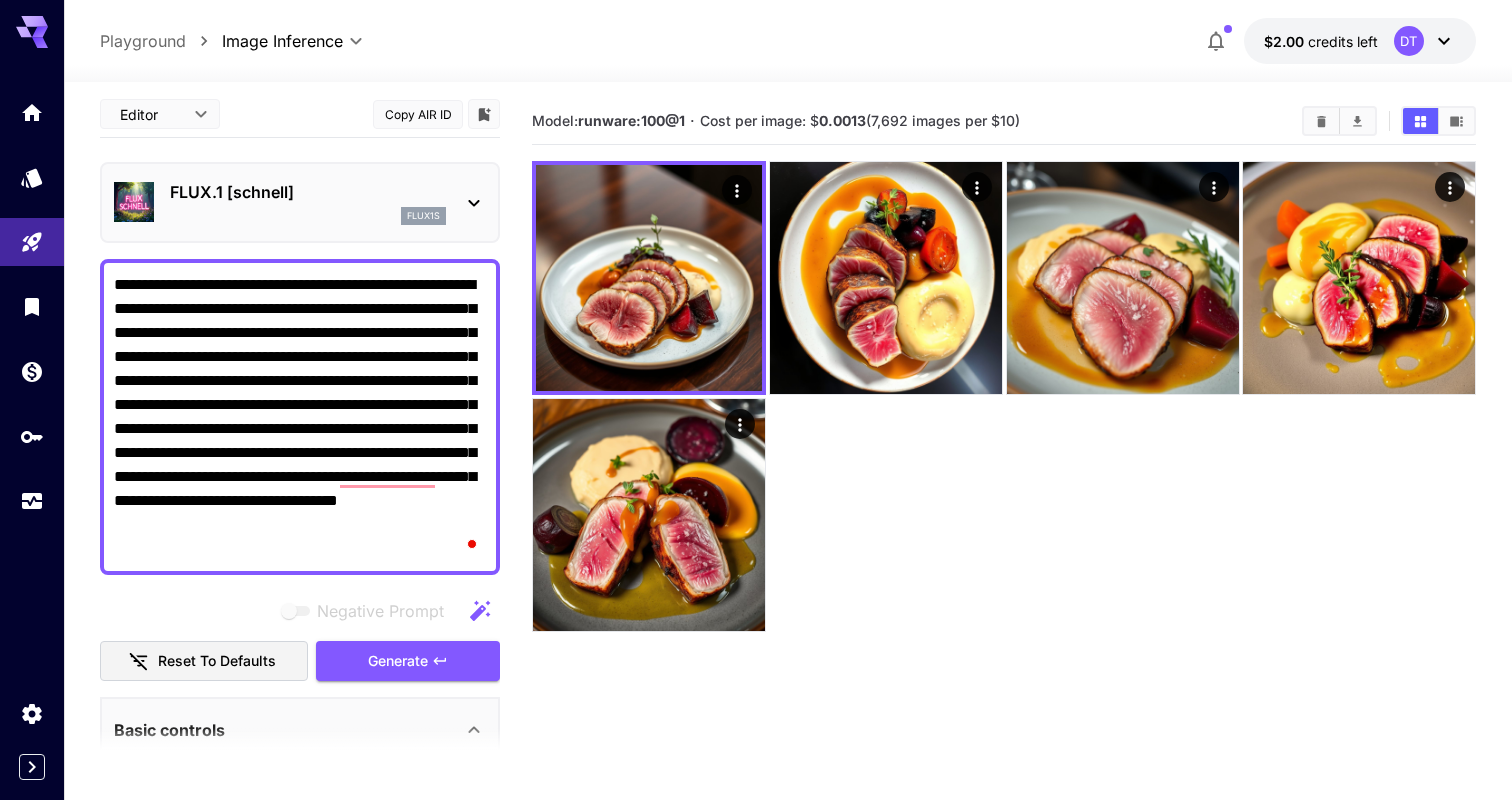 scroll, scrollTop: 0, scrollLeft: 0, axis: both 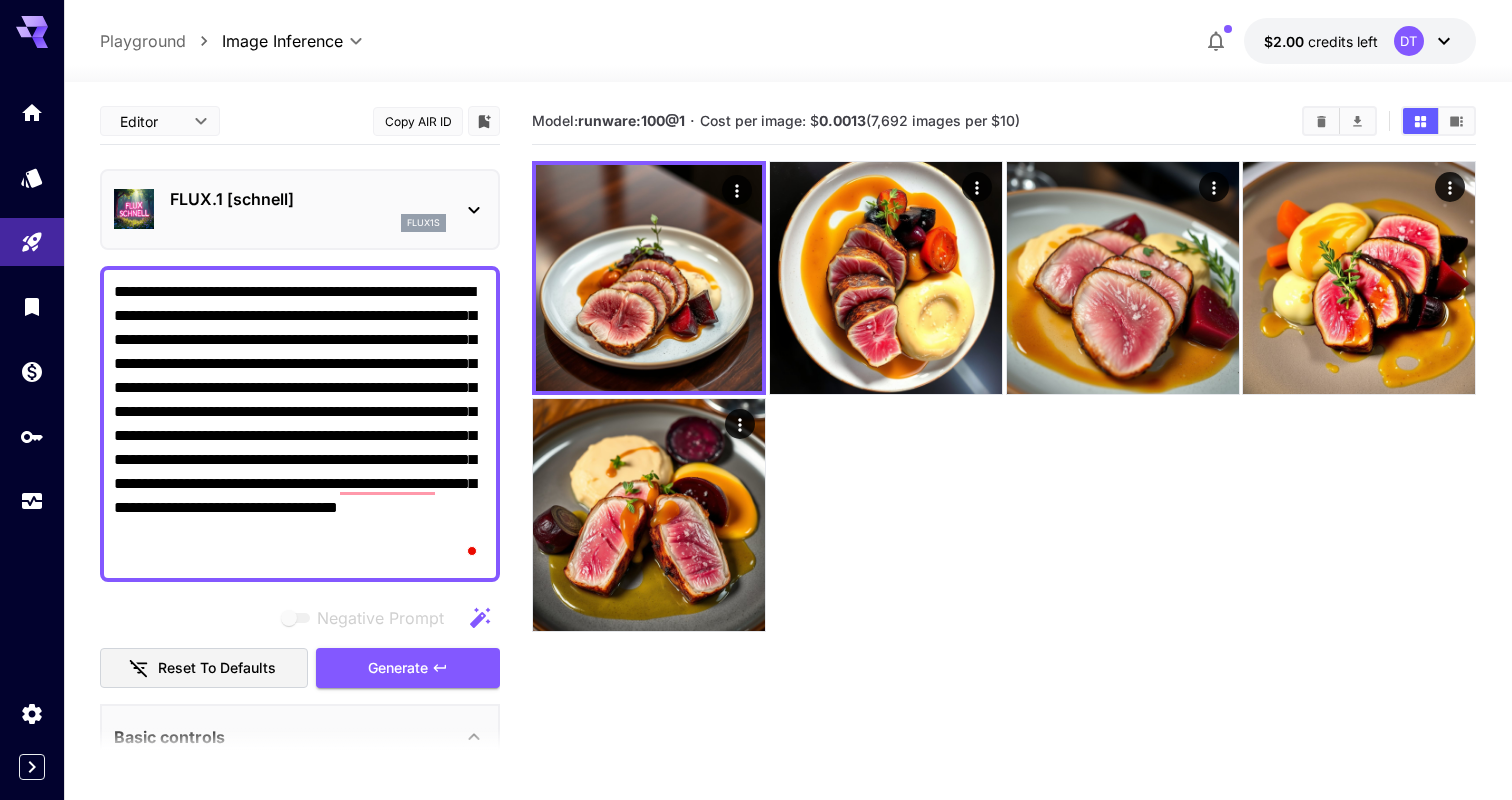 click on "FLUX.1 [schnell]" at bounding box center [308, 199] 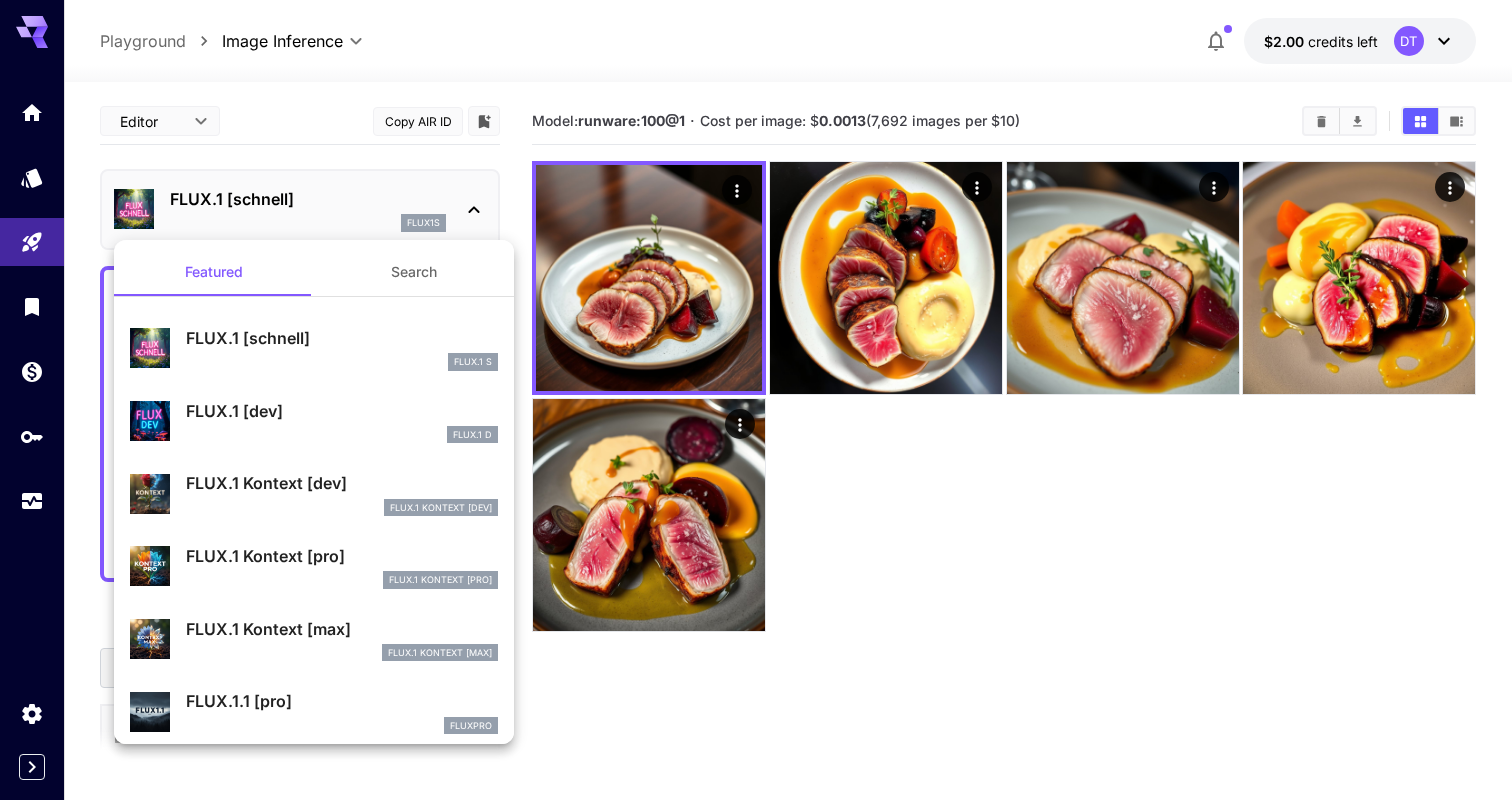 scroll, scrollTop: 69, scrollLeft: 0, axis: vertical 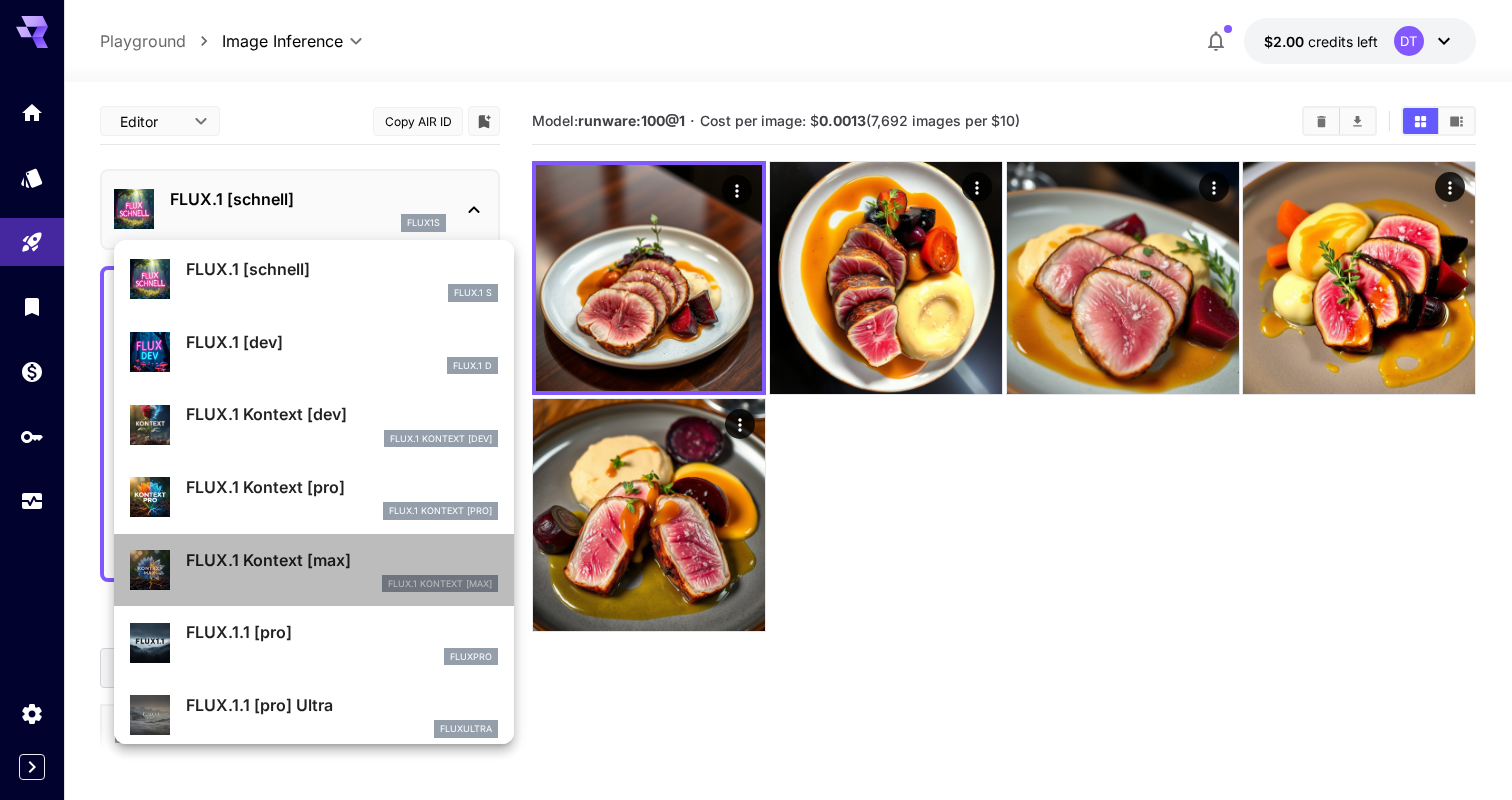 click on "FLUX.1 Kontext [max] FlUX.1 Kontext [max]" at bounding box center [314, 570] 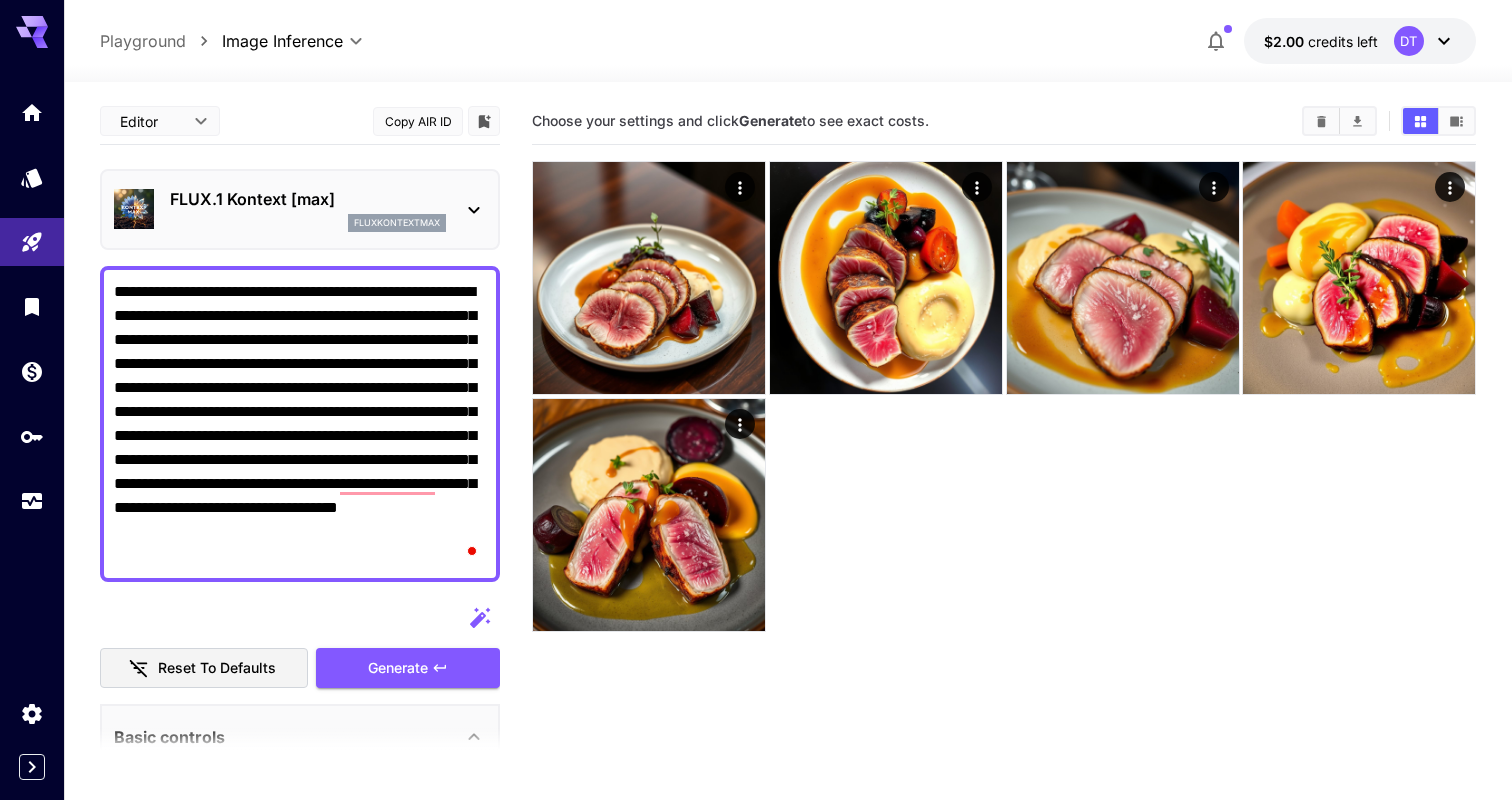 click on "FLUX.1 Kontext [max] fluxkontextmax" at bounding box center (300, 209) 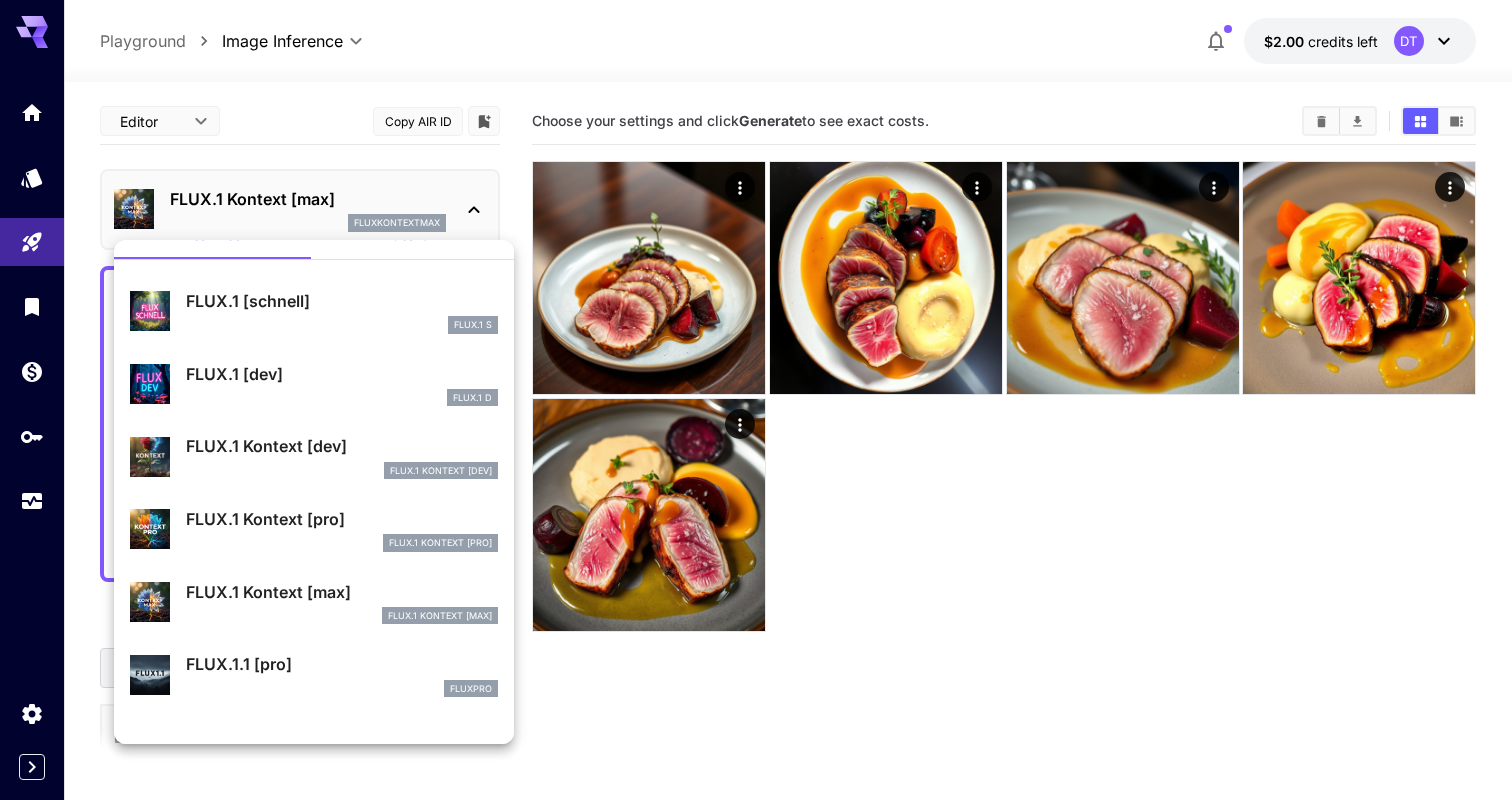 scroll, scrollTop: 0, scrollLeft: 0, axis: both 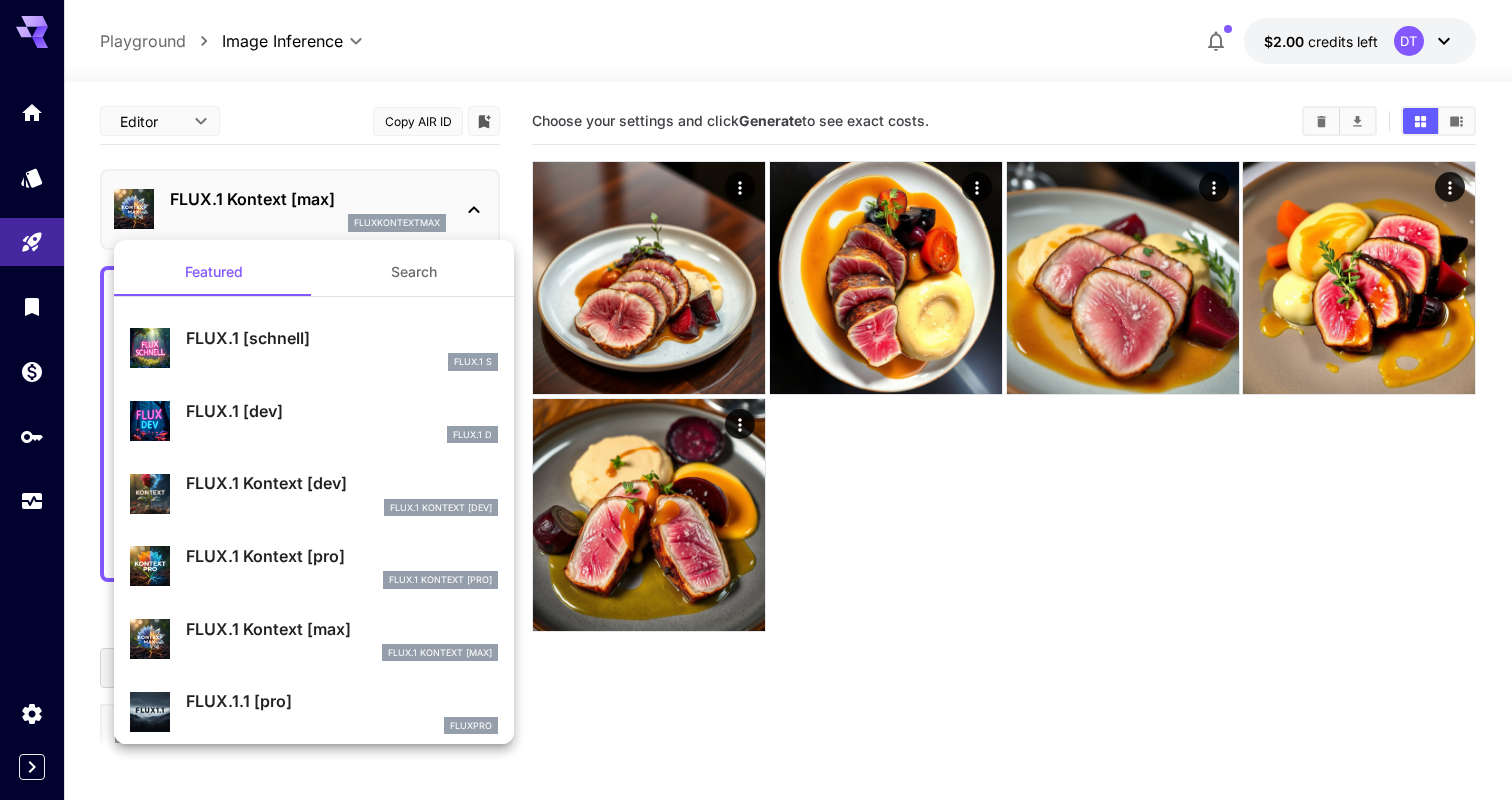 click at bounding box center (756, 400) 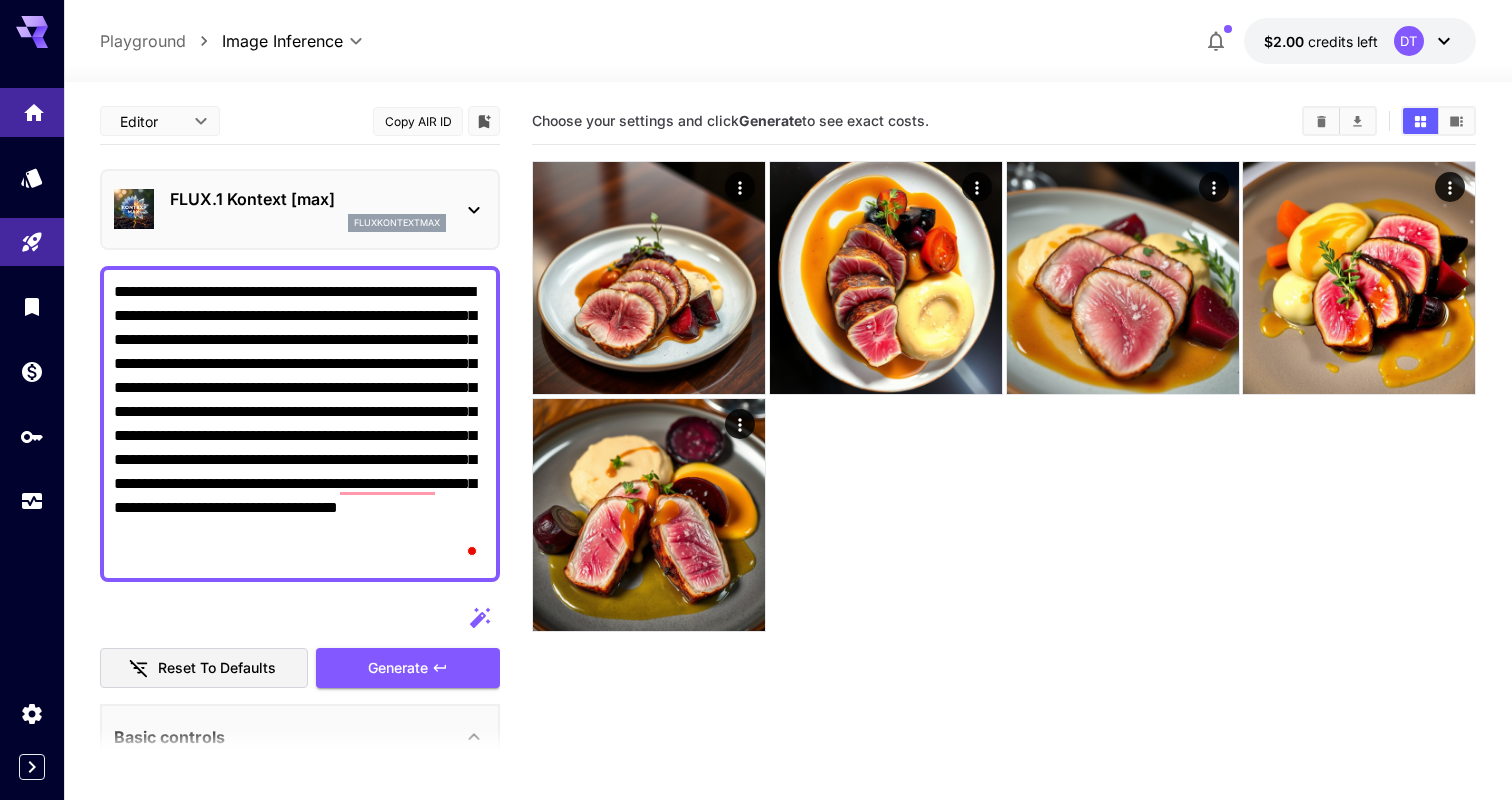 click at bounding box center [32, 112] 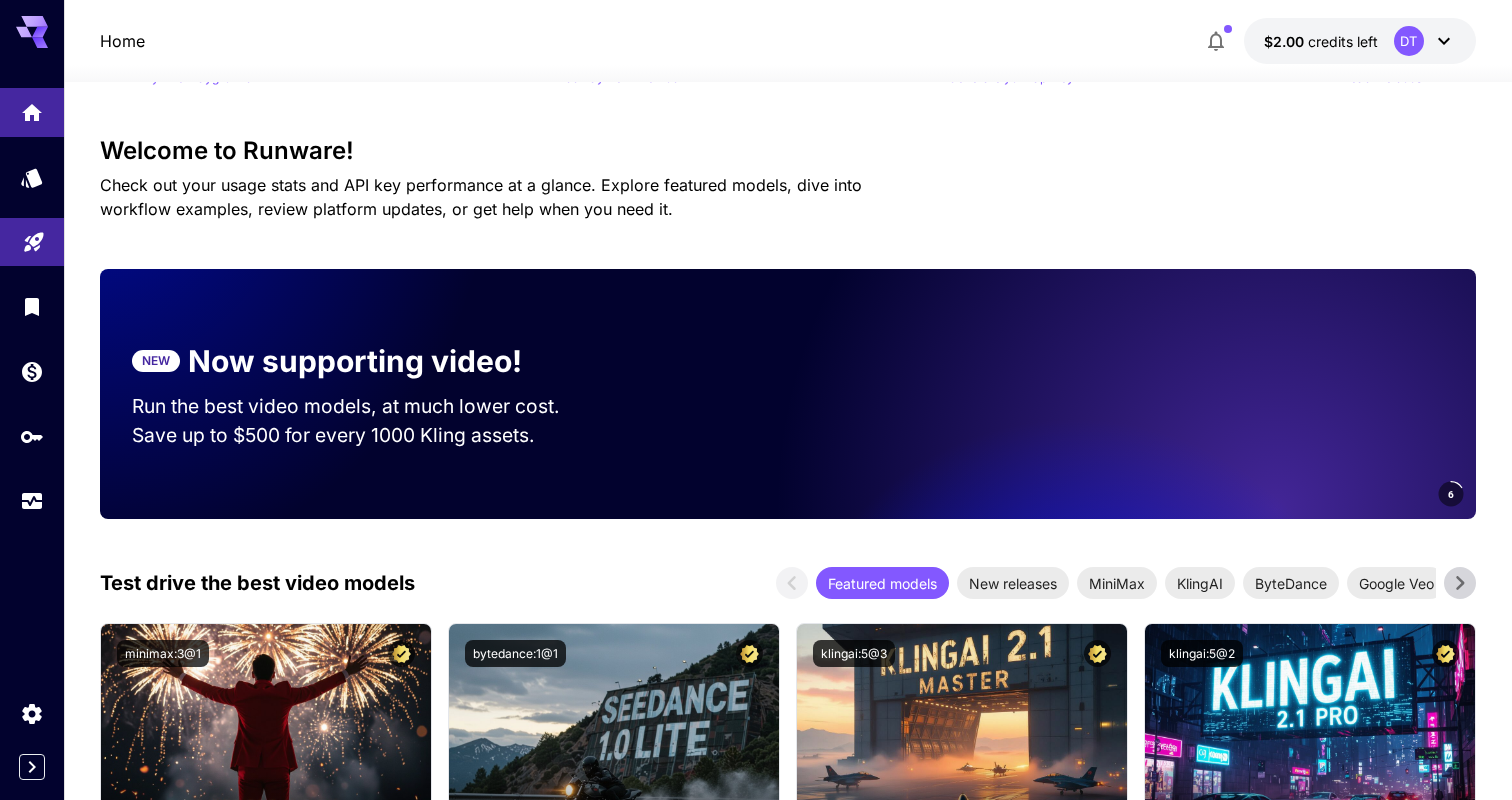 scroll, scrollTop: 336, scrollLeft: 0, axis: vertical 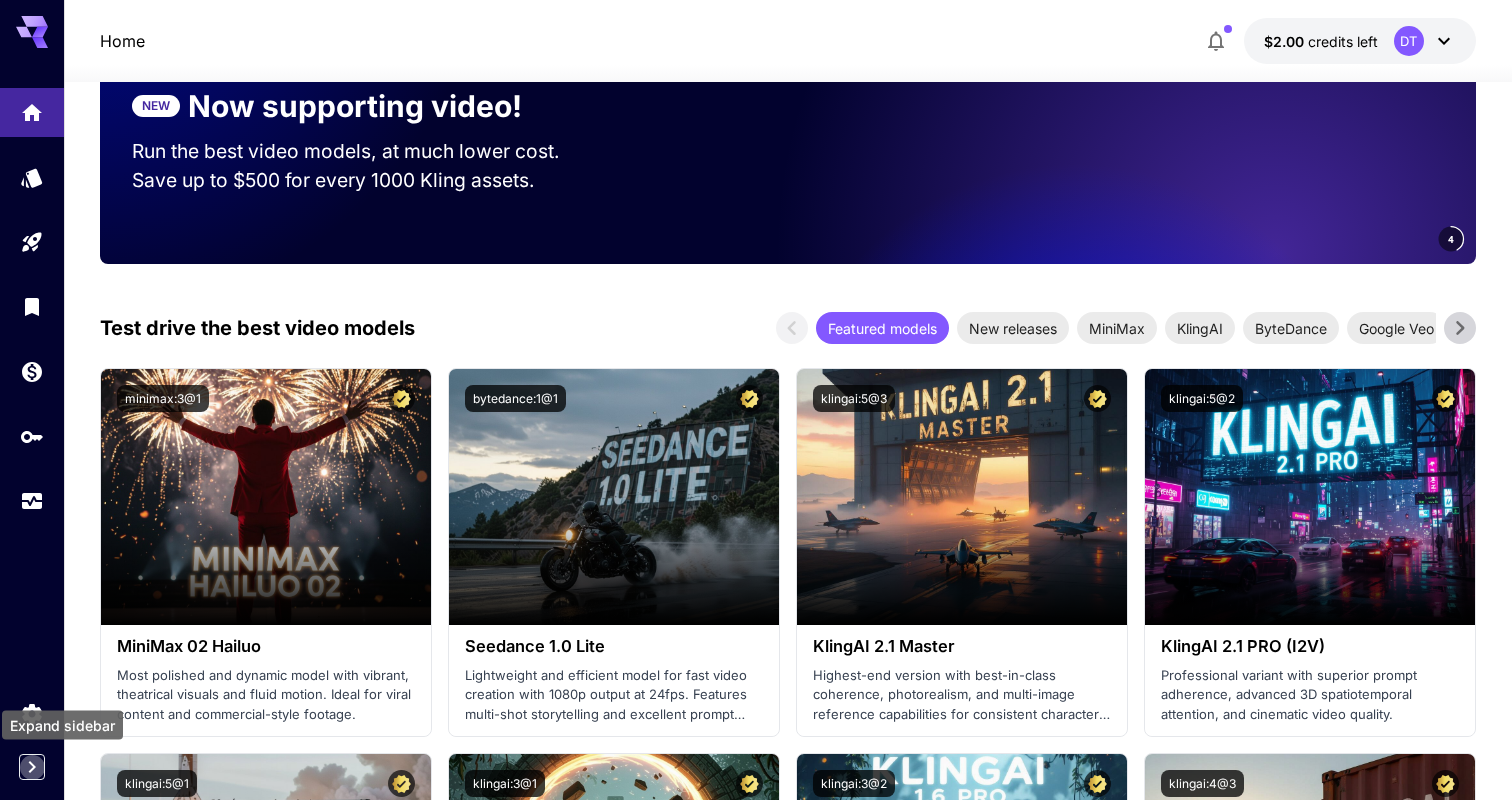 click 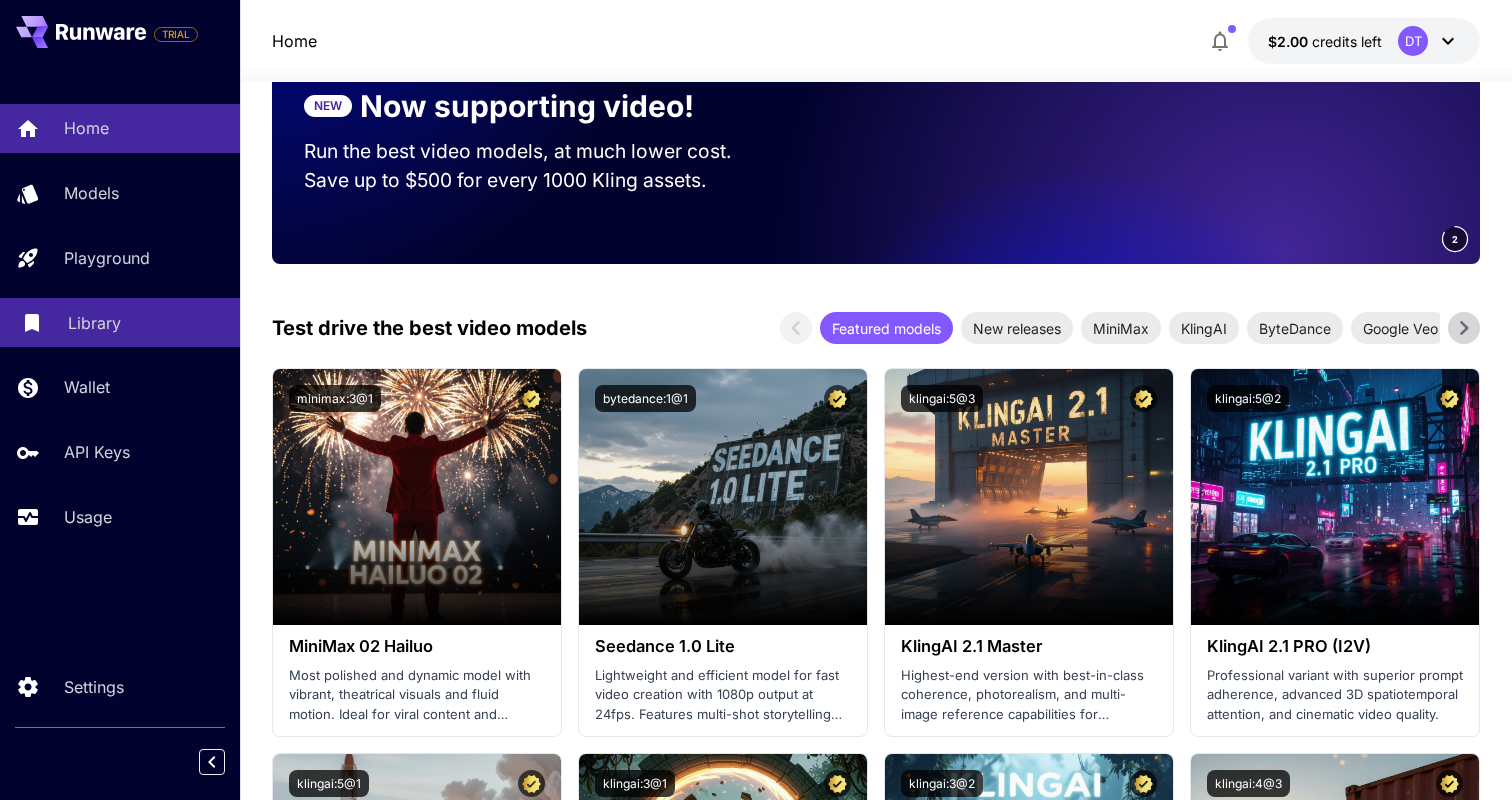 click on "Library" at bounding box center [94, 323] 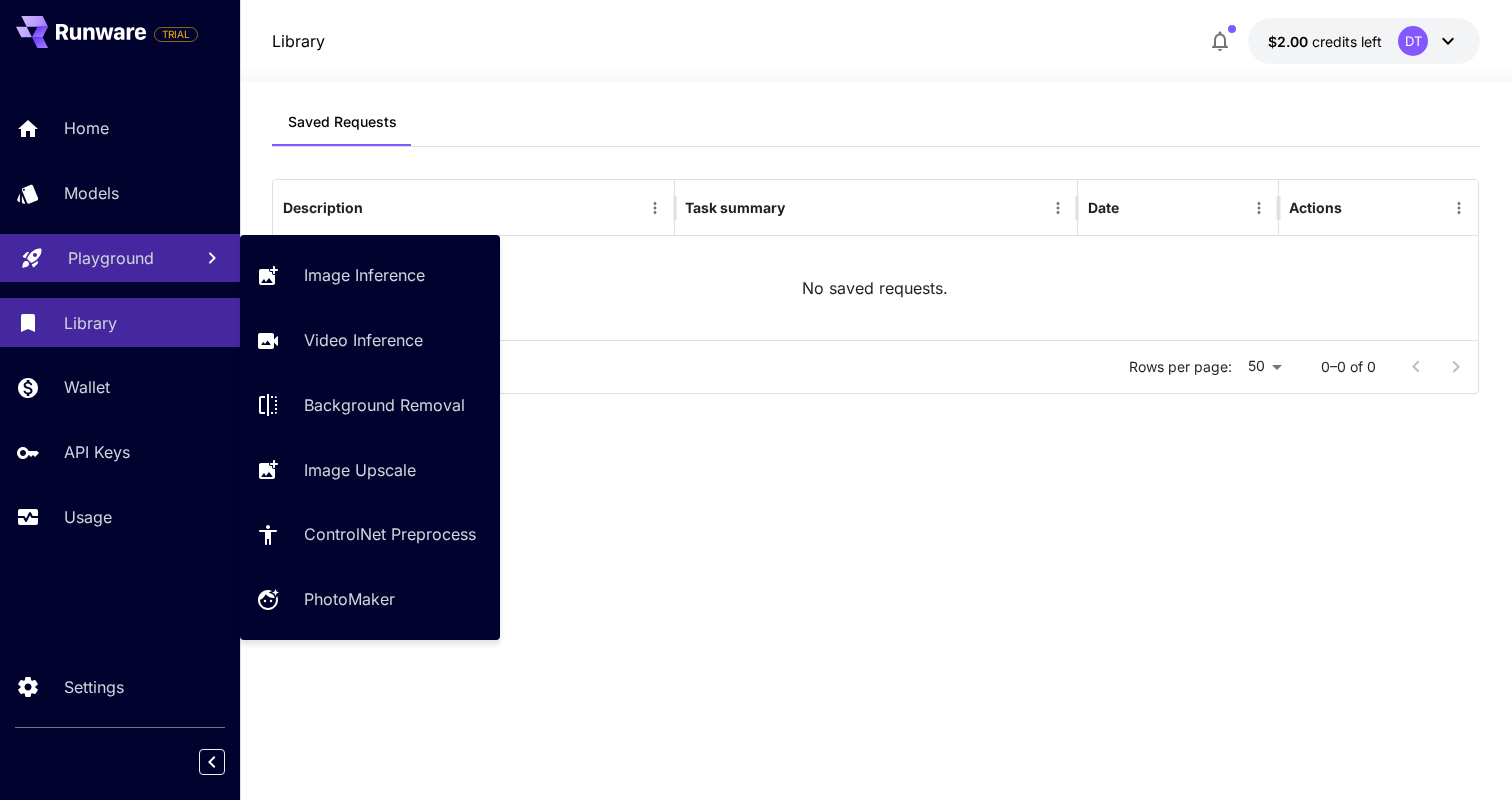click on "Playground" at bounding box center [111, 258] 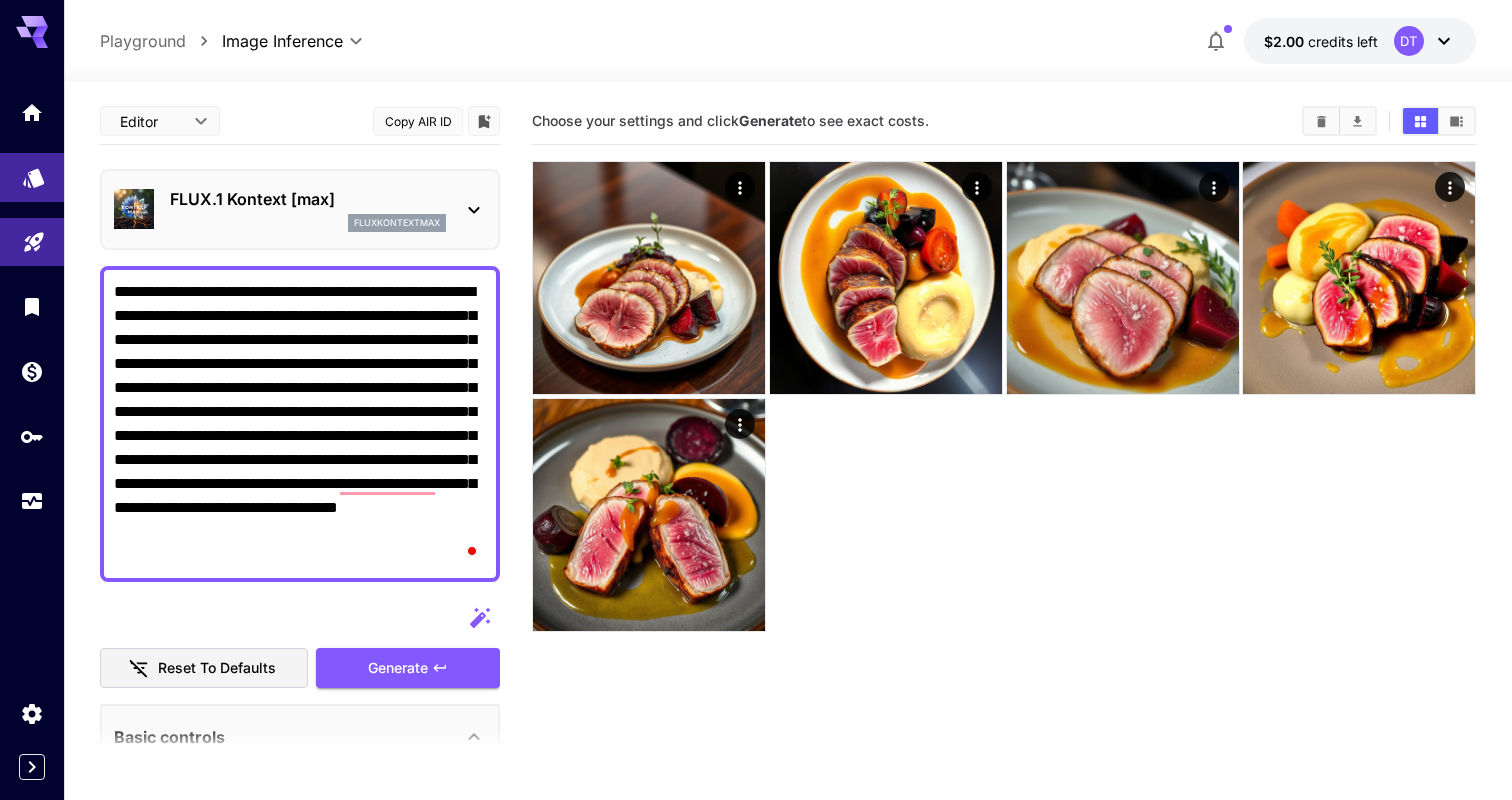 click 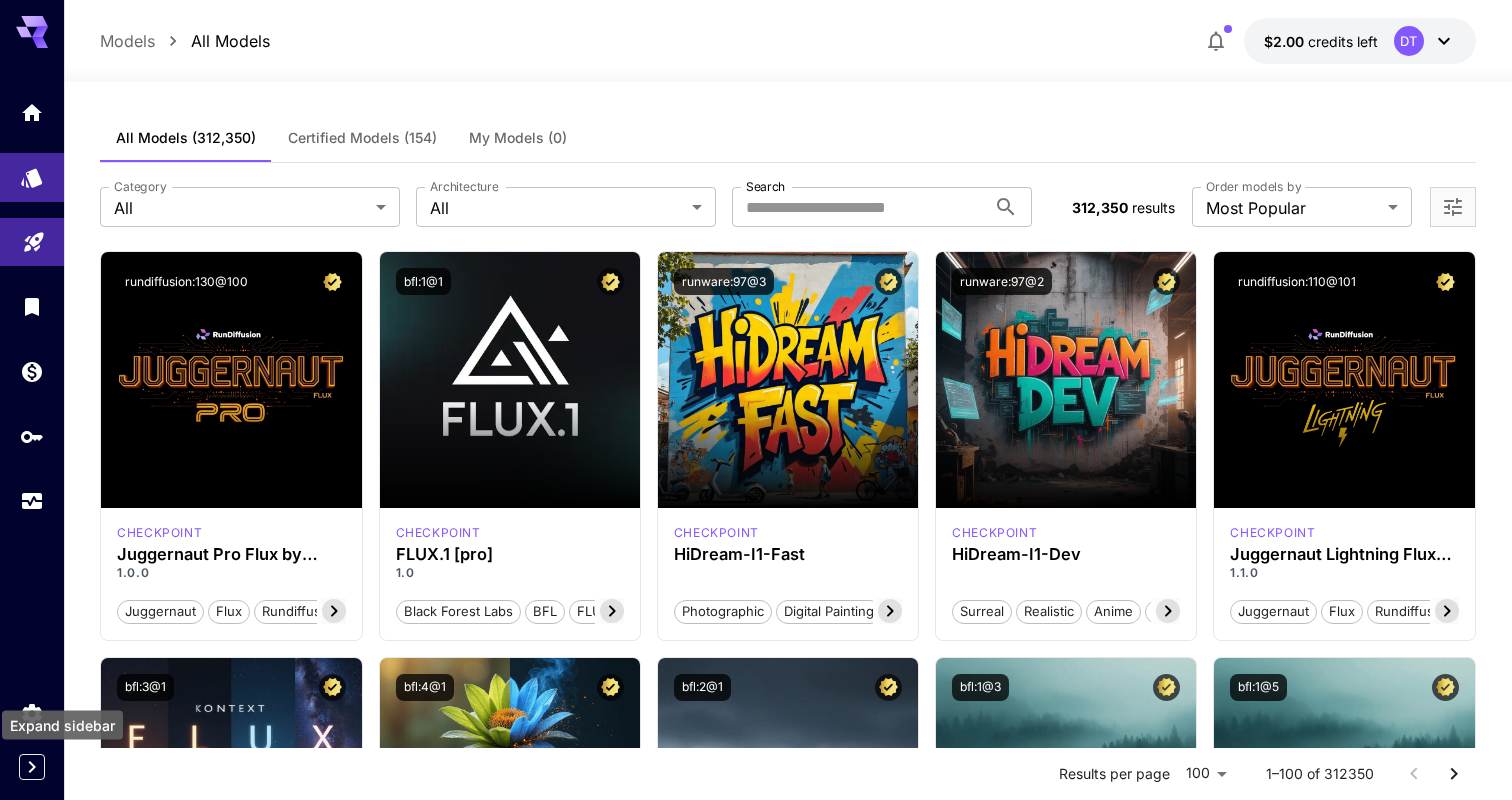 click 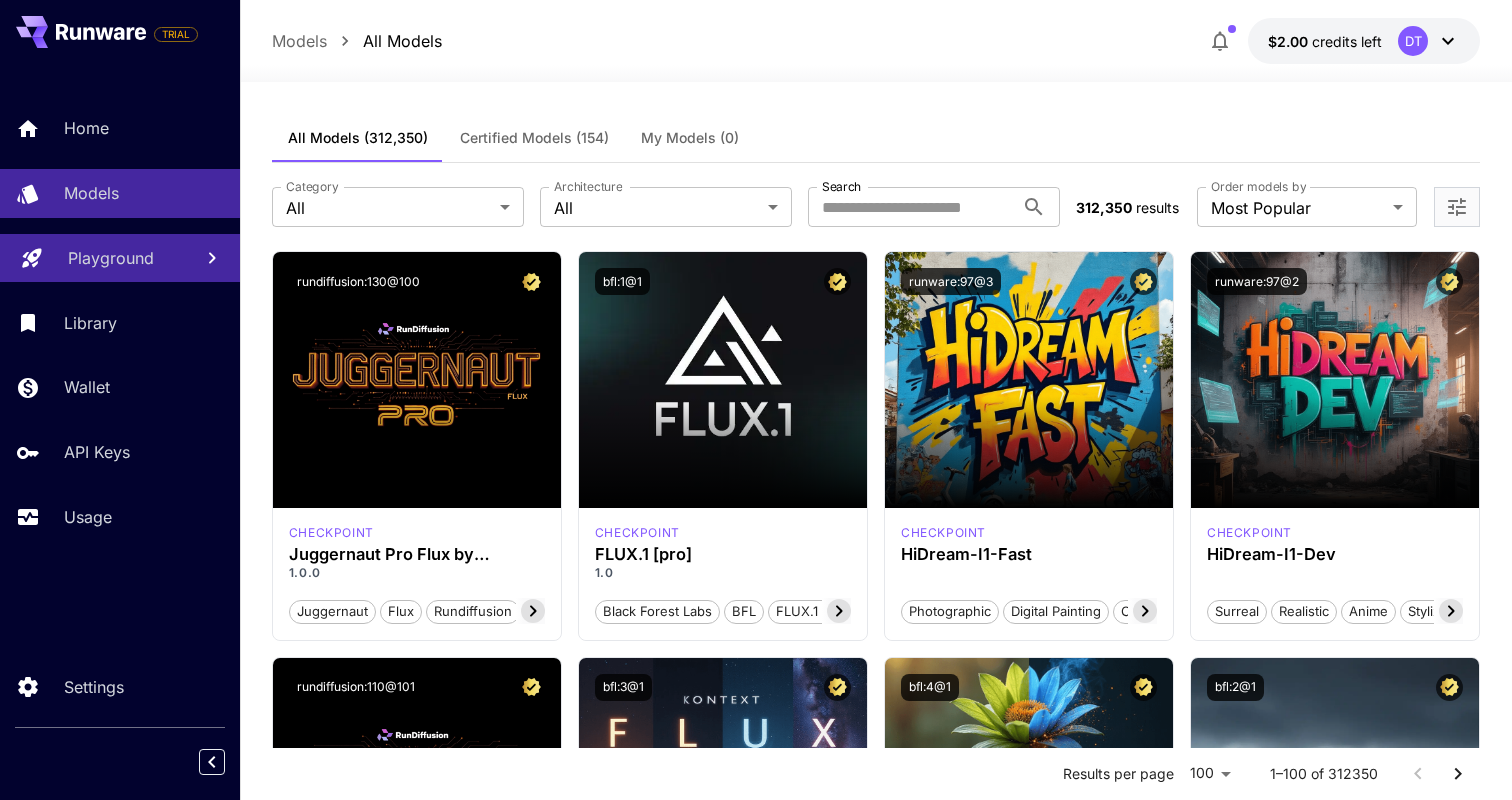click on "Home Models Playground Library Wallet API Keys Usage" at bounding box center [120, 322] 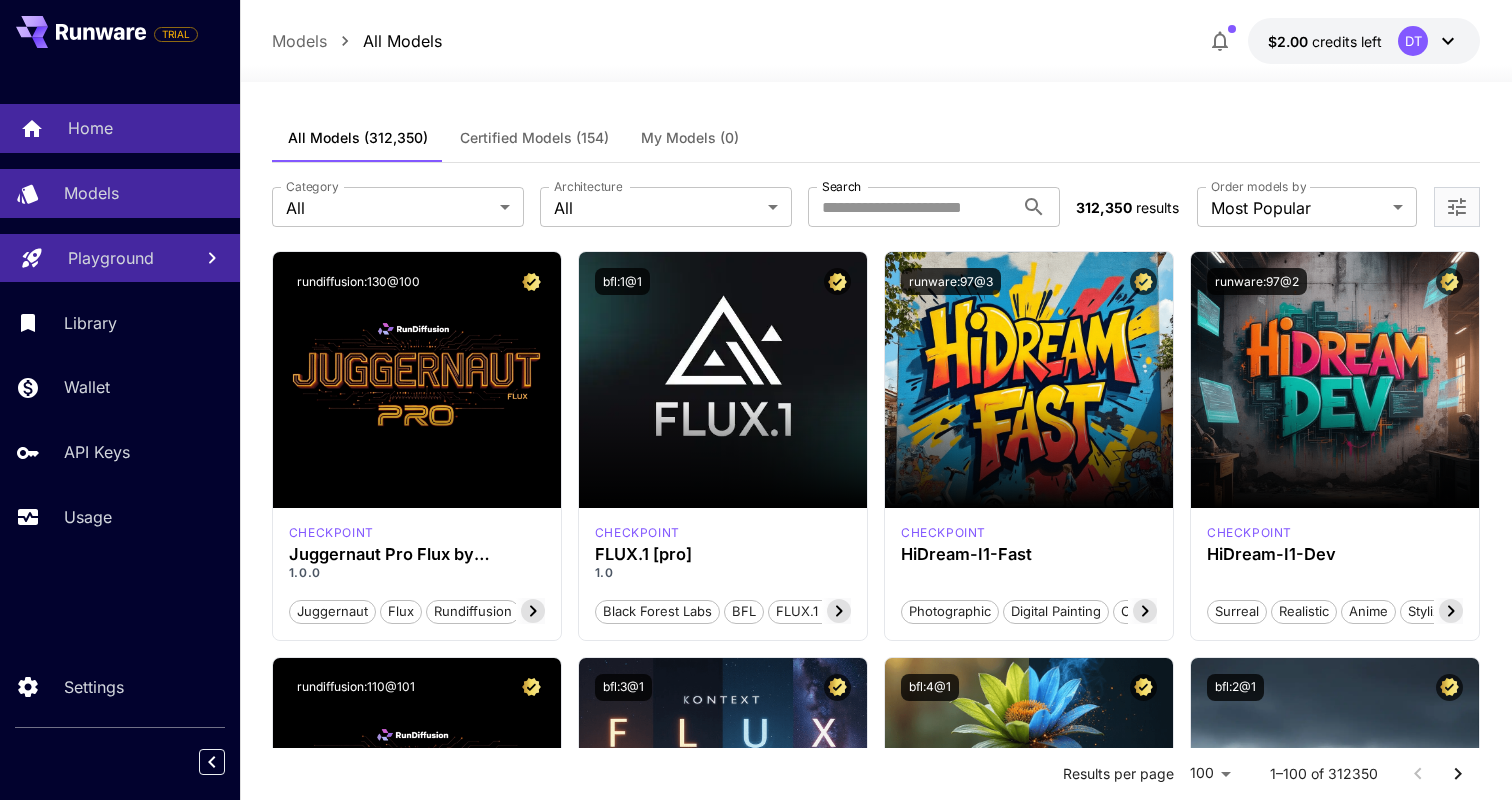 click on "Home" at bounding box center (90, 128) 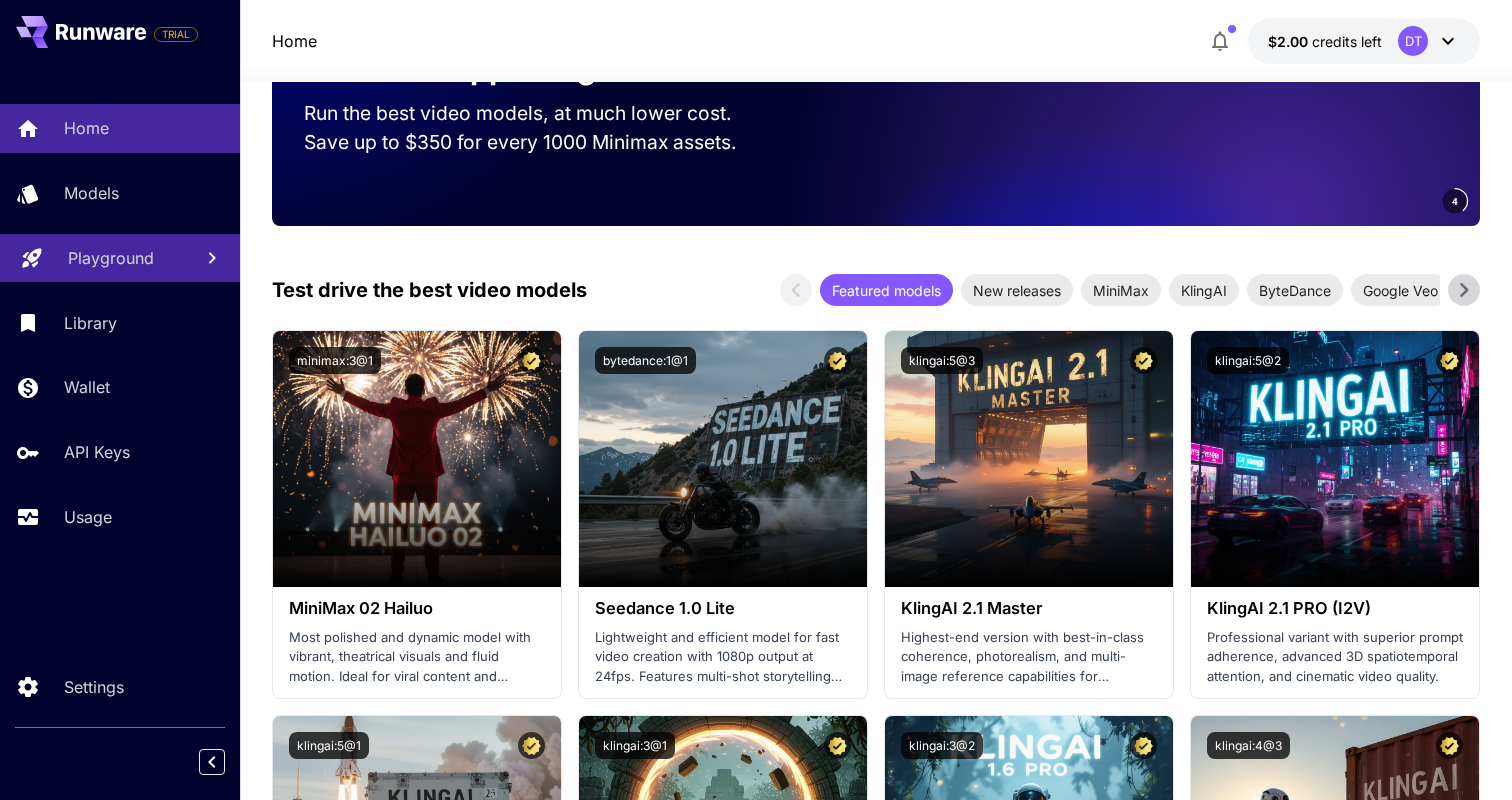 scroll, scrollTop: 260, scrollLeft: 0, axis: vertical 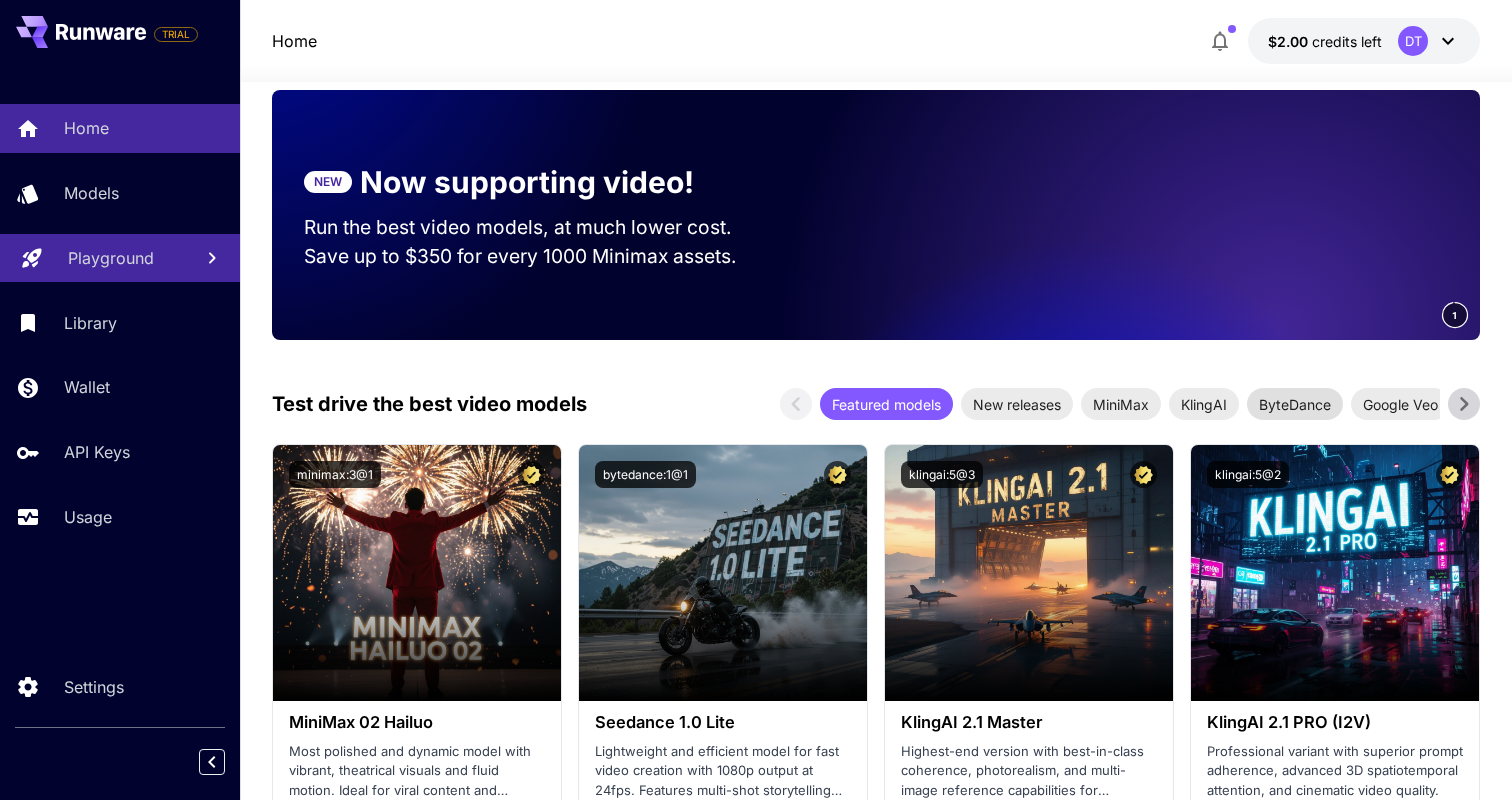 click on "ByteDance" at bounding box center [1295, 404] 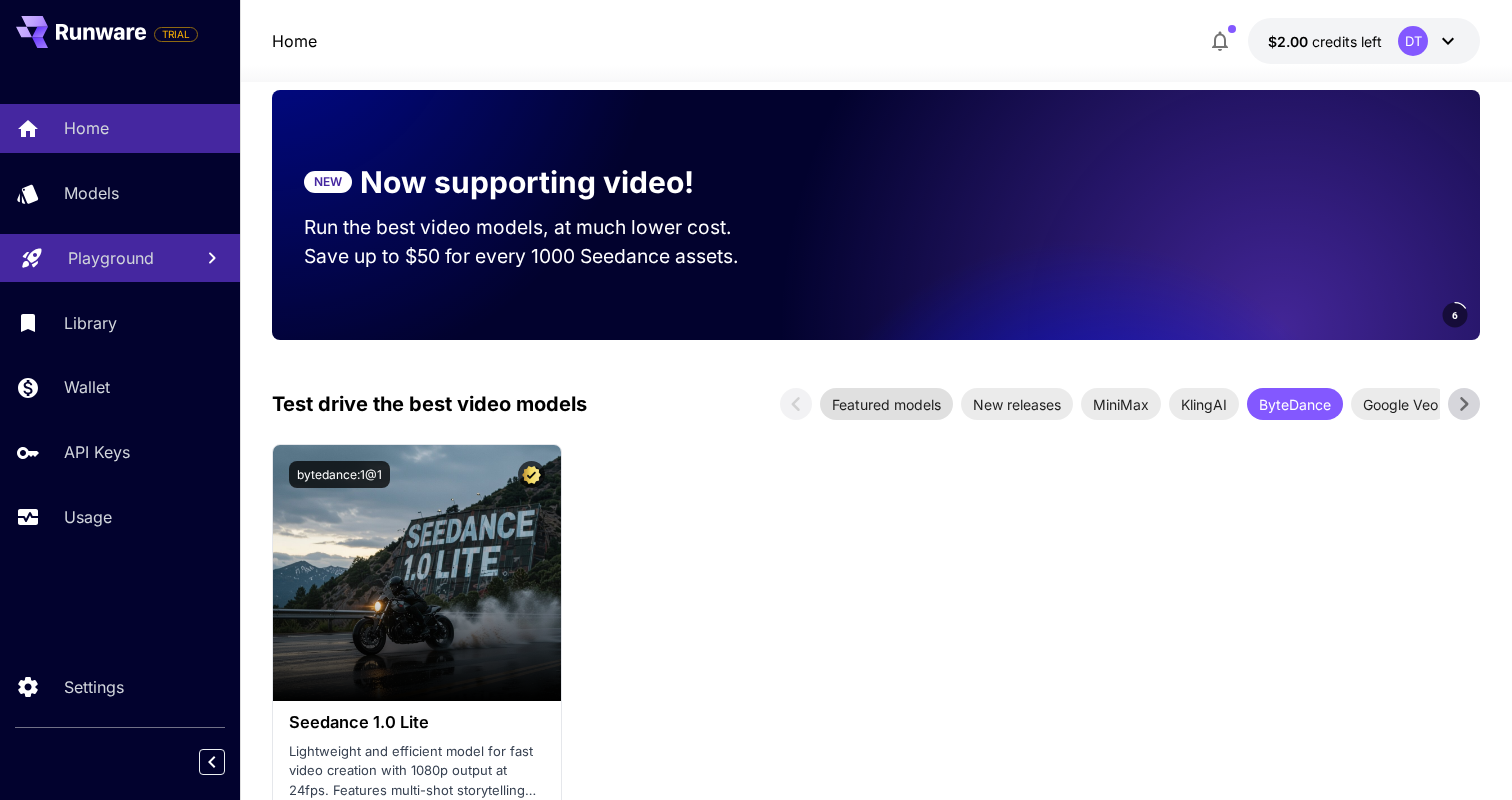 click on "Featured models" at bounding box center (886, 404) 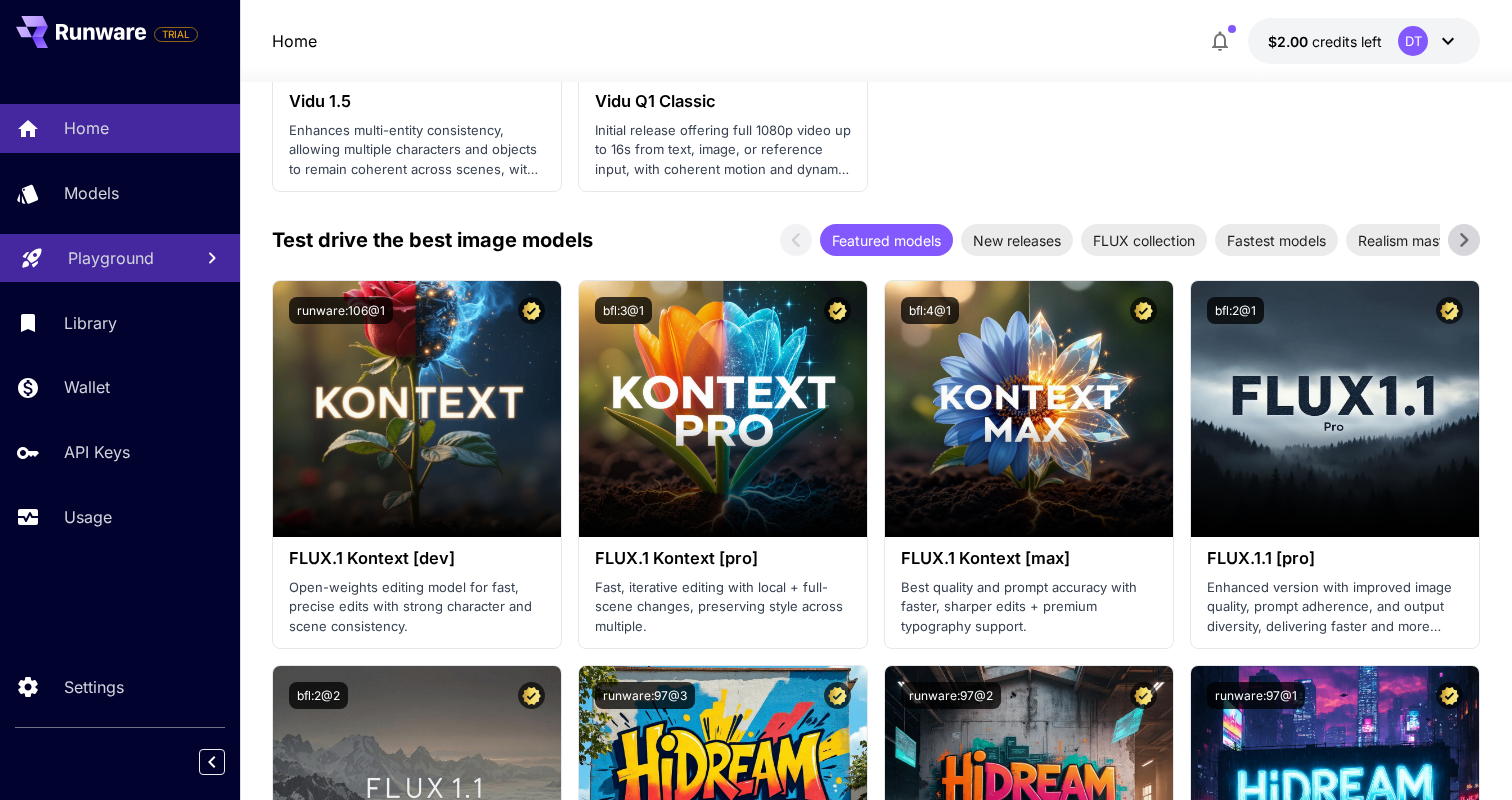 scroll, scrollTop: 2425, scrollLeft: 0, axis: vertical 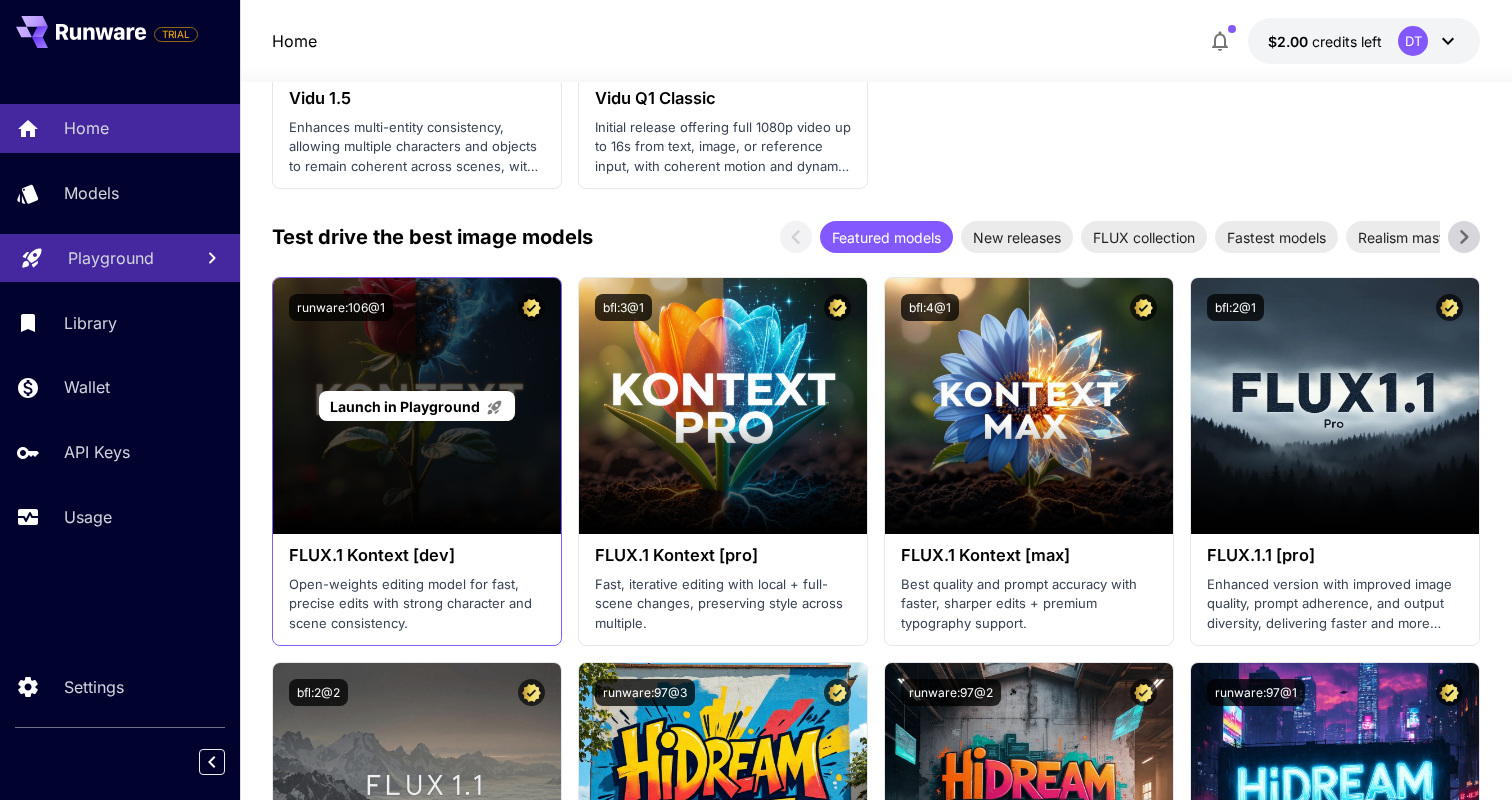 click on "Launch in Playground" at bounding box center [417, 406] 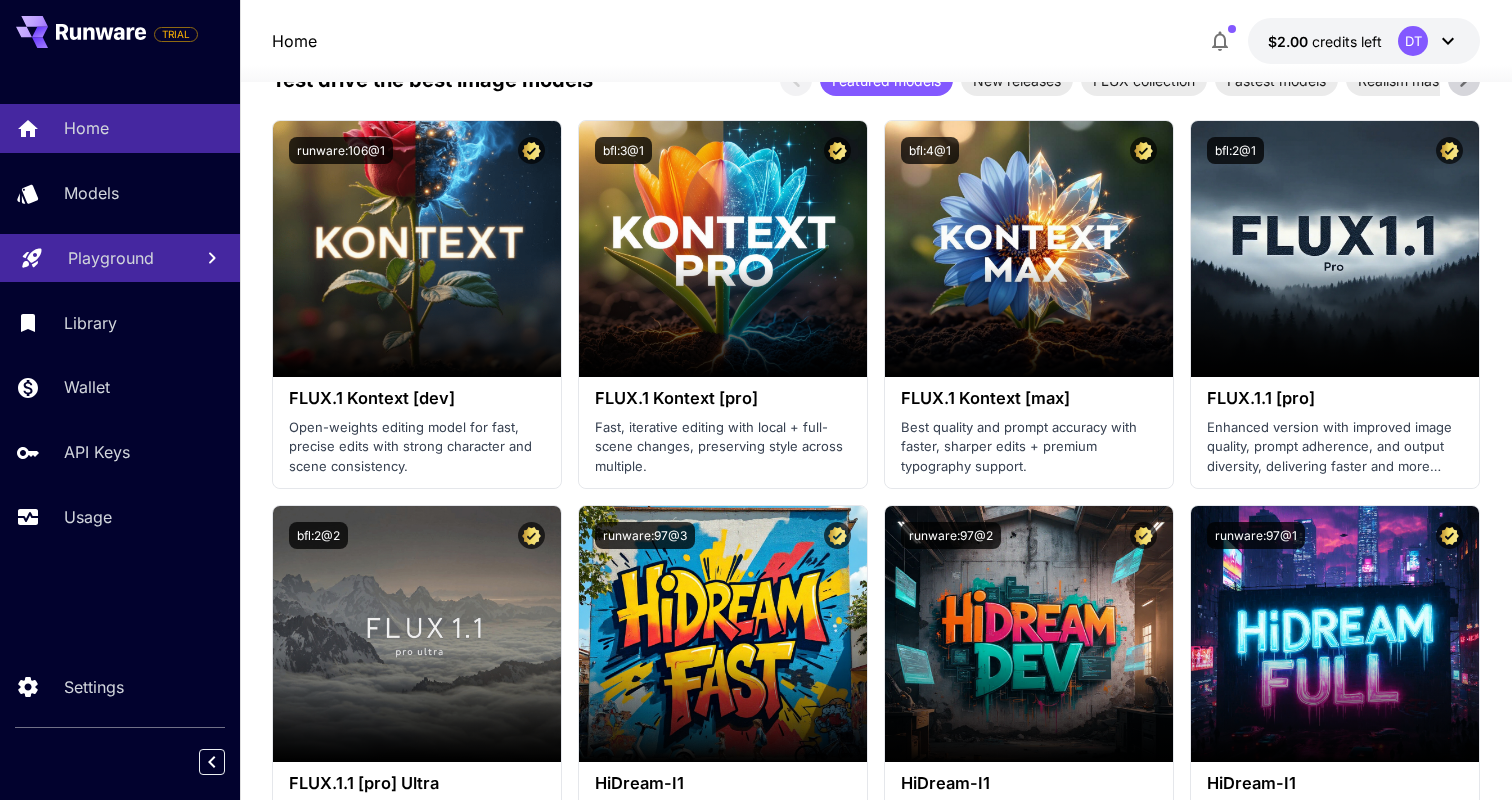 scroll, scrollTop: 2551, scrollLeft: 0, axis: vertical 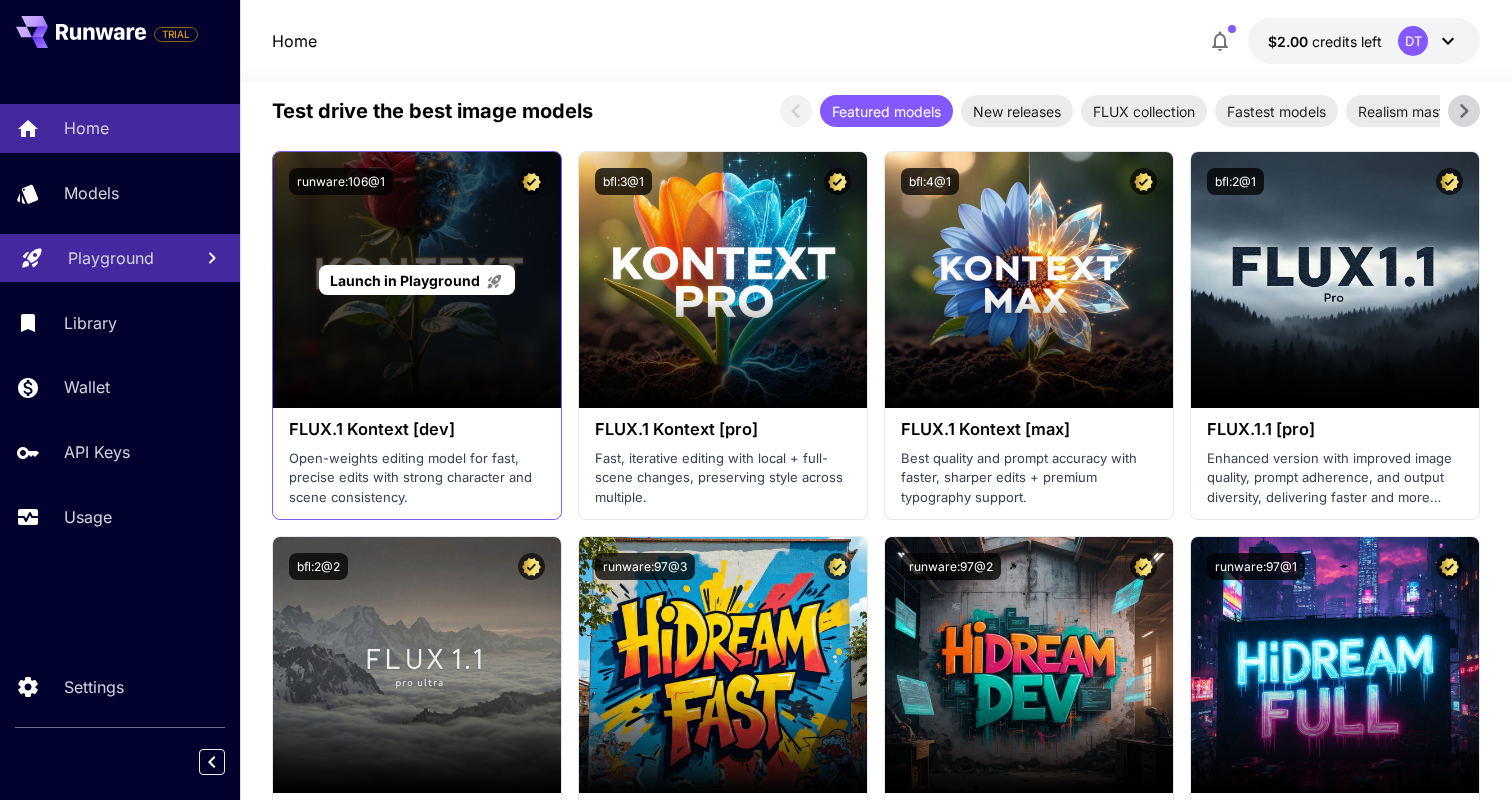 click on "Launch in Playground" at bounding box center (405, 280) 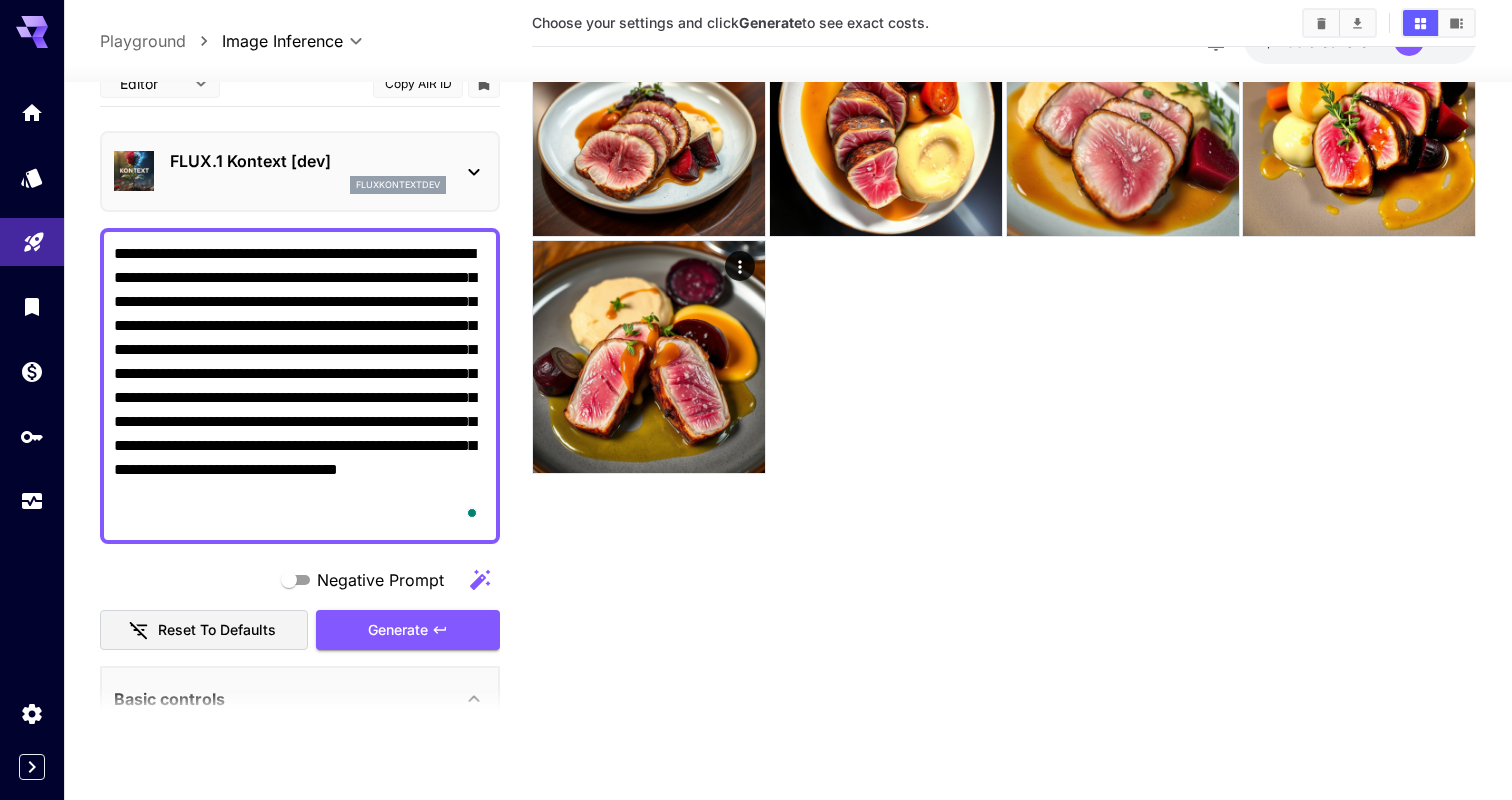 type on "*******" 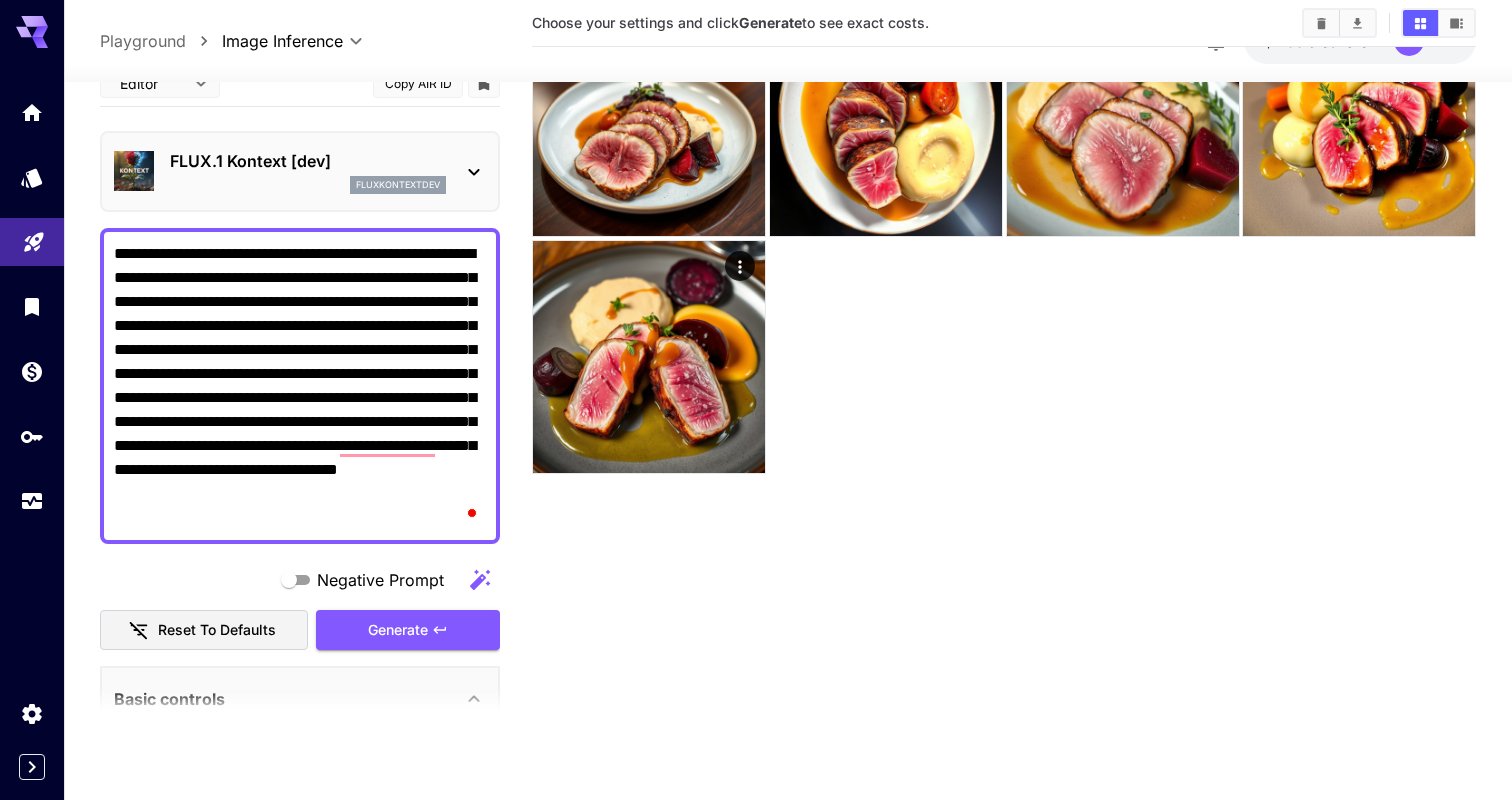 click on "fluxkontextdev" at bounding box center [308, 185] 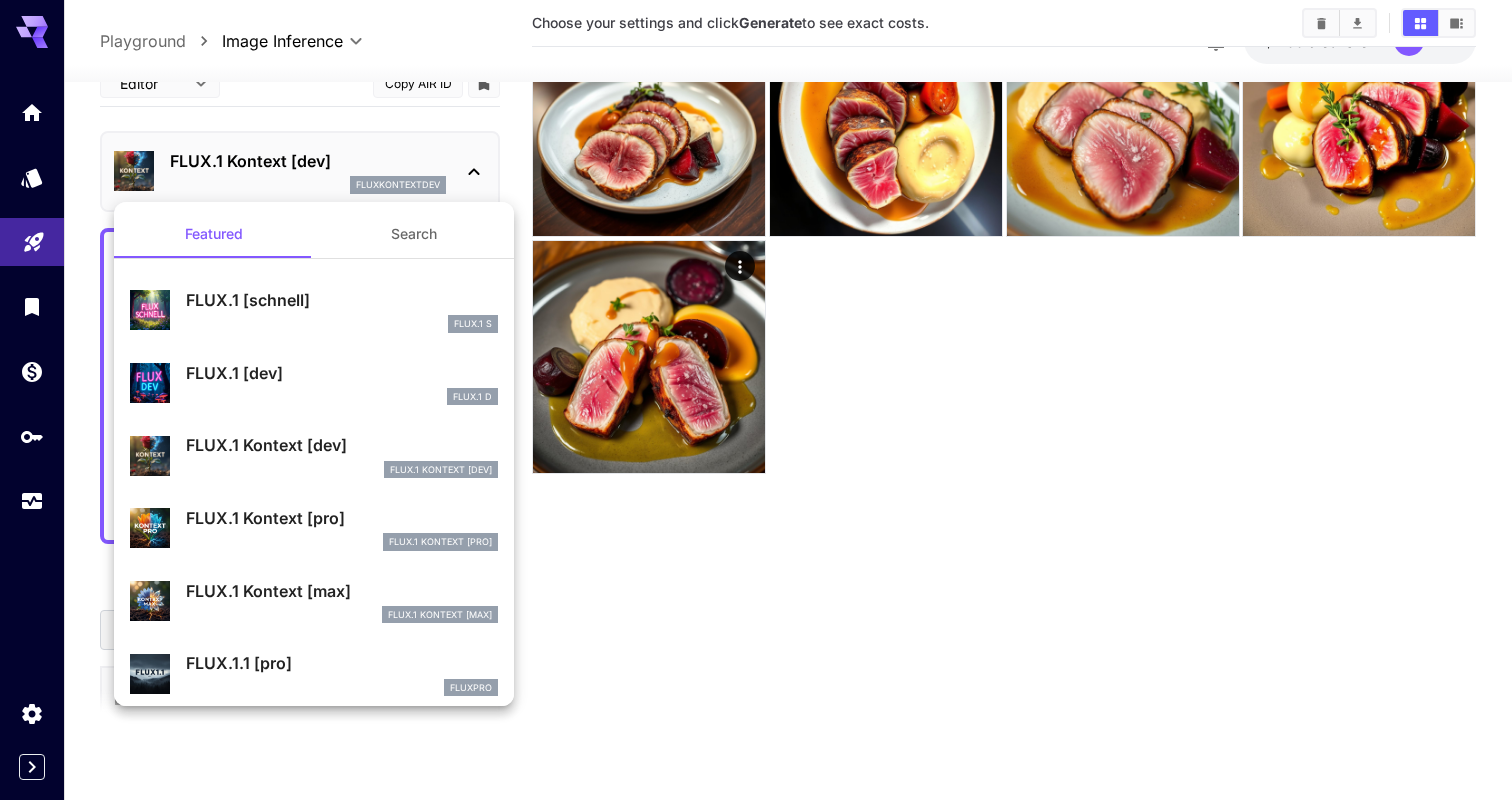 click on "FLUX.1 Kontext [max]" at bounding box center [342, 591] 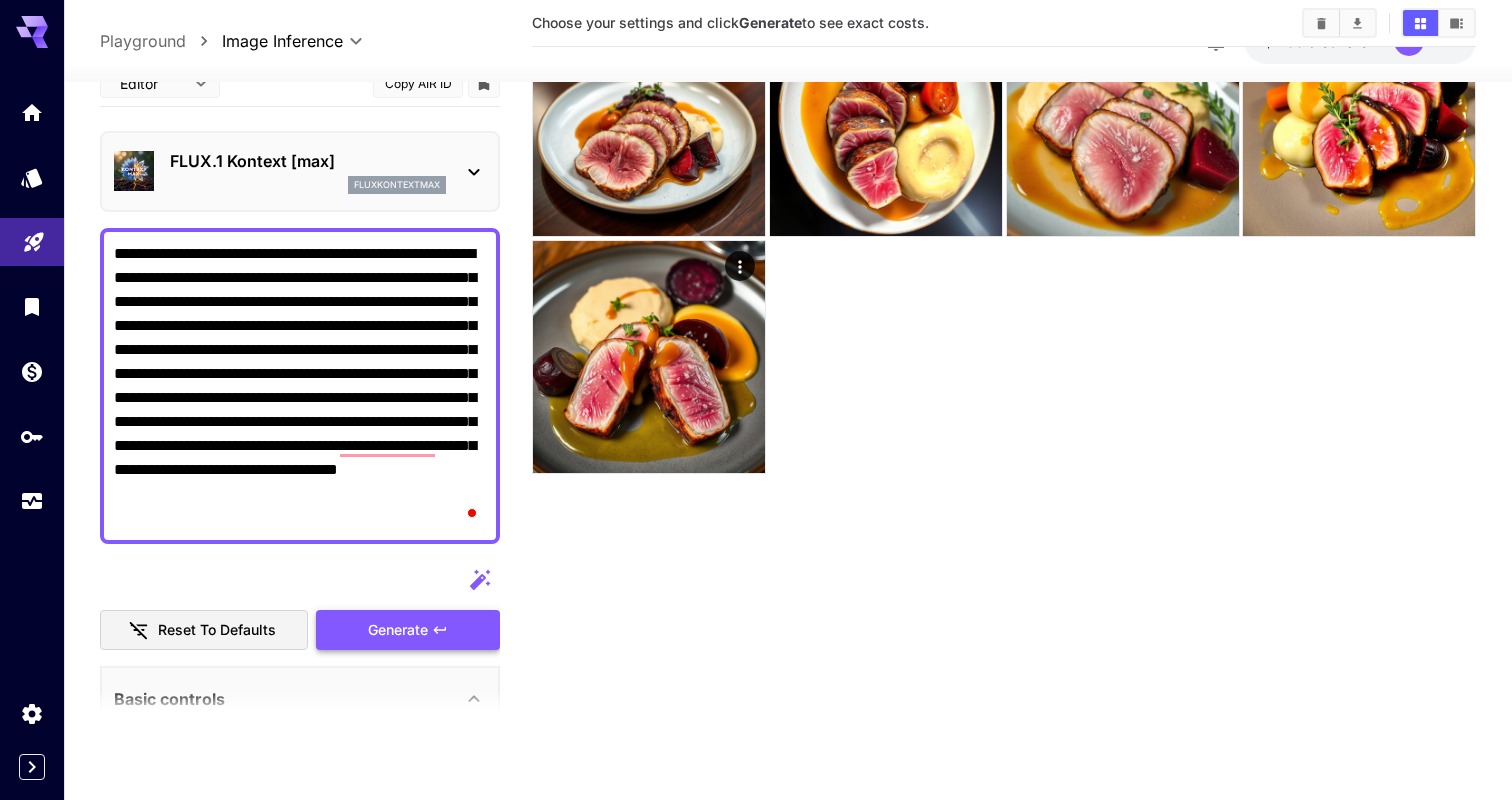 click on "Generate" at bounding box center (398, 630) 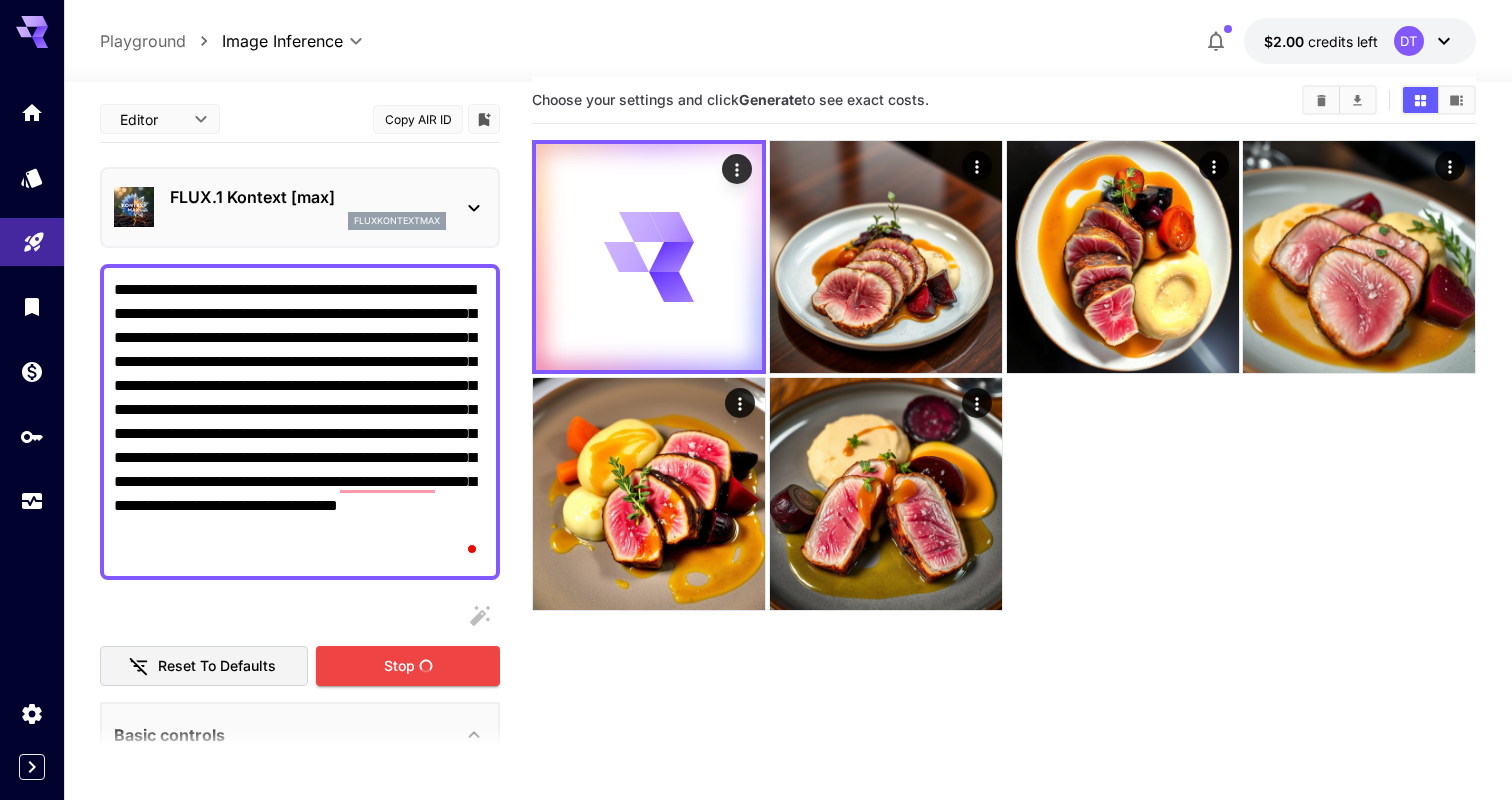 scroll, scrollTop: 20, scrollLeft: 0, axis: vertical 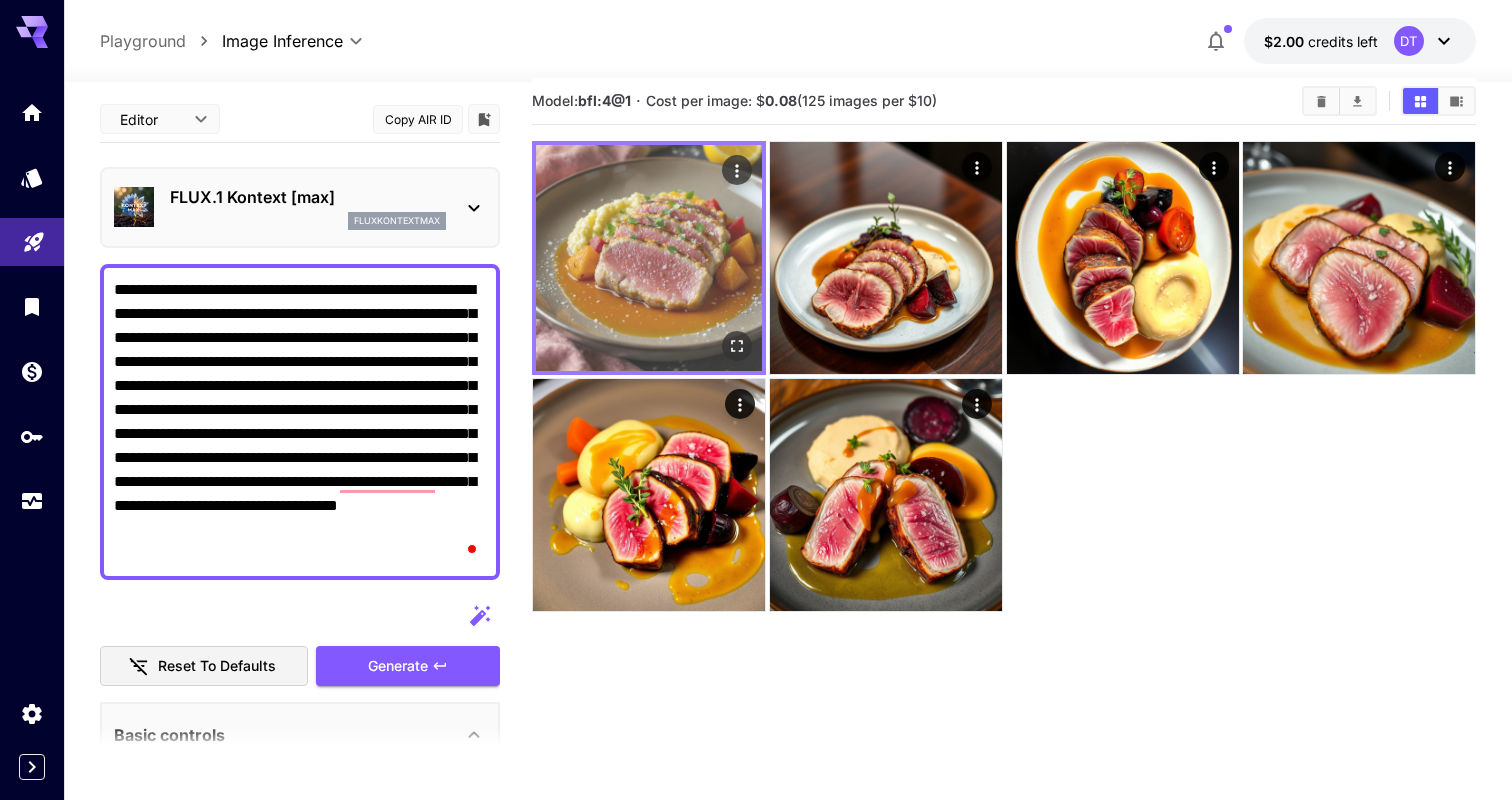 click at bounding box center (649, 258) 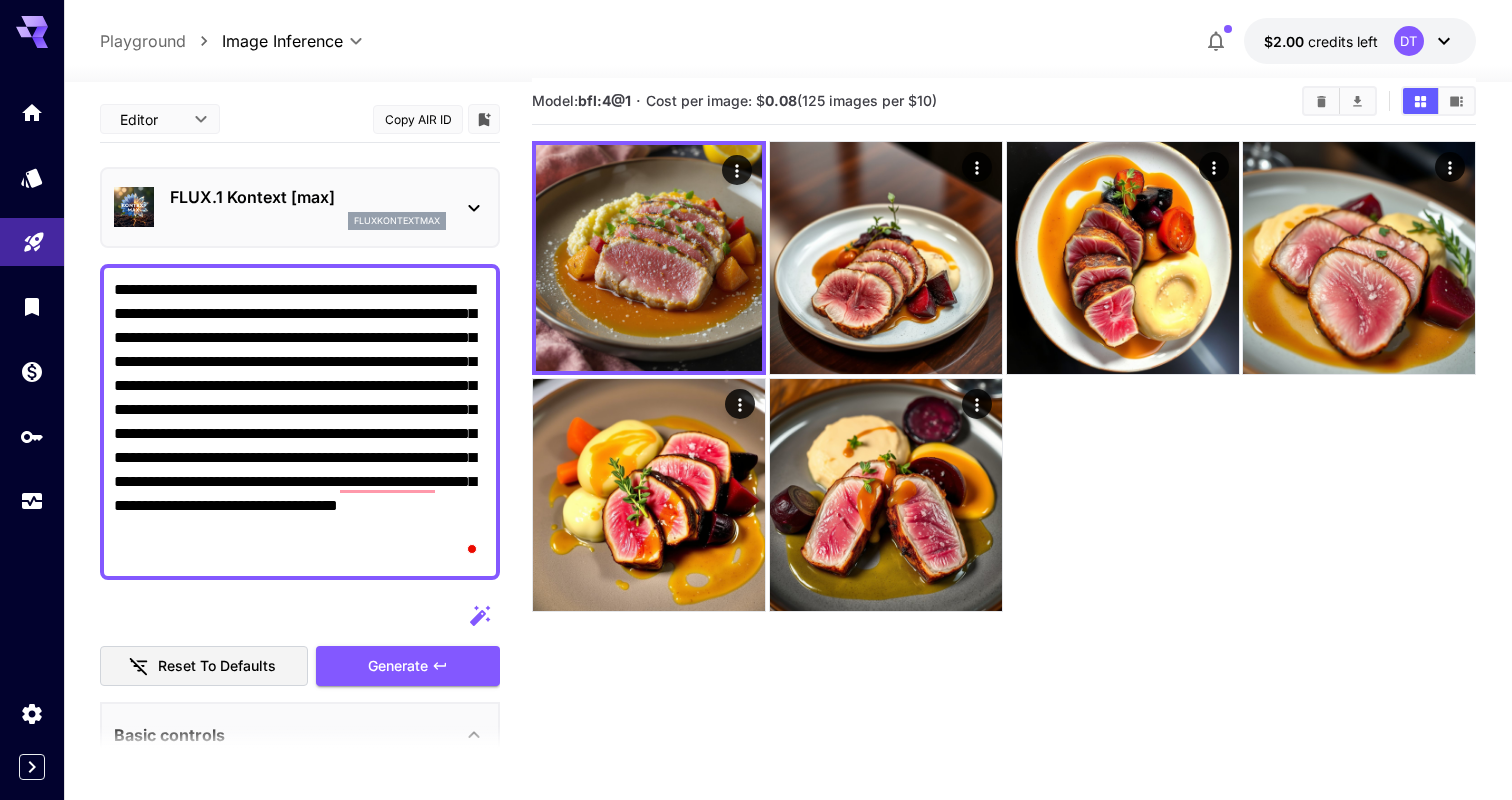 click on "fluxkontextmax" at bounding box center [397, 221] 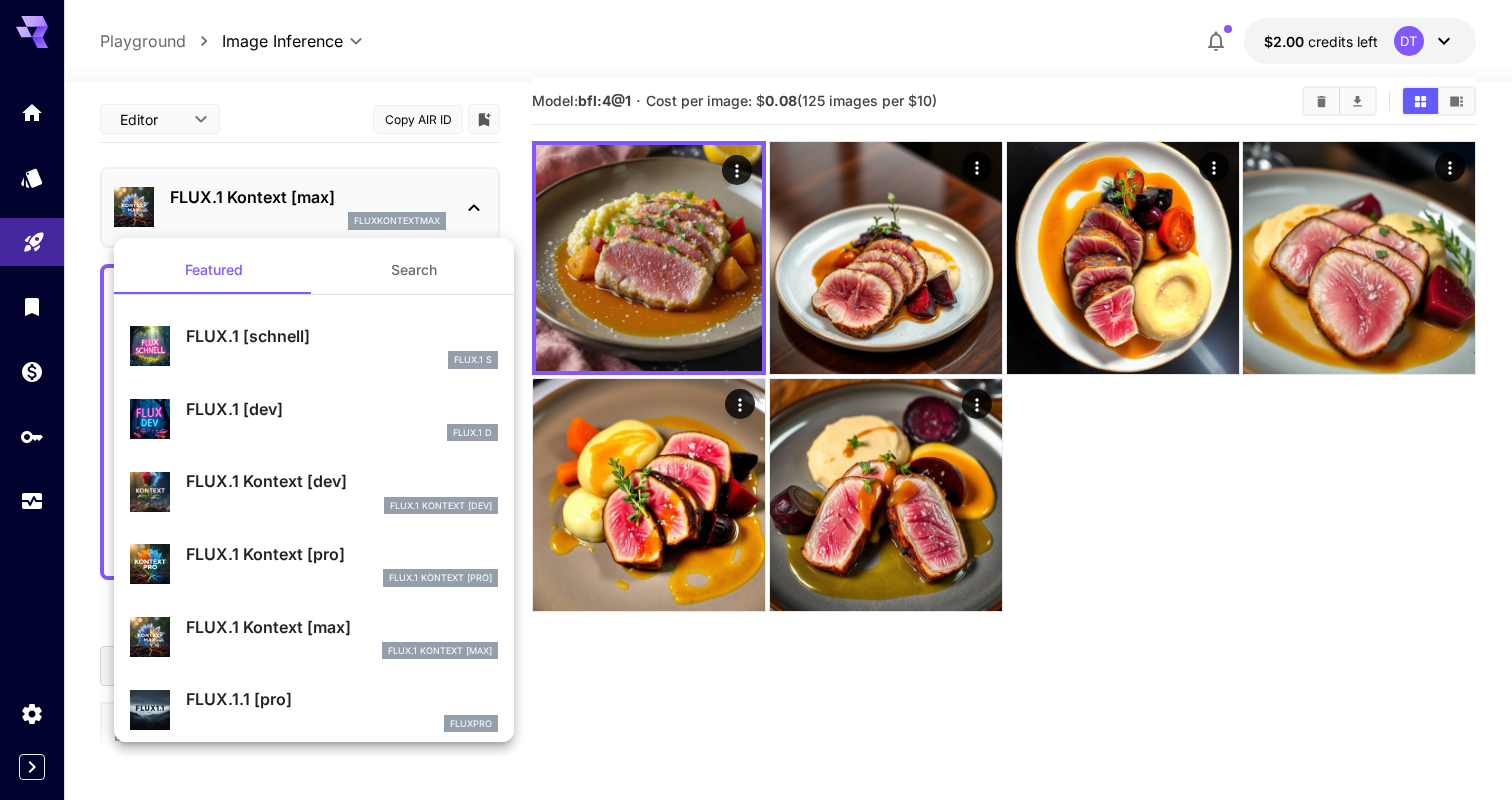 click on "FLUX.1 Kontext [dev]" at bounding box center (342, 481) 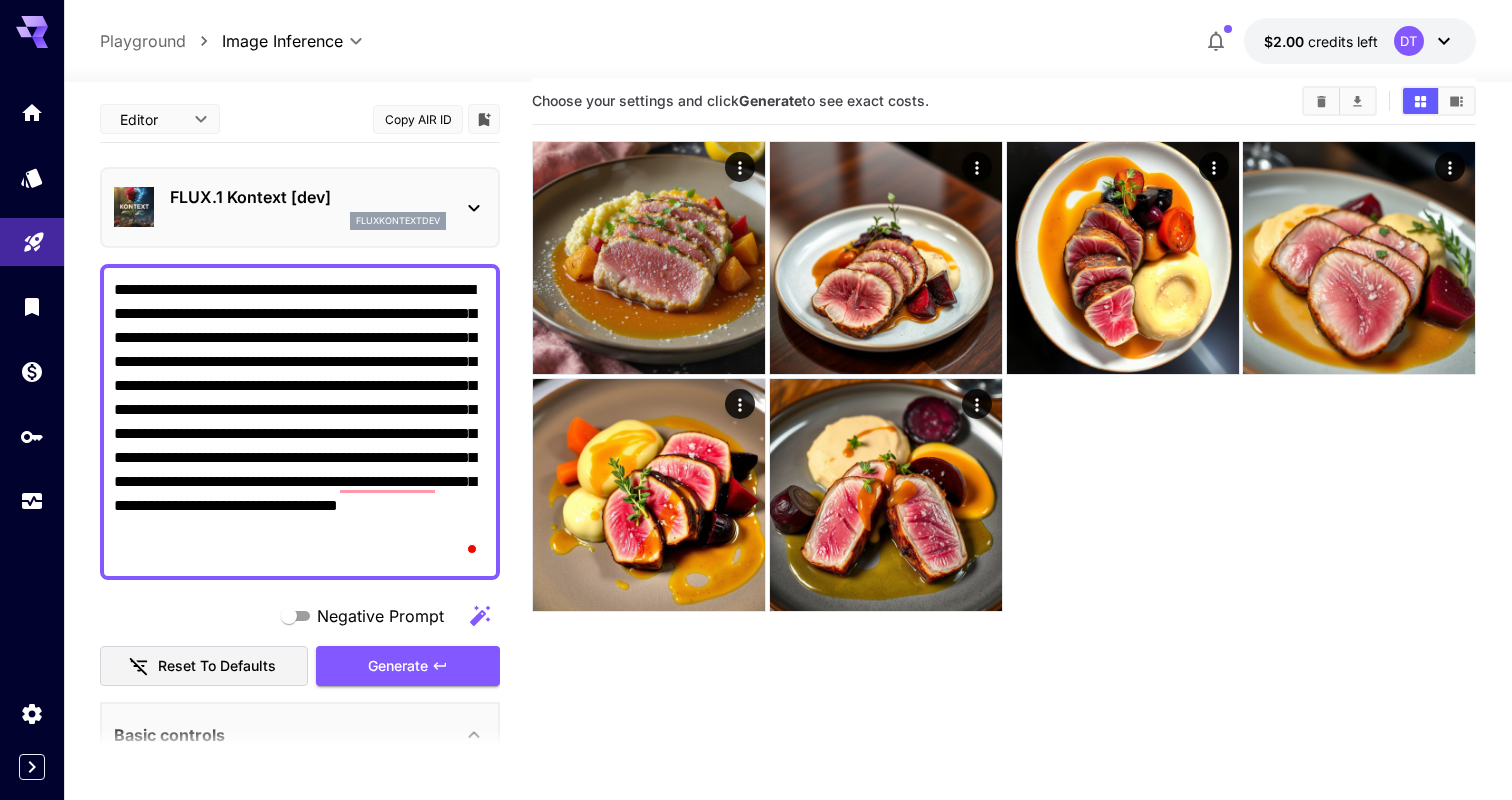 click on "FLUX.1 Kontext [dev]" at bounding box center (308, 197) 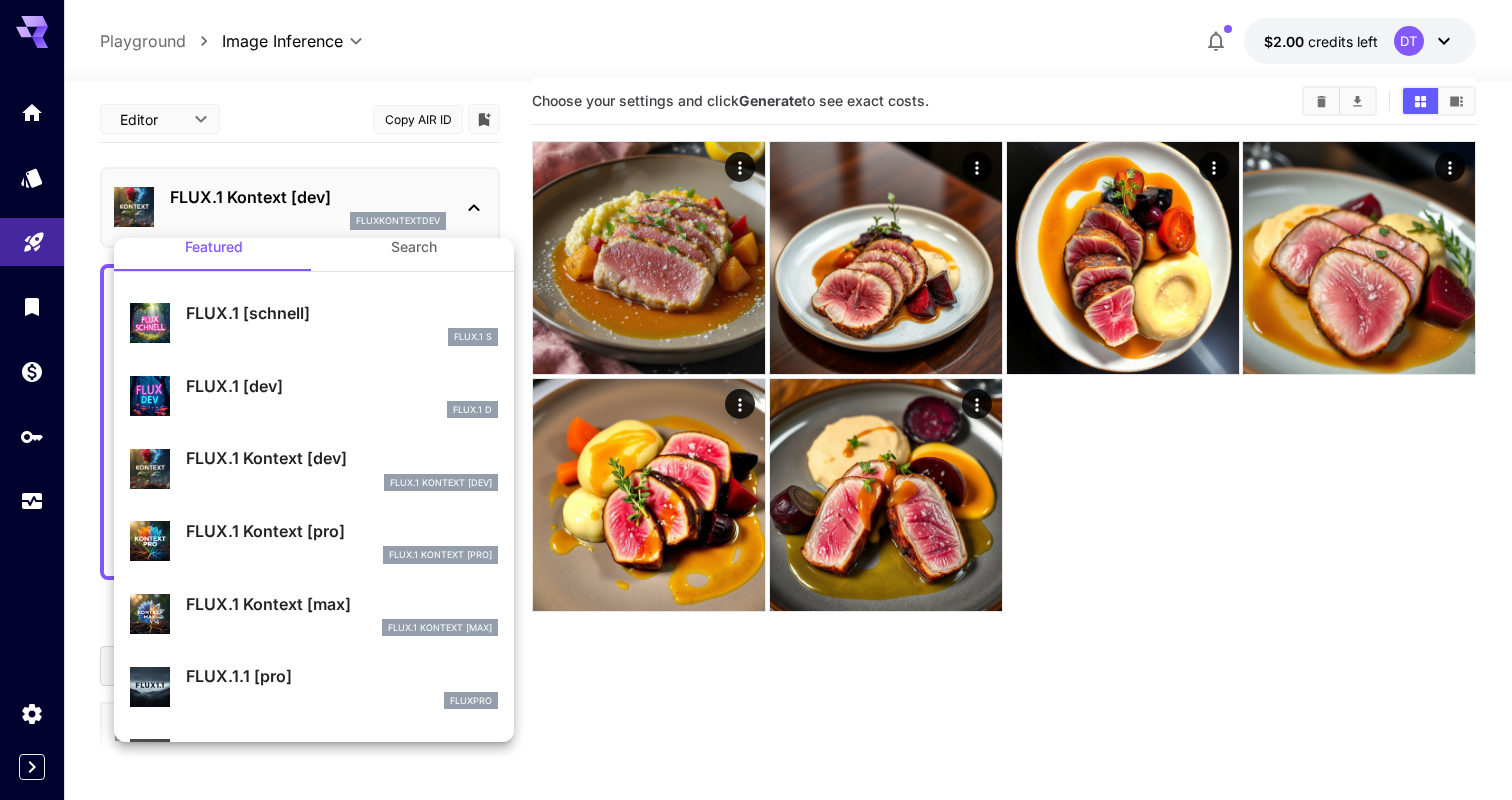 scroll, scrollTop: 0, scrollLeft: 0, axis: both 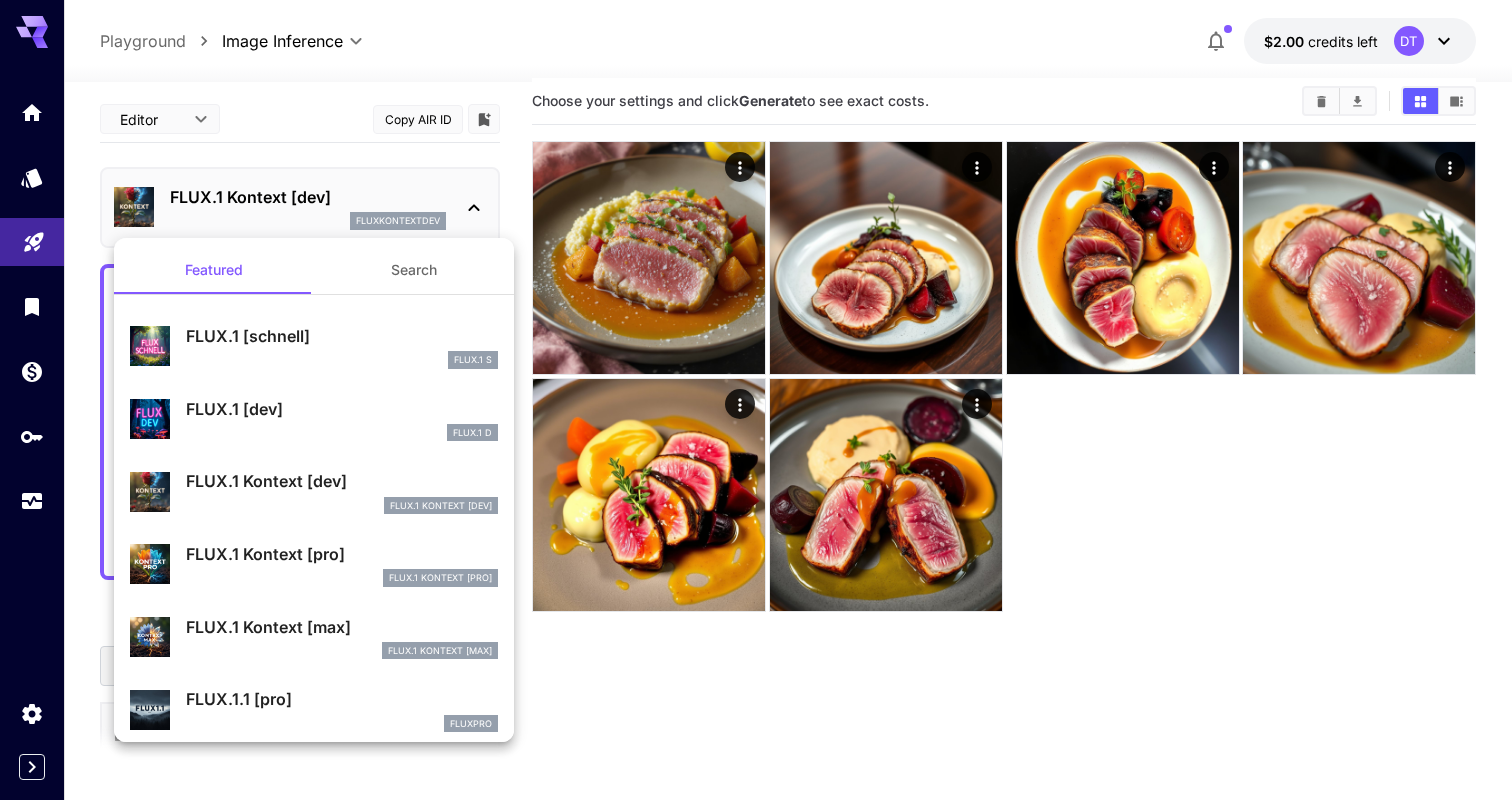 click on "FLUX.1 Kontext [dev] FlUX.1 Kontext [dev]" at bounding box center [342, 491] 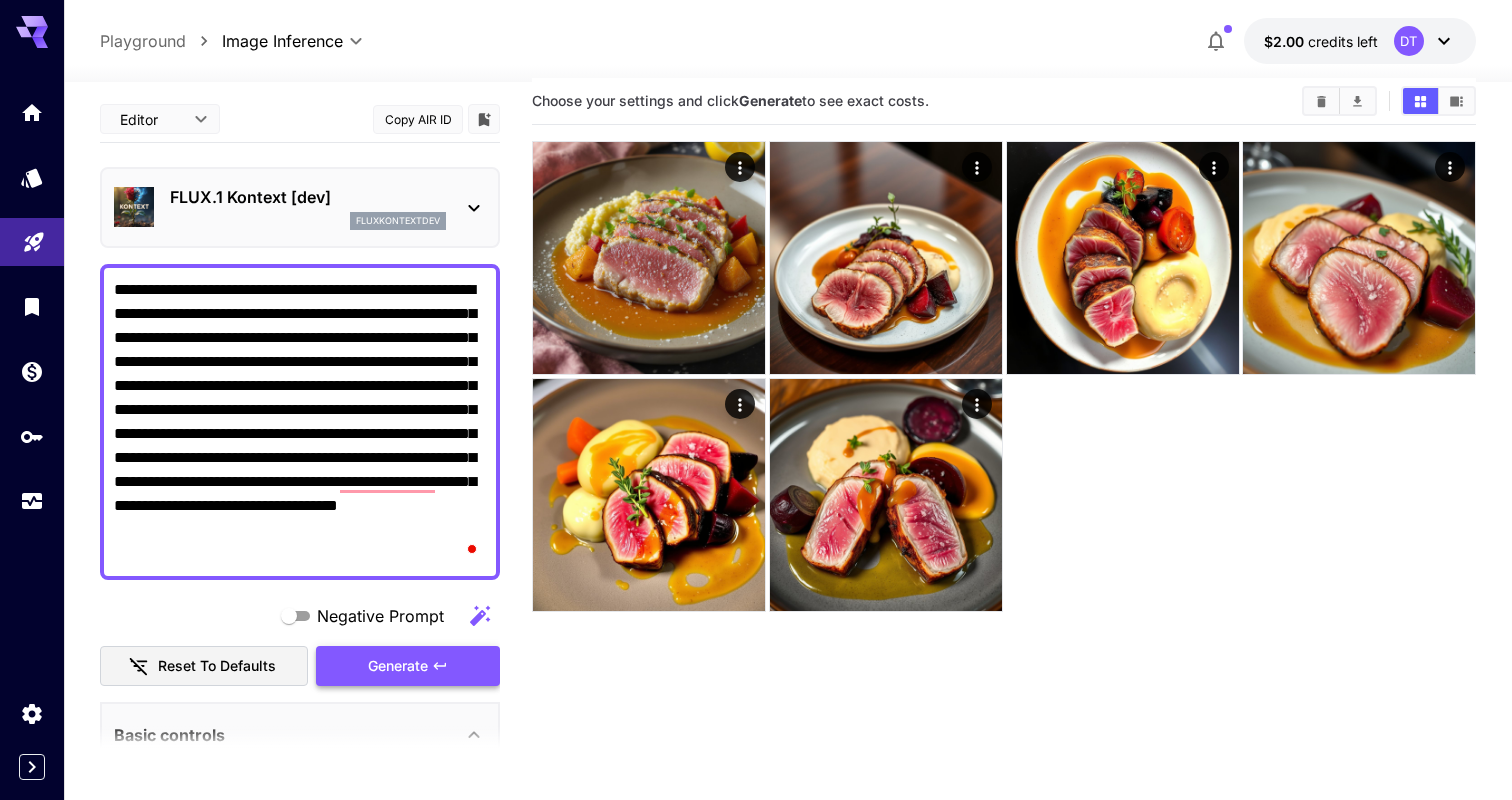 click on "Generate" at bounding box center (398, 666) 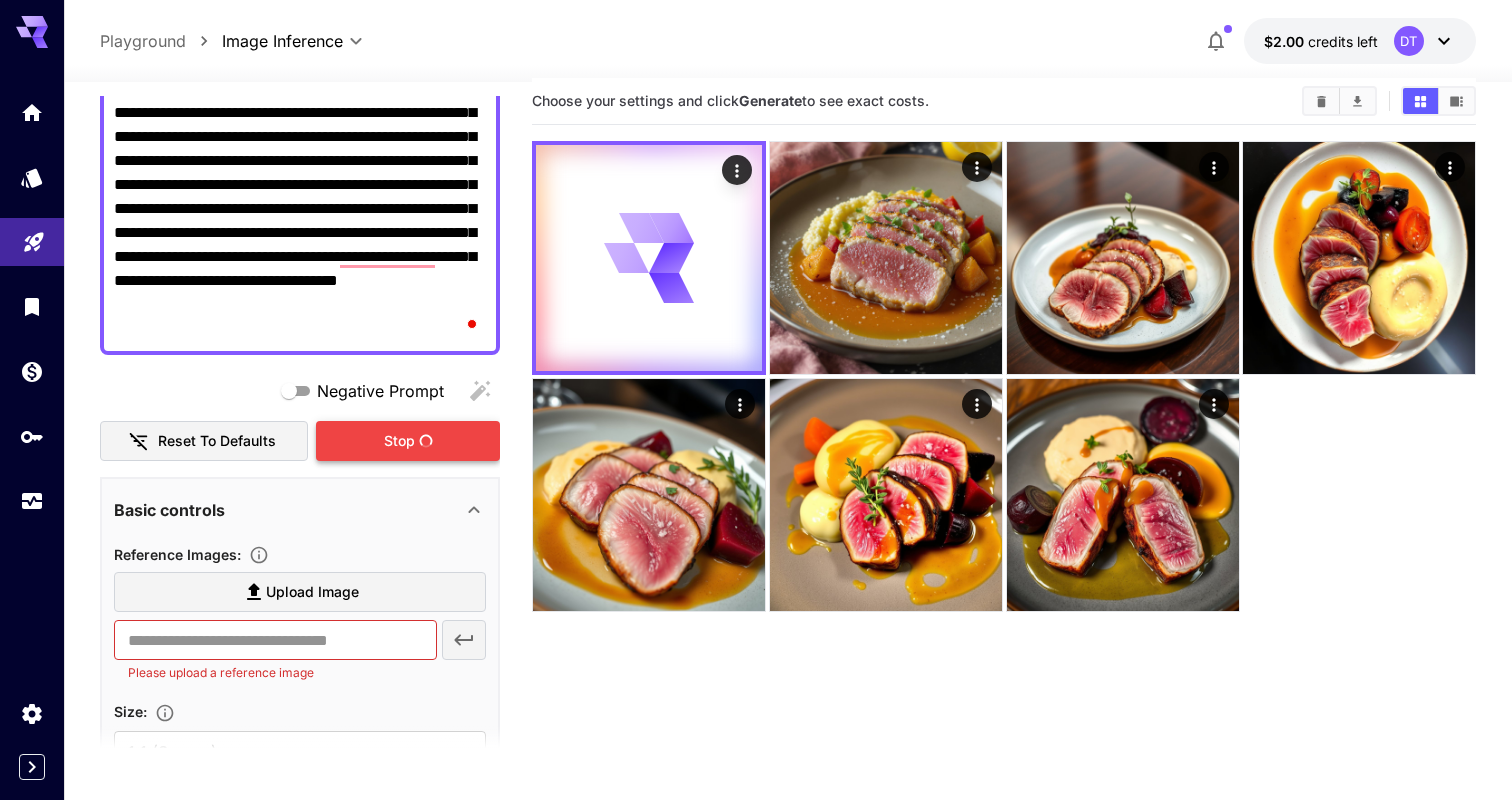 scroll, scrollTop: 254, scrollLeft: 0, axis: vertical 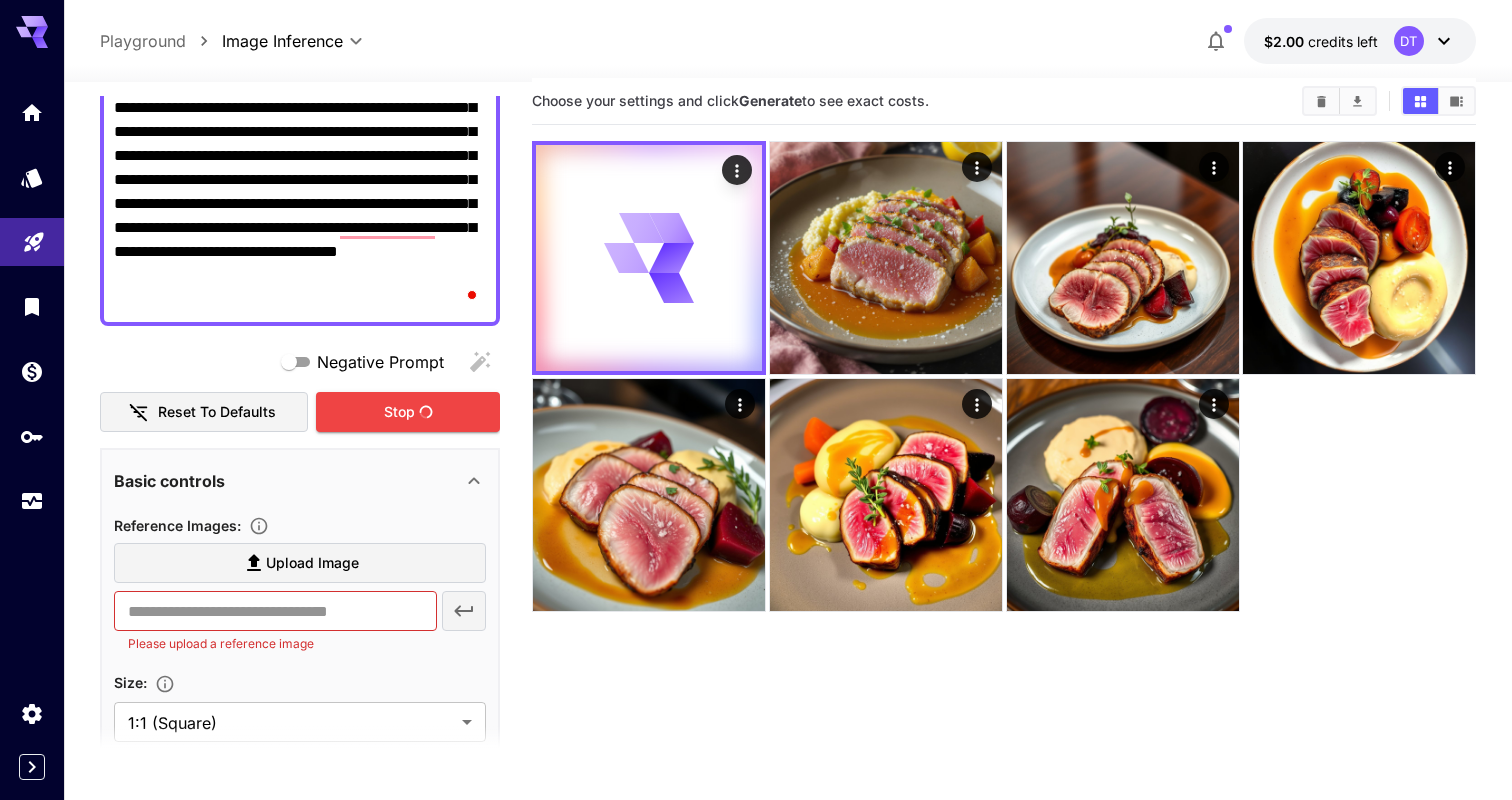 click on "Basic controls" at bounding box center [288, 481] 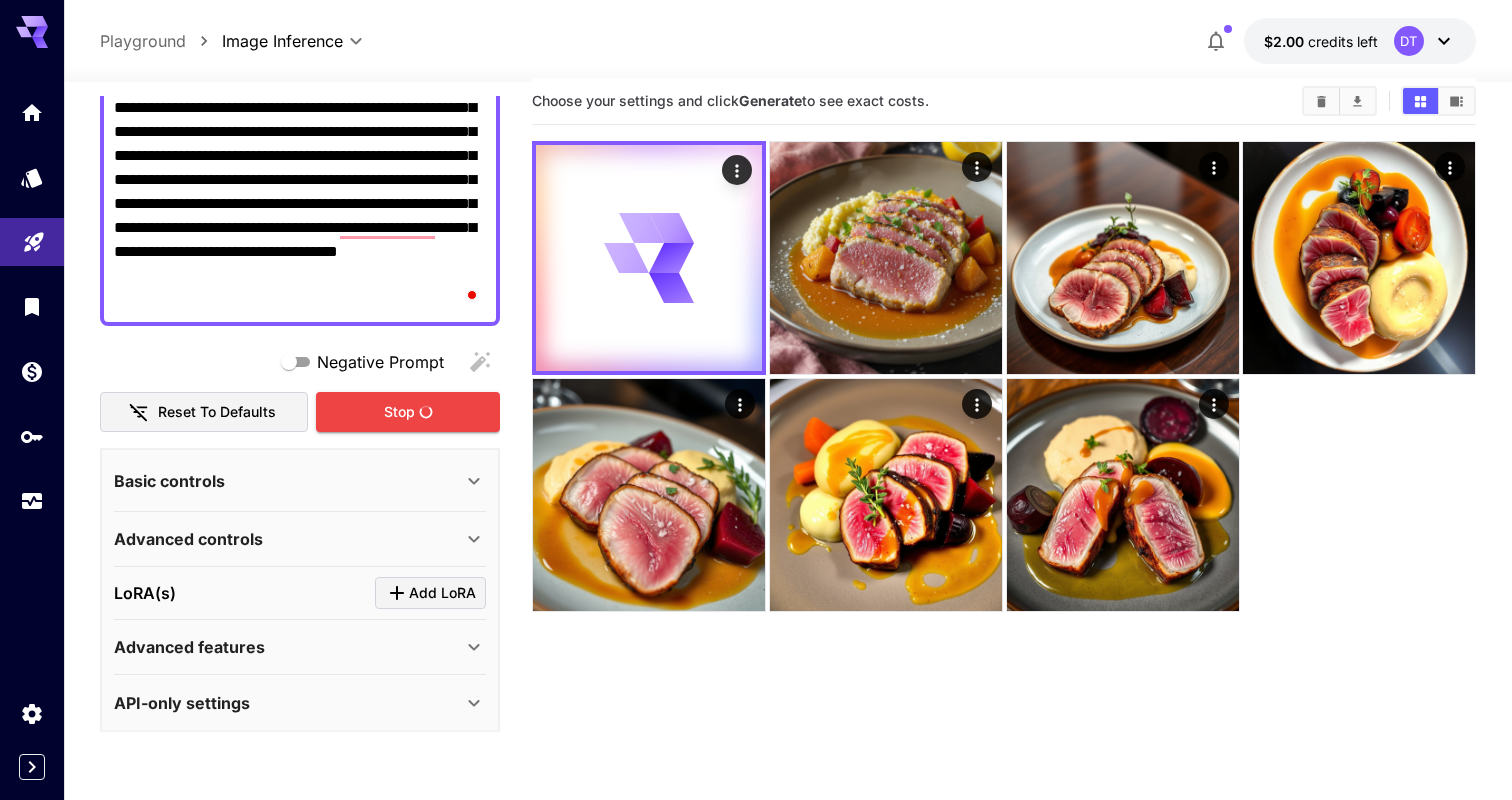 click on "Basic controls" at bounding box center [288, 481] 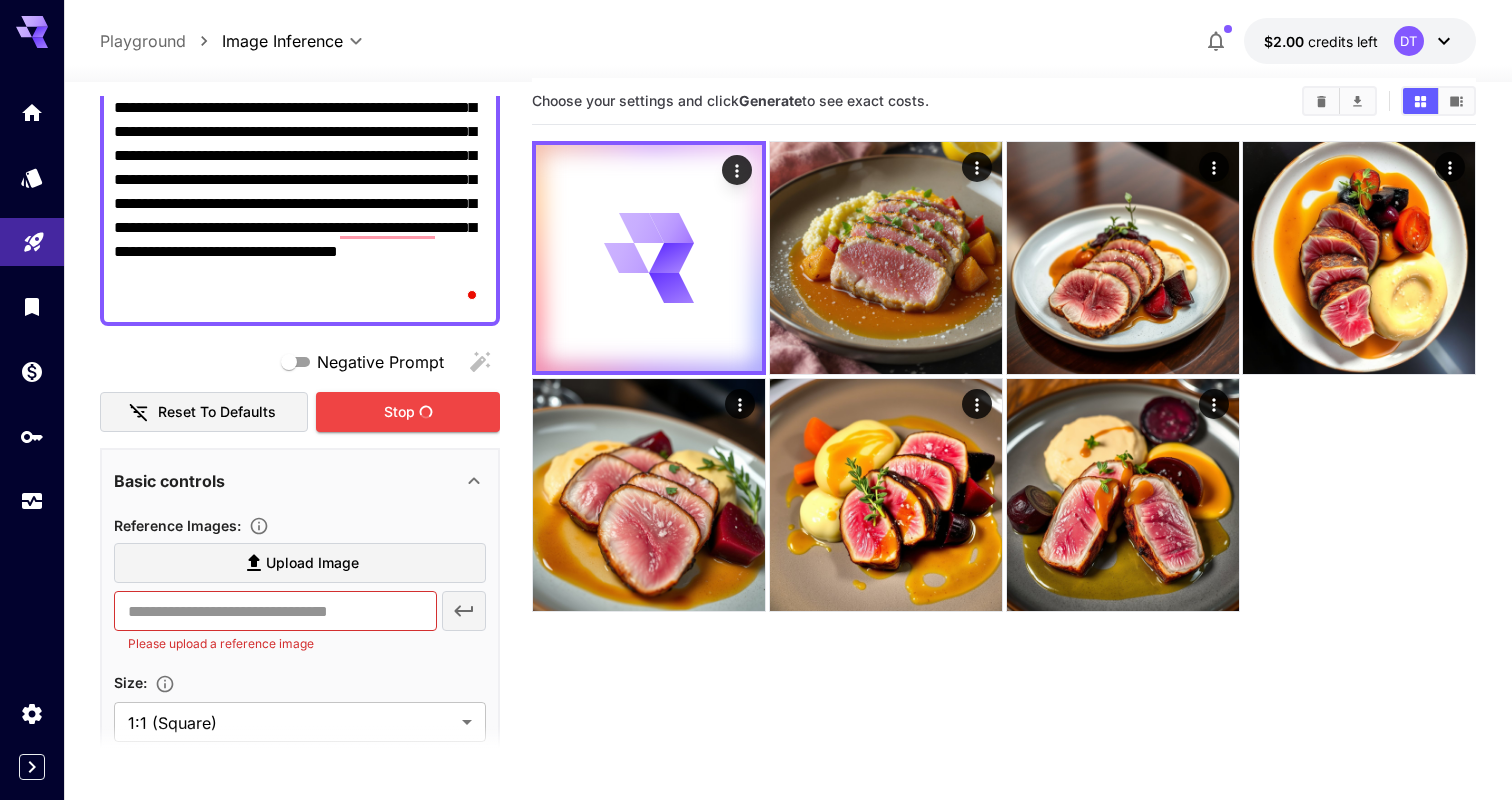 click on "Basic controls" at bounding box center (288, 481) 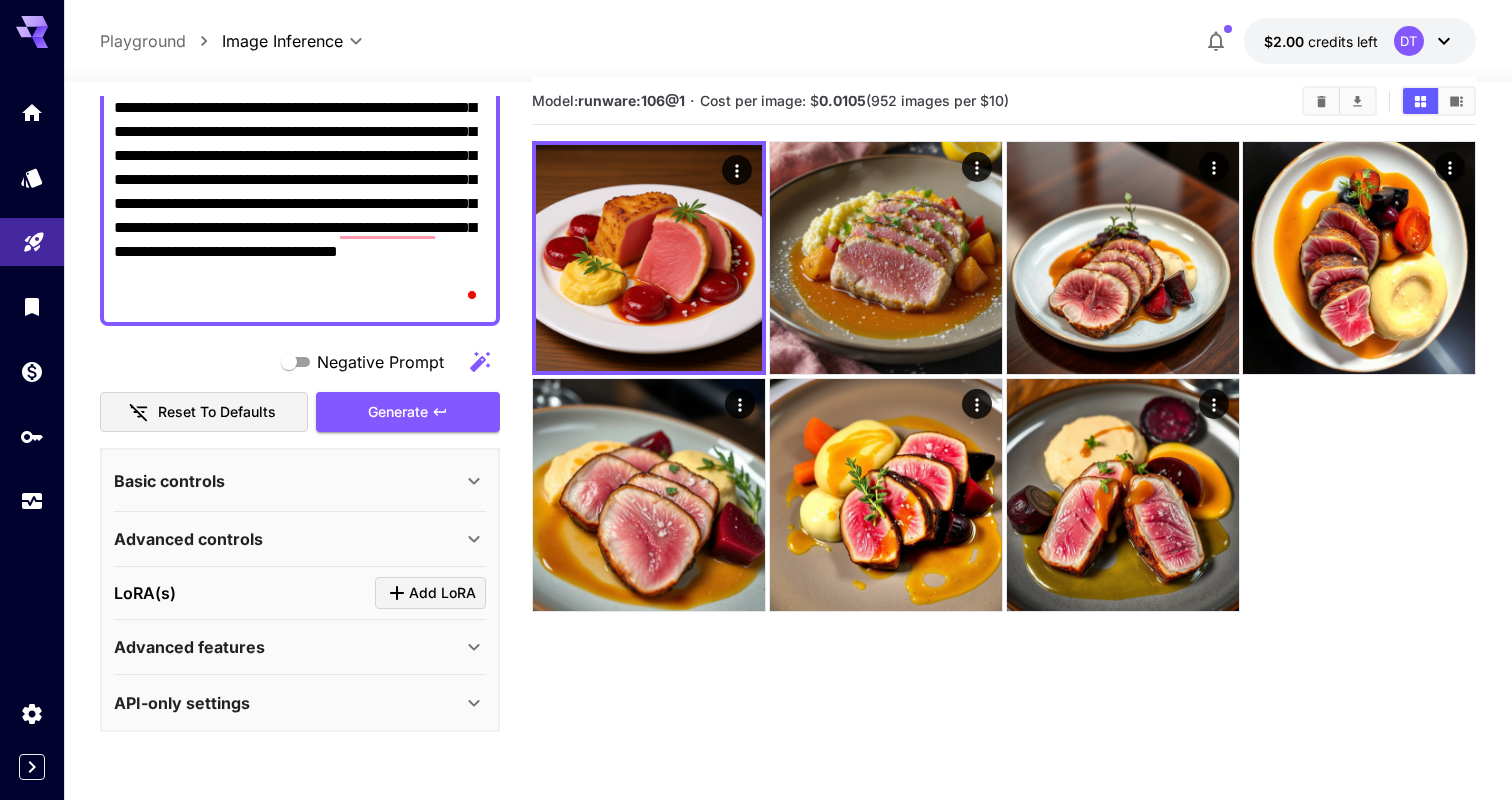 scroll, scrollTop: 260, scrollLeft: 0, axis: vertical 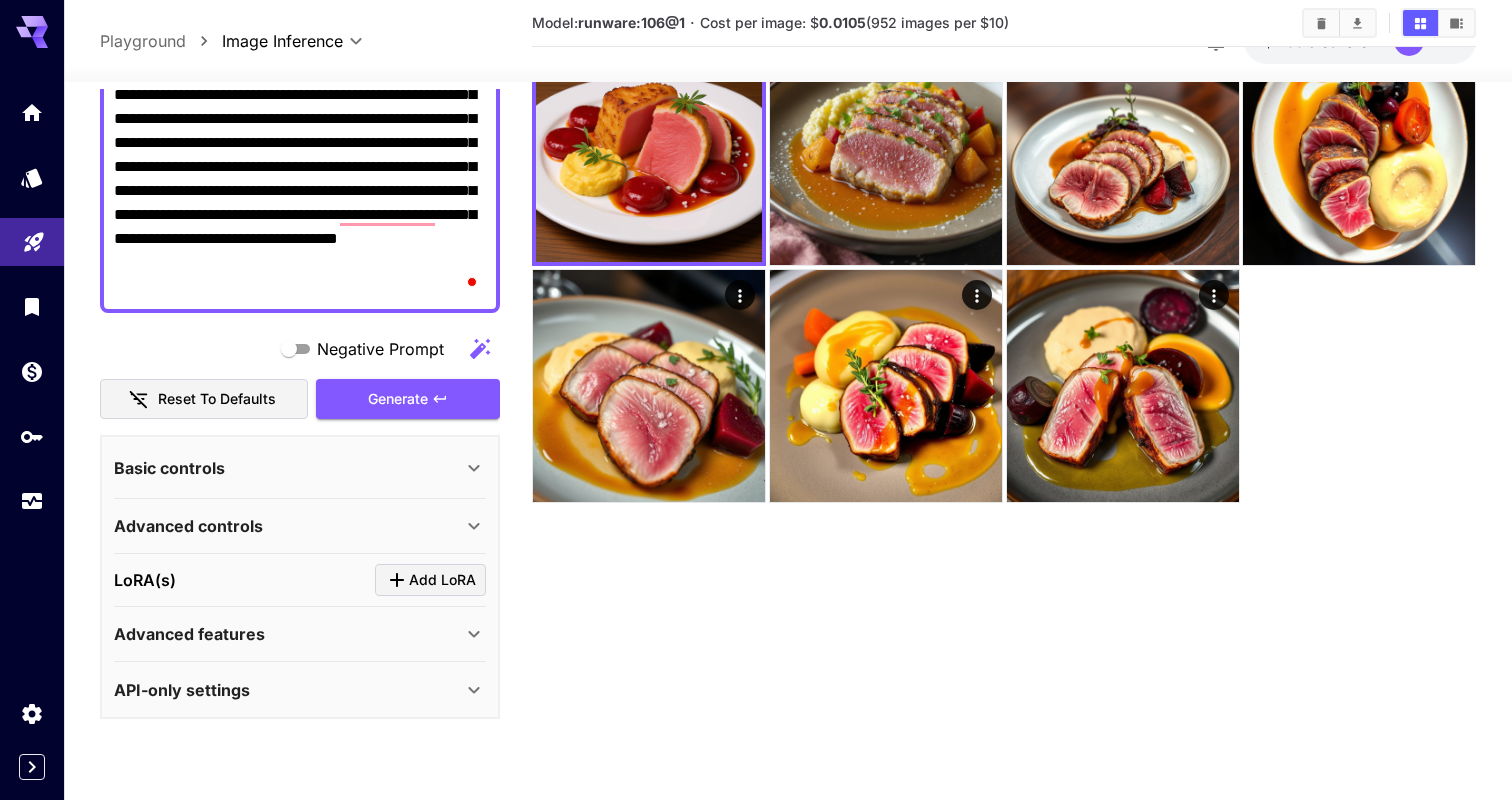 click on "API-only settings" at bounding box center (288, 690) 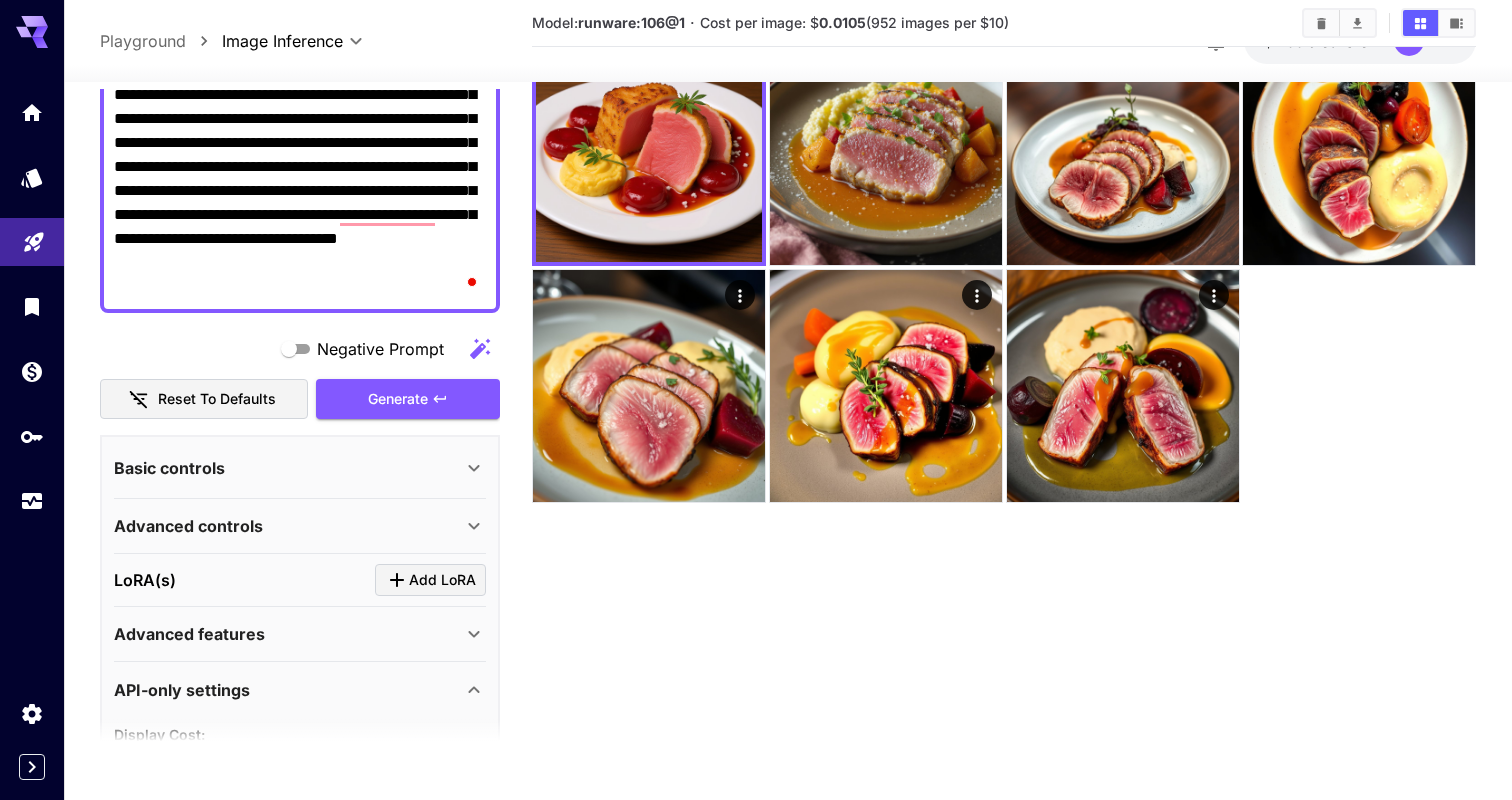 click on "API-only settings" at bounding box center [288, 690] 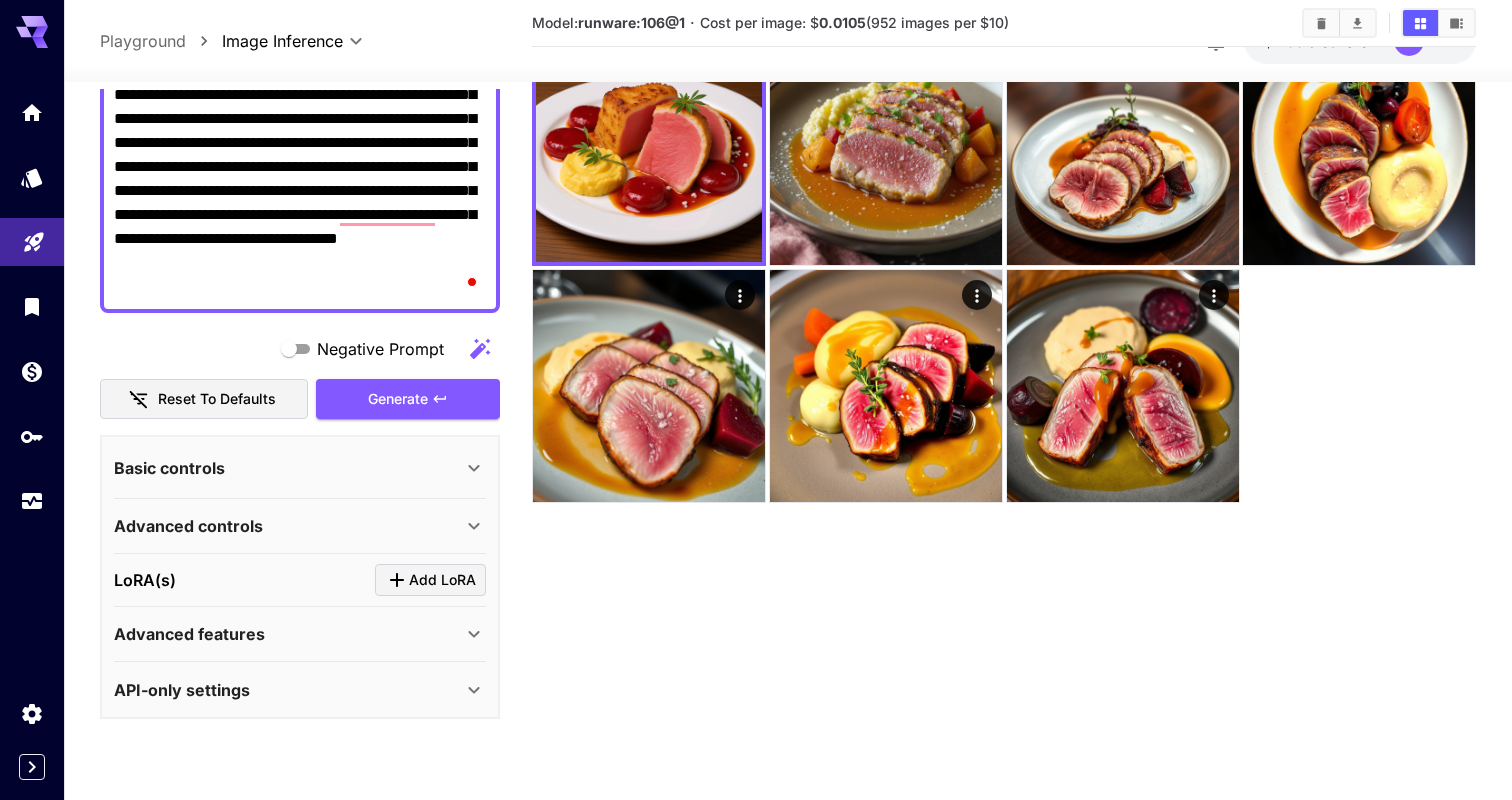 click on "Advanced features" at bounding box center (300, 634) 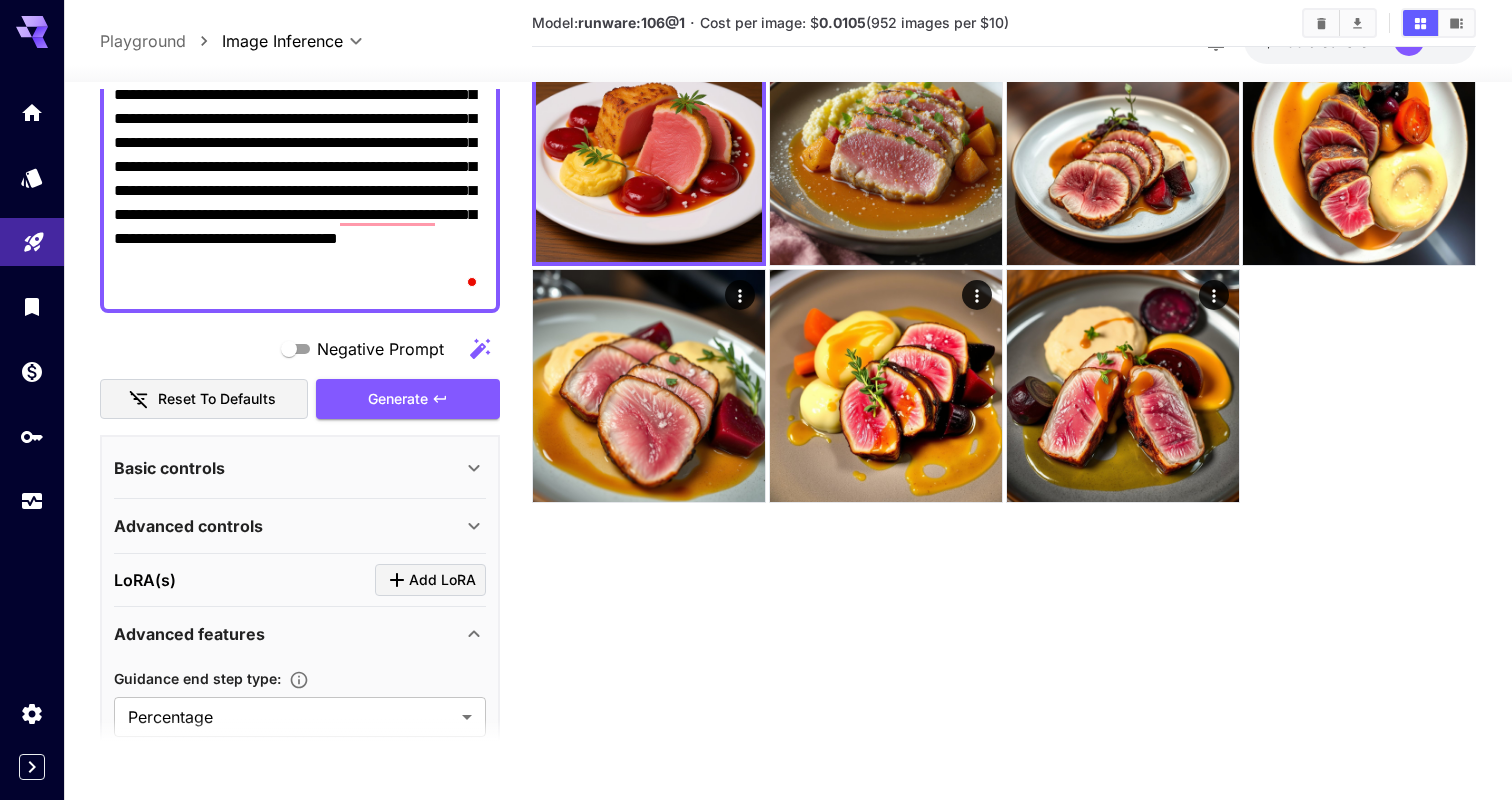 click on "Advanced features" at bounding box center (300, 634) 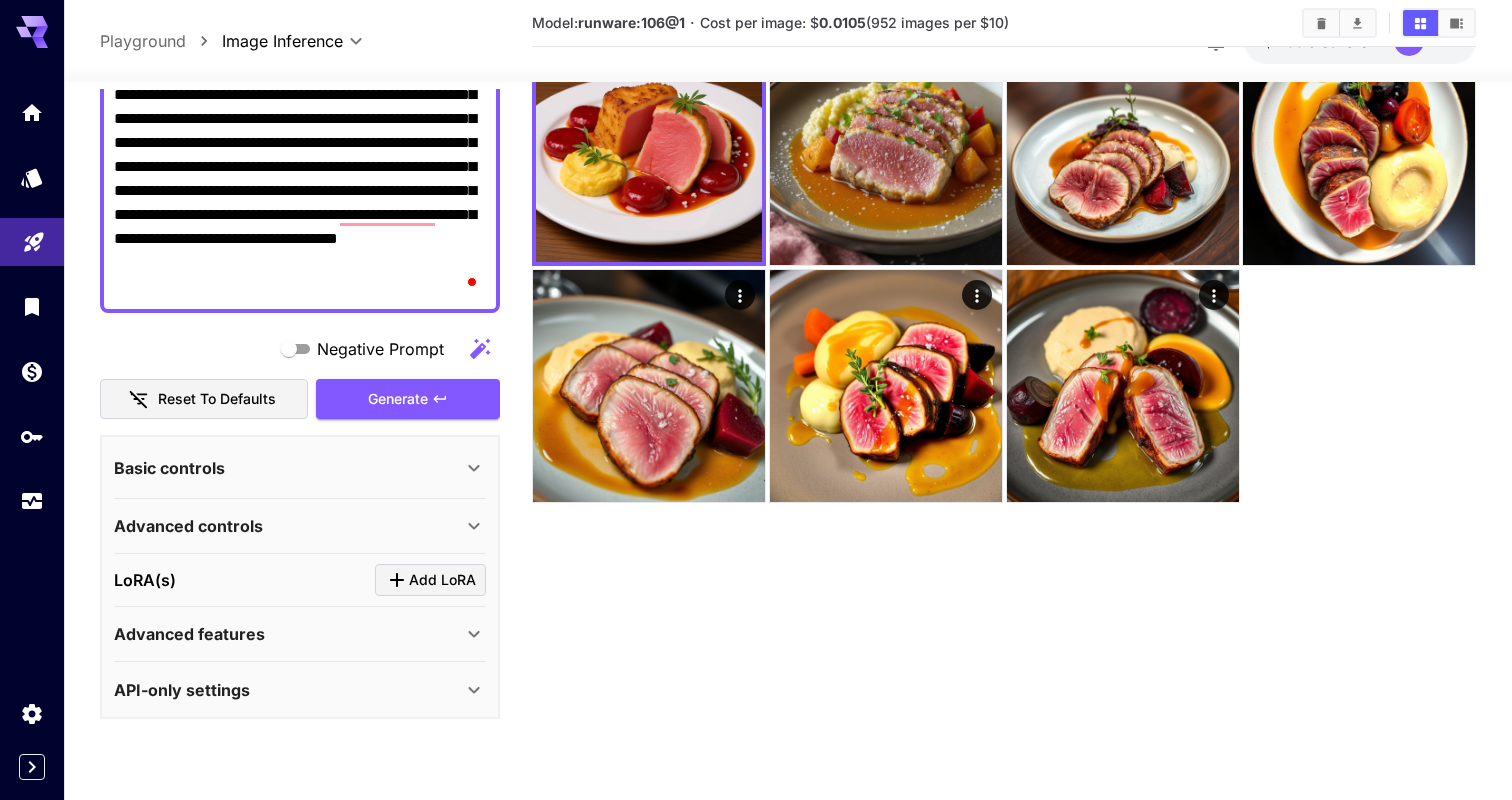 click on "LoRA(s) Add LoRA" at bounding box center [300, 580] 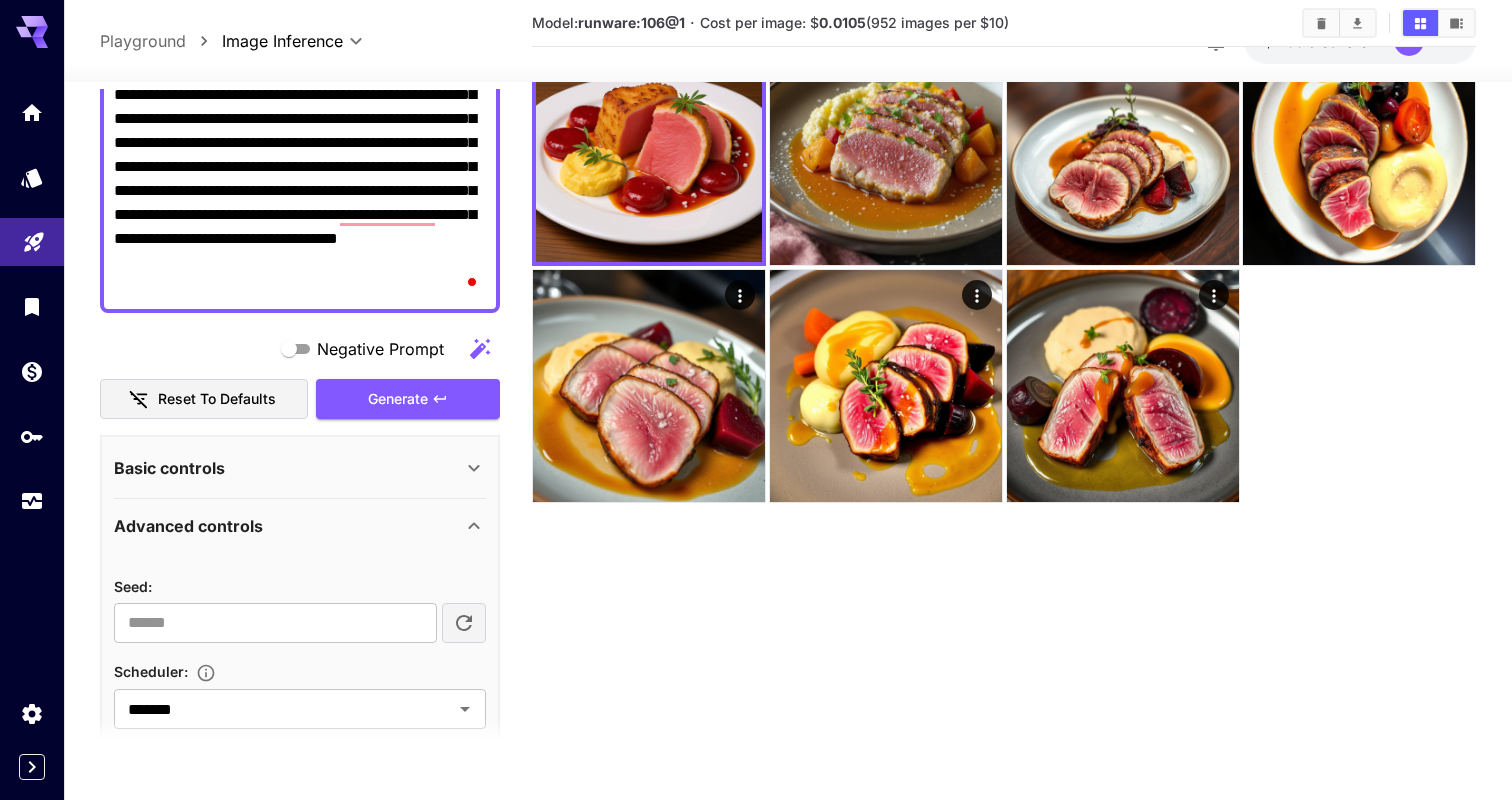 click on "Advanced controls" at bounding box center [288, 526] 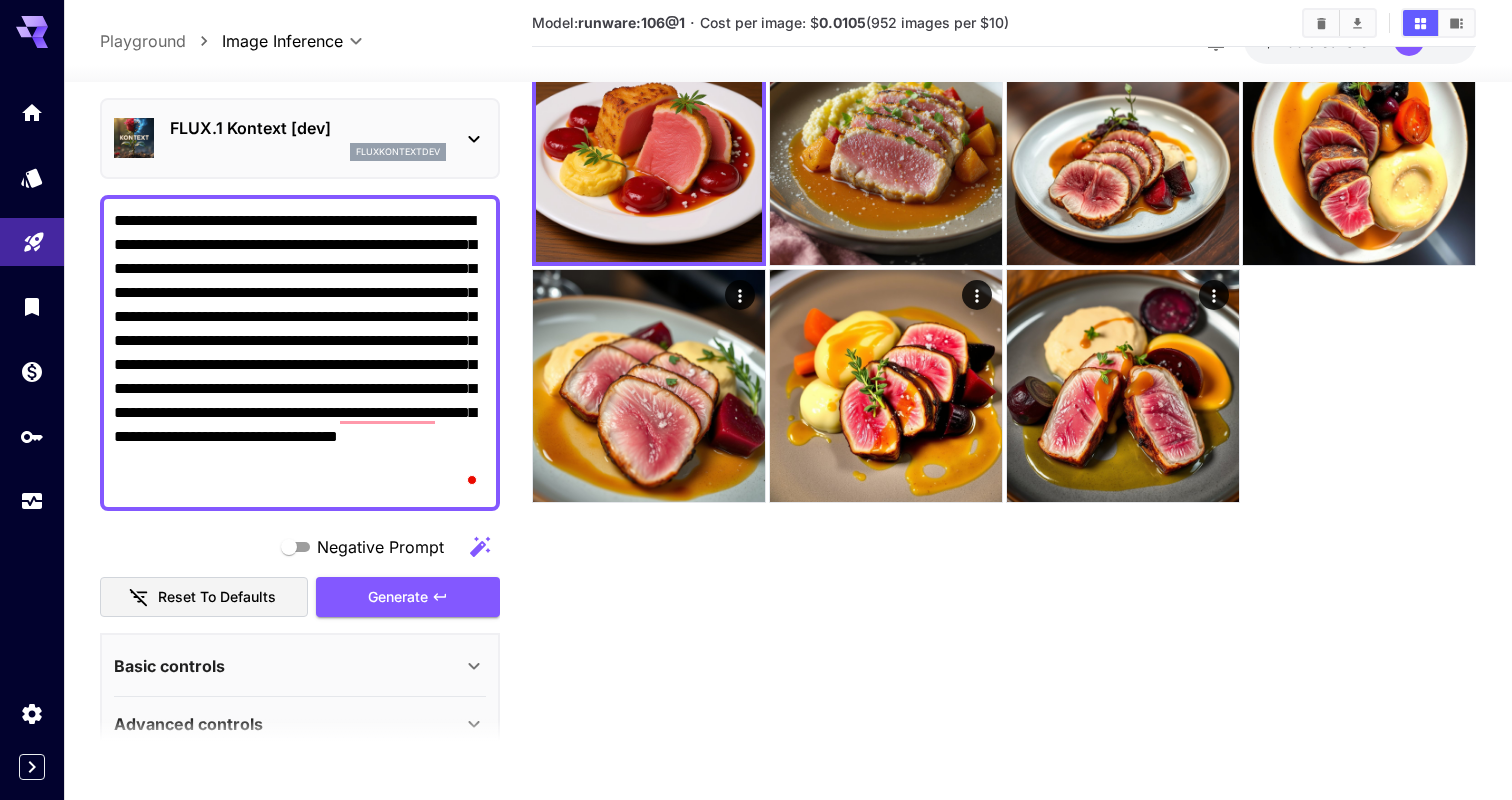 scroll, scrollTop: 0, scrollLeft: 0, axis: both 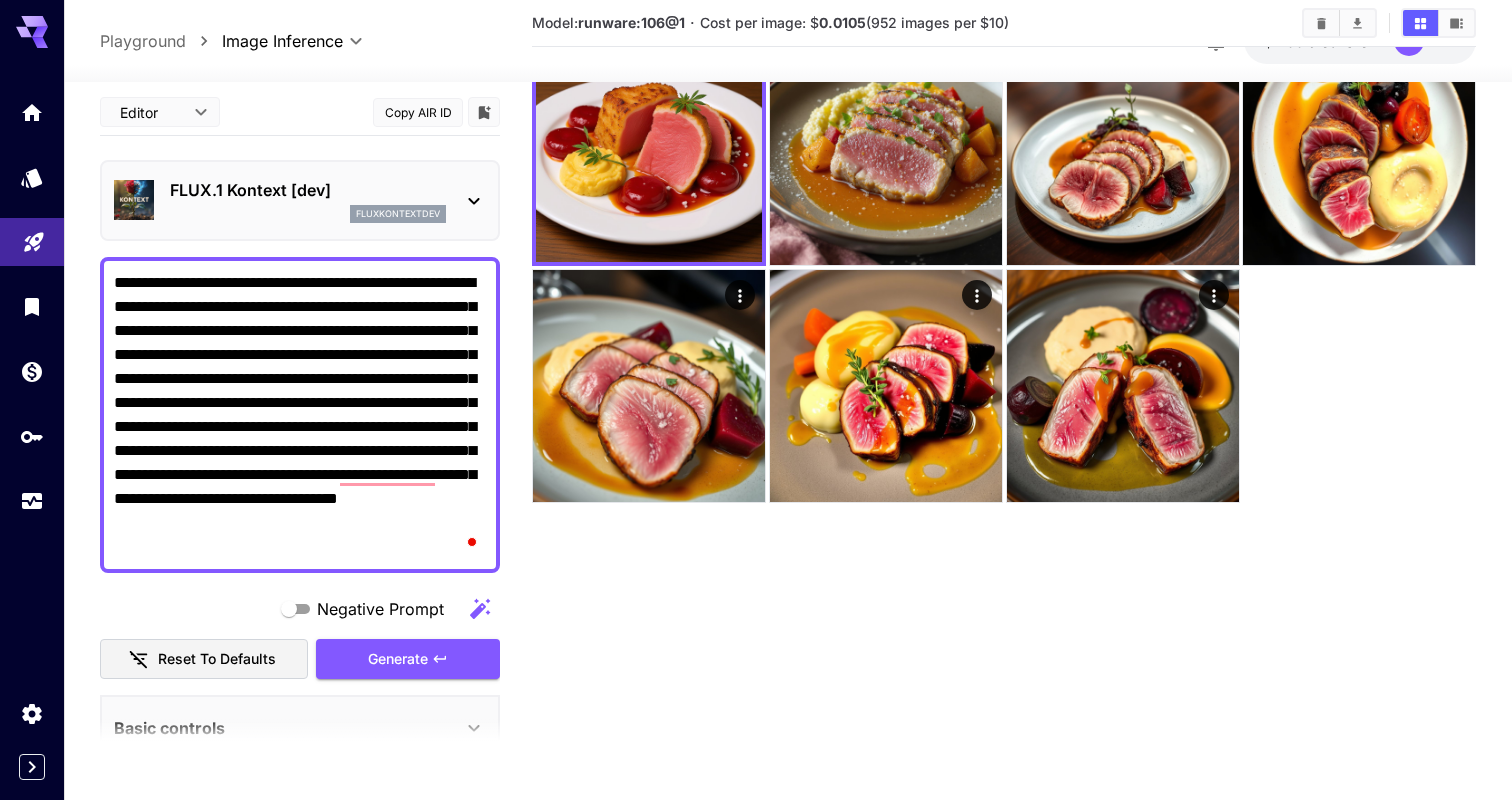 click on "fluxkontextdev" at bounding box center (308, 214) 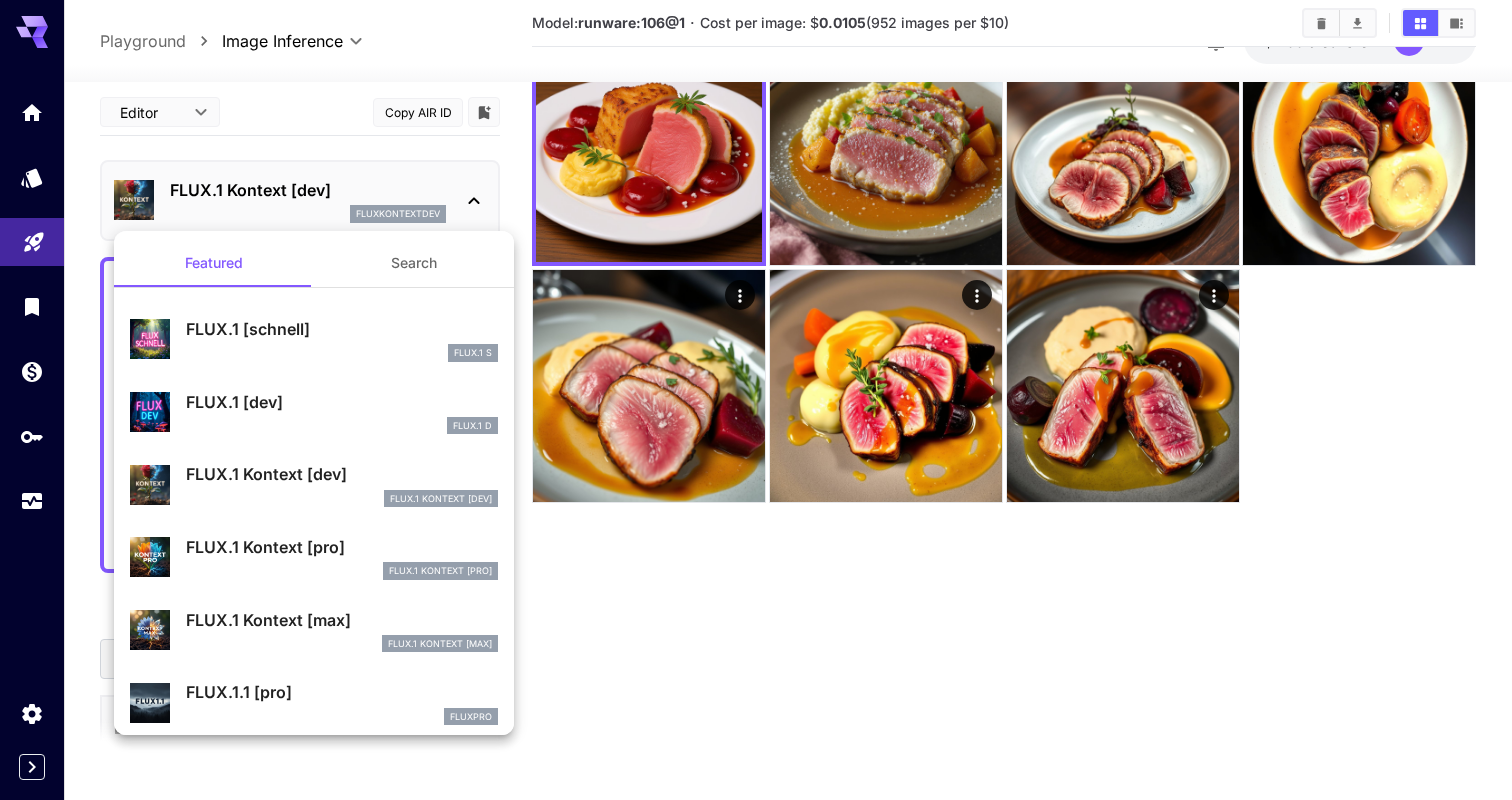 click on "FLUX.1 [schnell] FLUX.1 S" at bounding box center [314, 339] 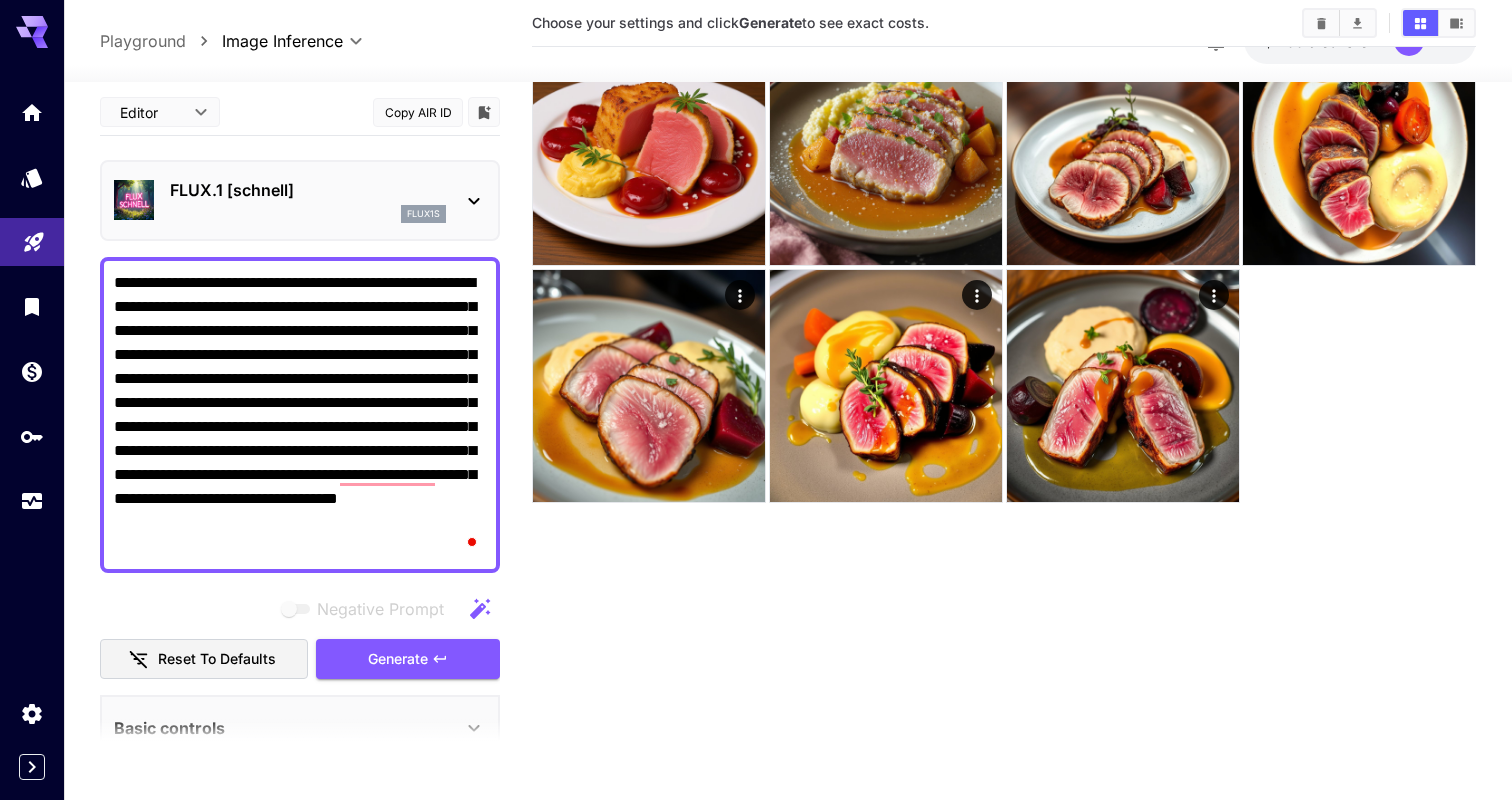 click on "Featured Search FLUX.1 [schnell] FLUX.1 S FLUX.1 [dev] FLUX.1 D FLUX.1 Kontext [dev] FlUX.1 Kontext [dev] FLUX.1 Kontext [pro] FlUX.1 Kontext [pro] FLUX.1 Kontext [max] FlUX.1 Kontext [max] FLUX.1.1 [pro] fluxpro" at bounding box center [264, 658] 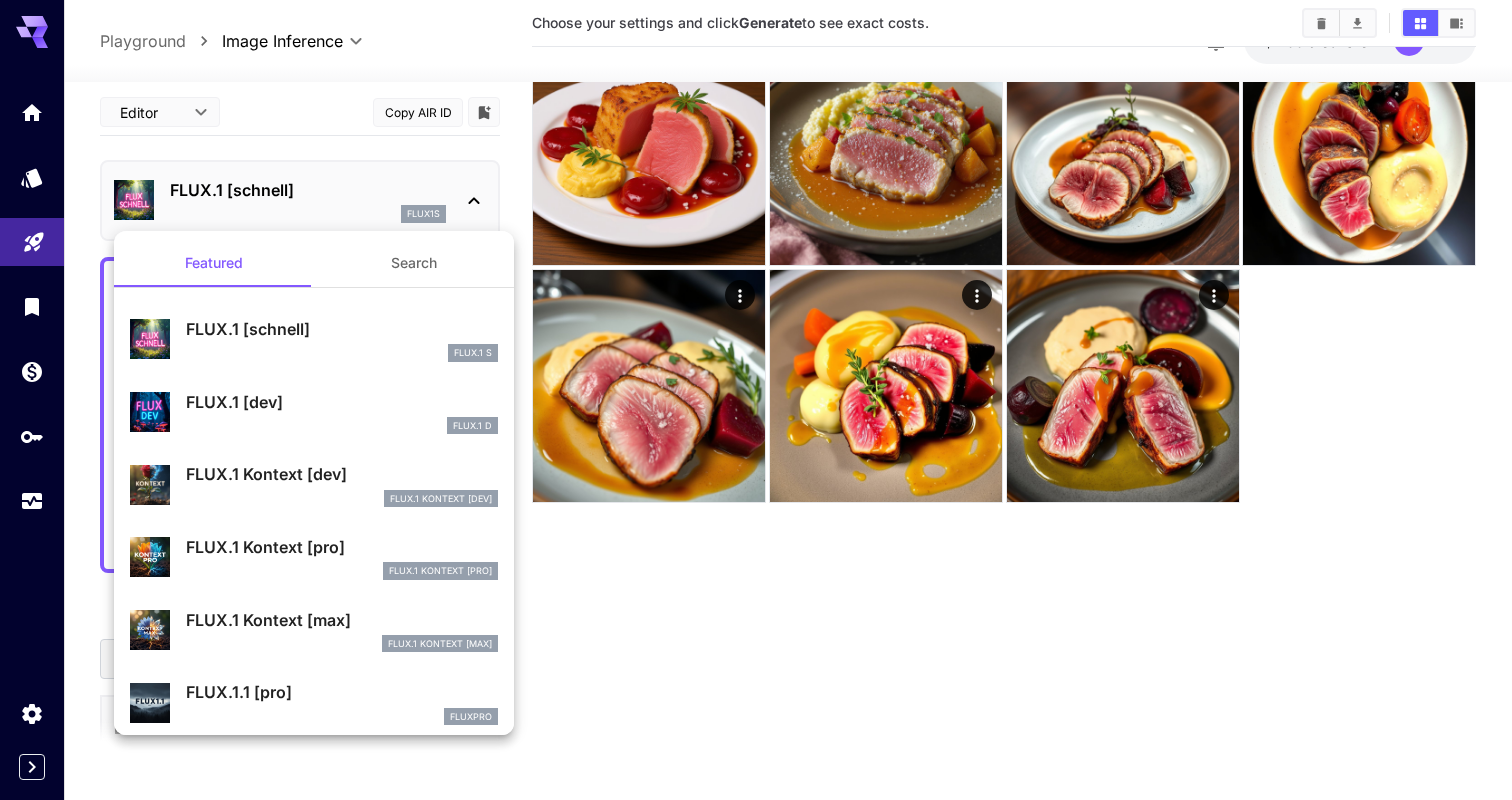 click on "Search" at bounding box center (414, 263) 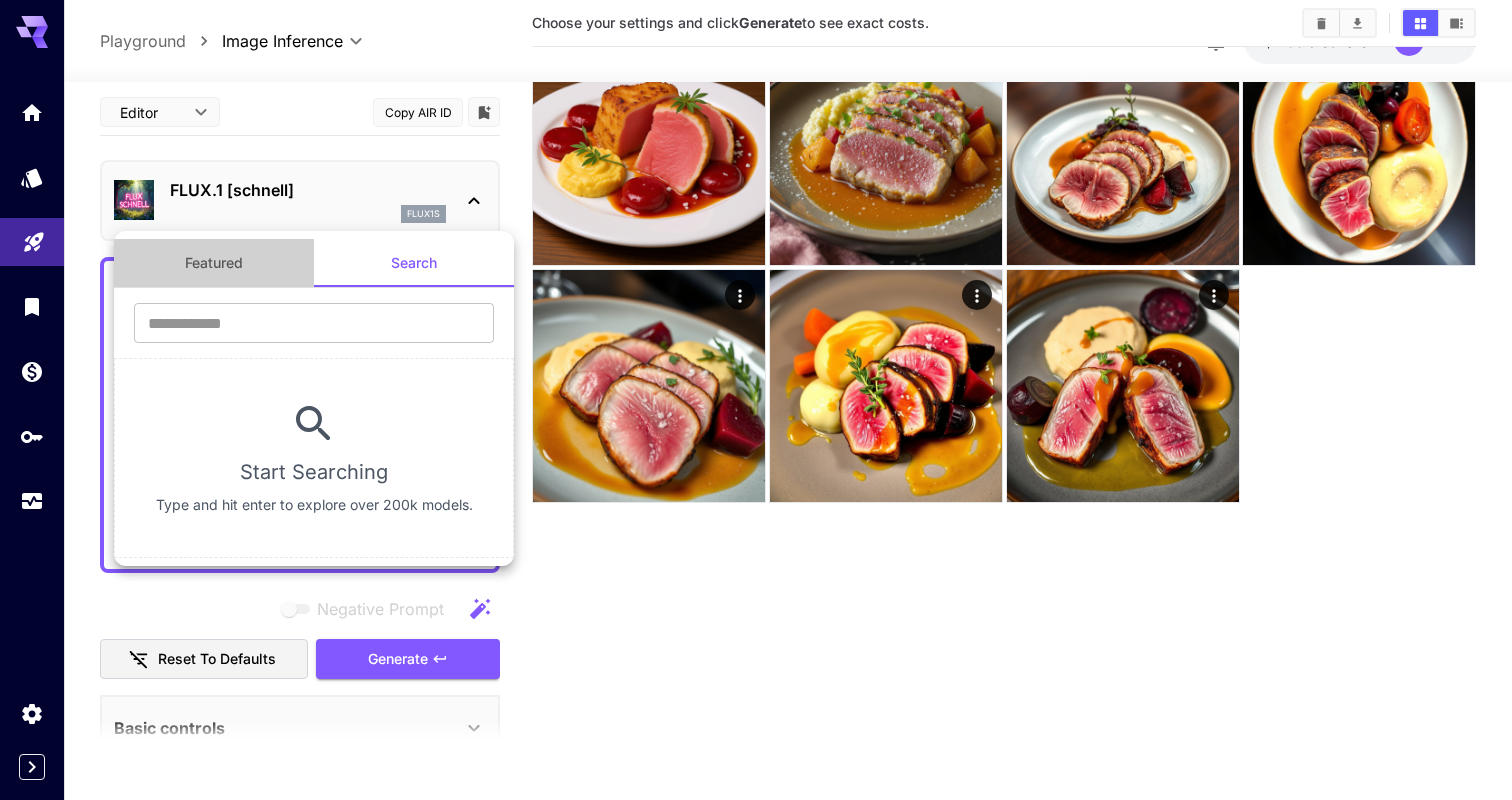 click on "Featured" at bounding box center (214, 263) 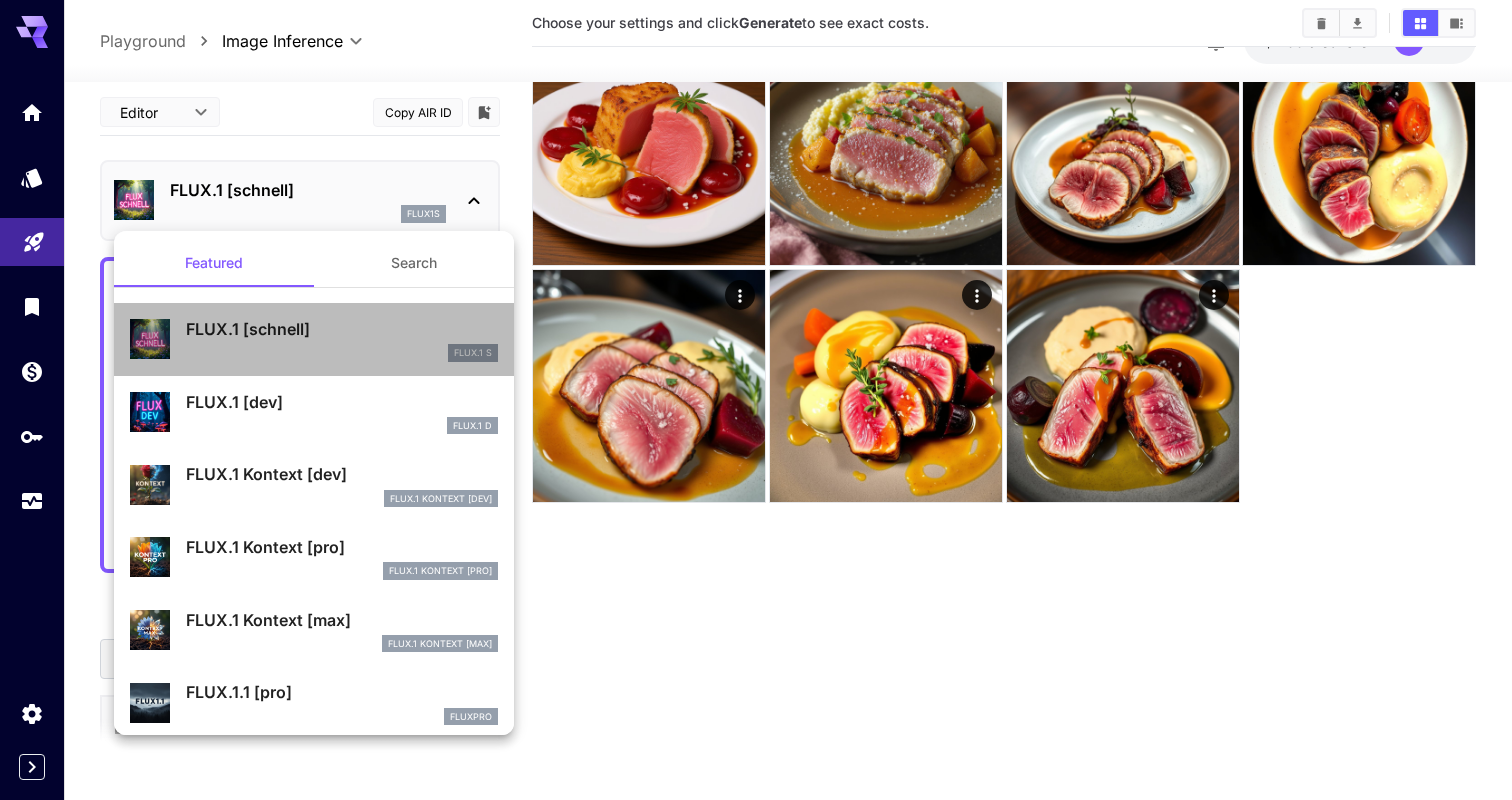 click on "FLUX.1 [schnell]" at bounding box center (342, 329) 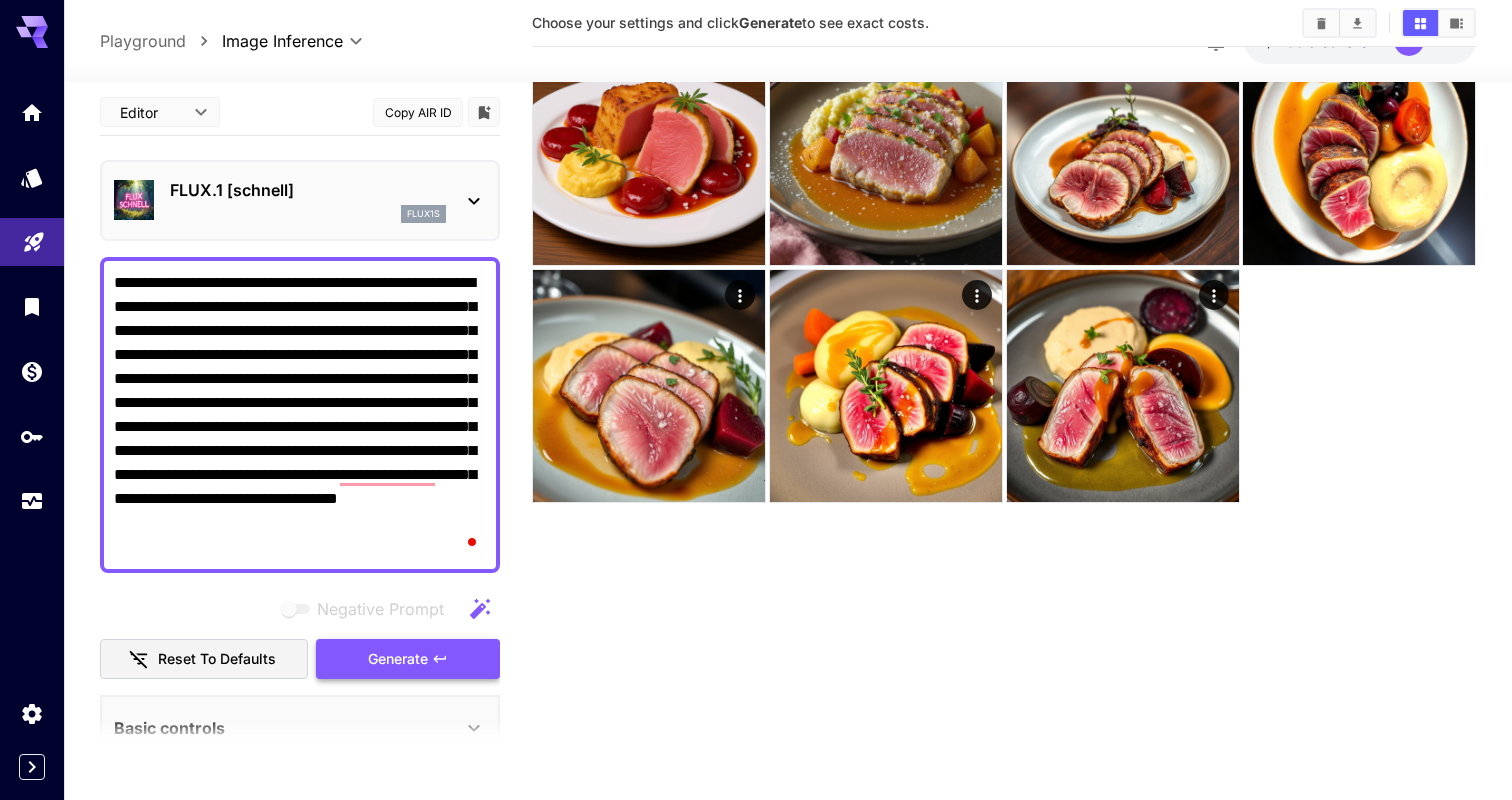 click on "Generate" at bounding box center (408, 659) 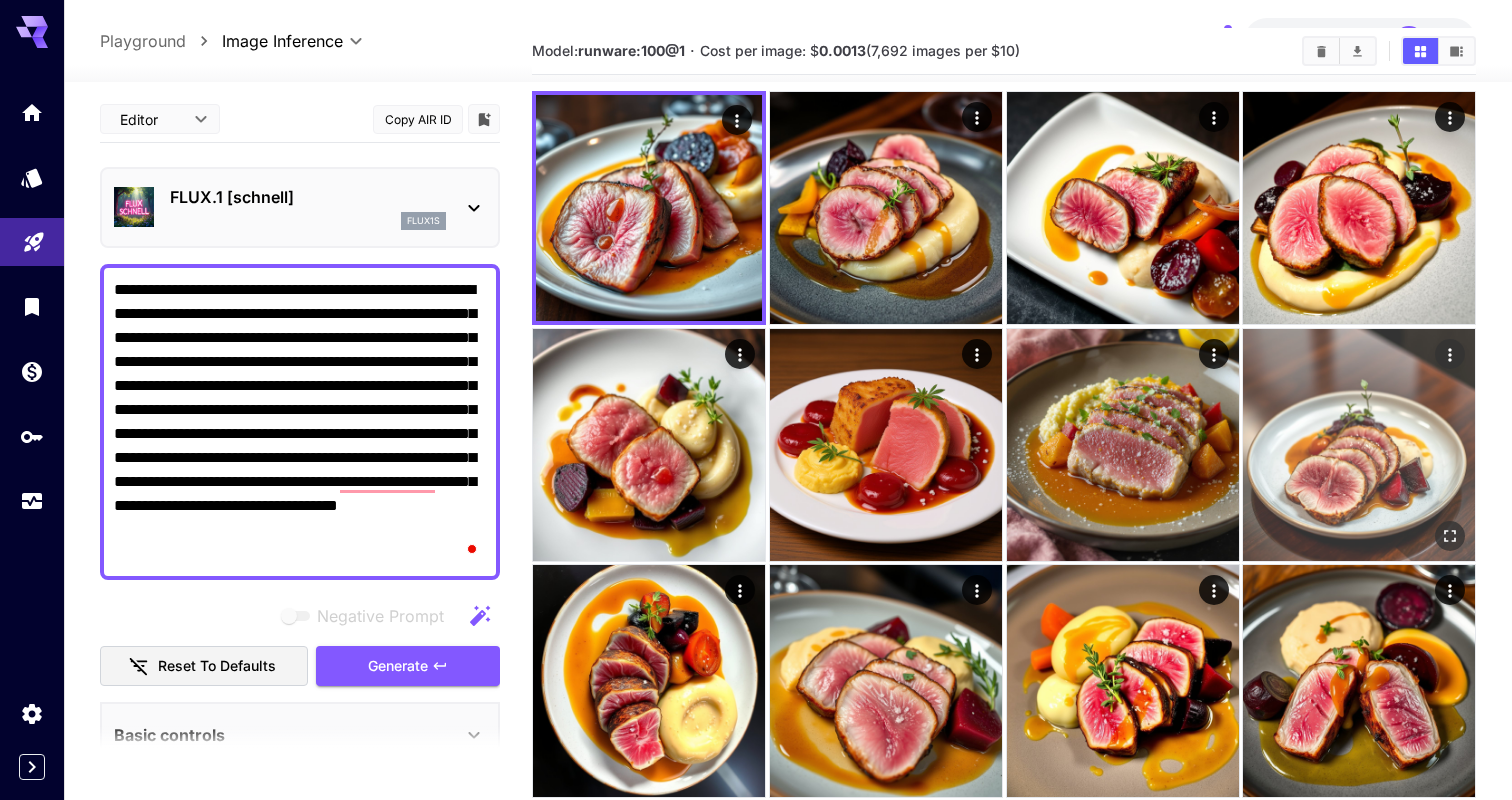 scroll, scrollTop: 0, scrollLeft: 0, axis: both 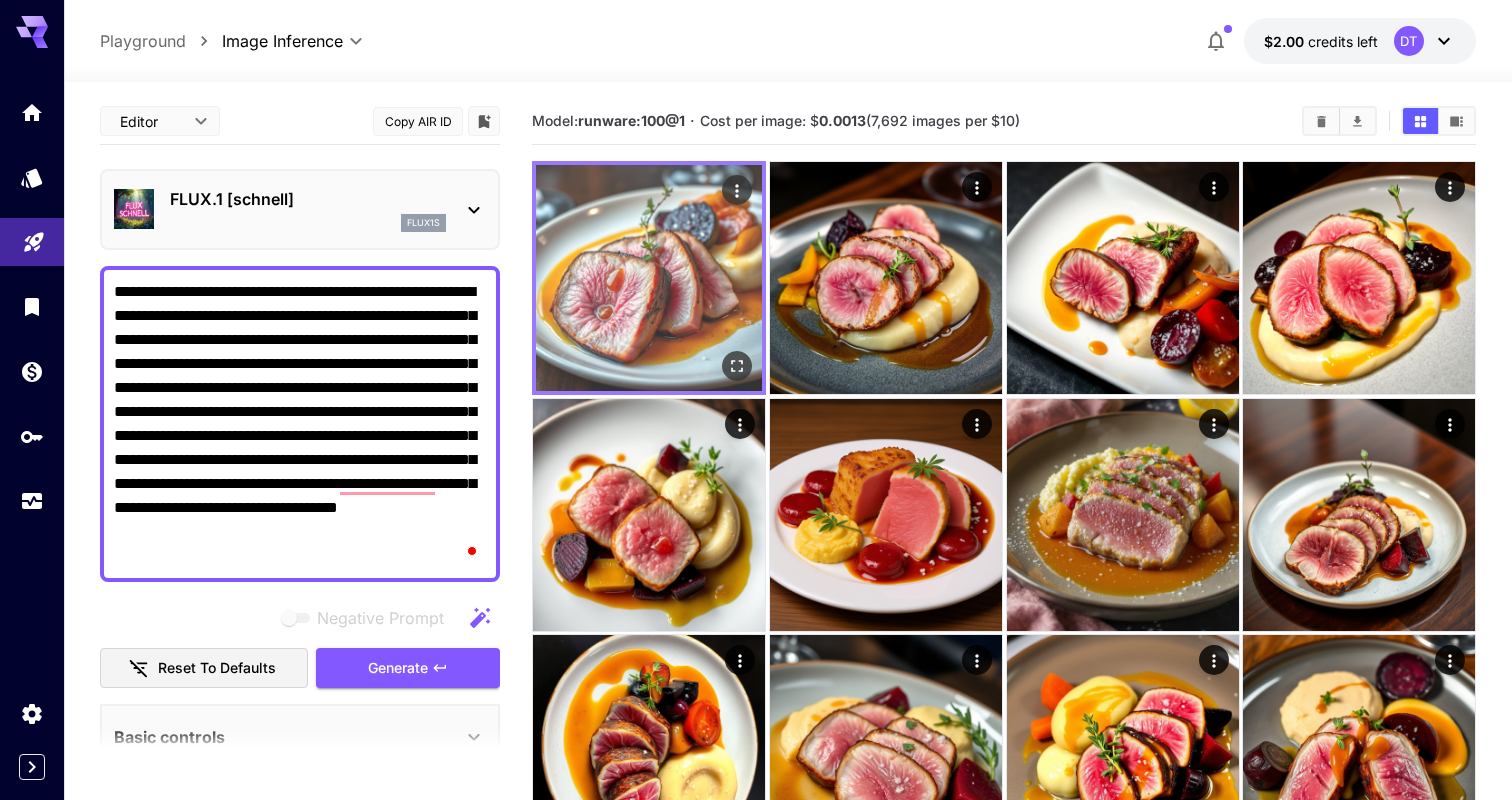 click 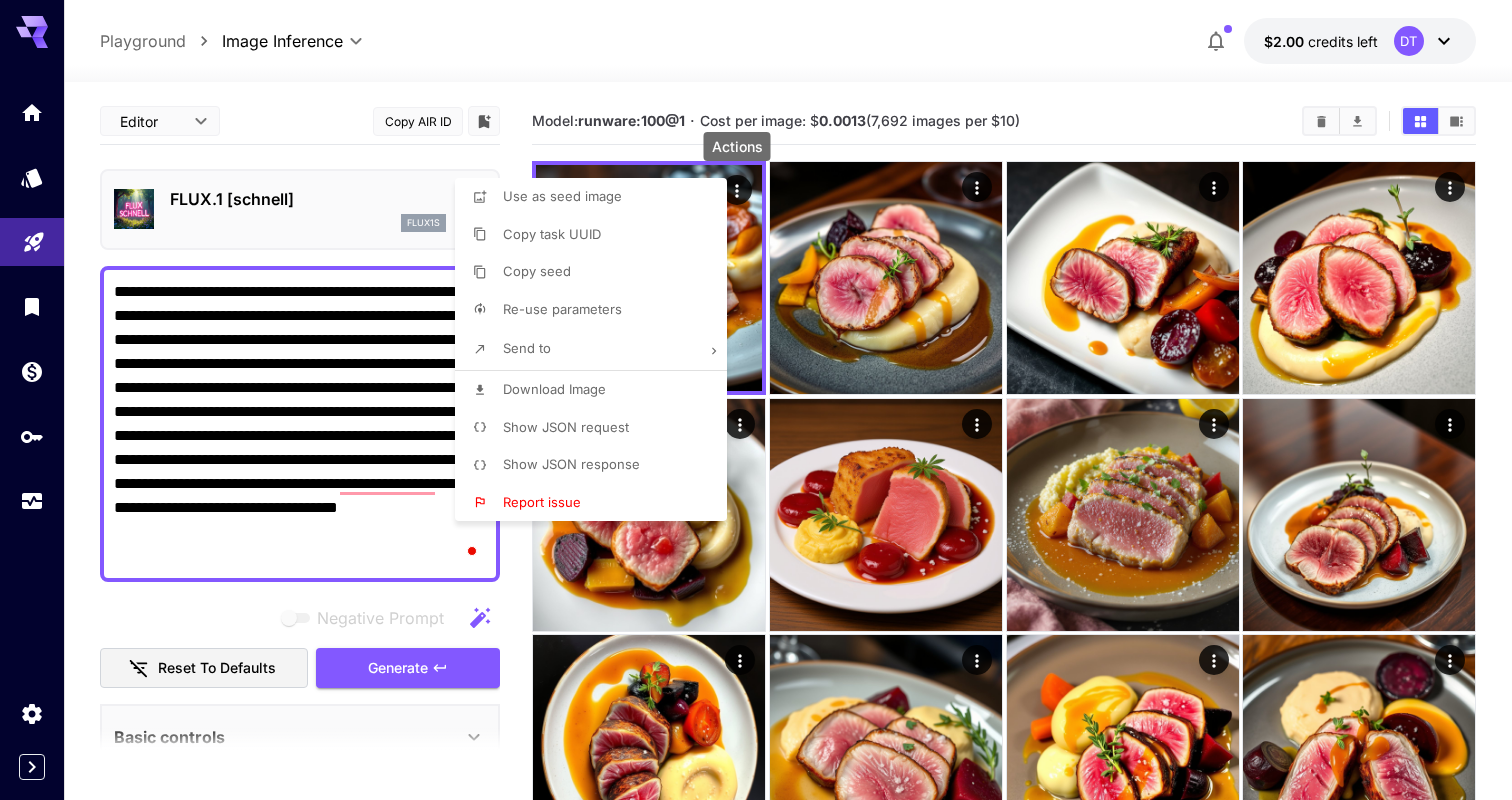 click at bounding box center (756, 400) 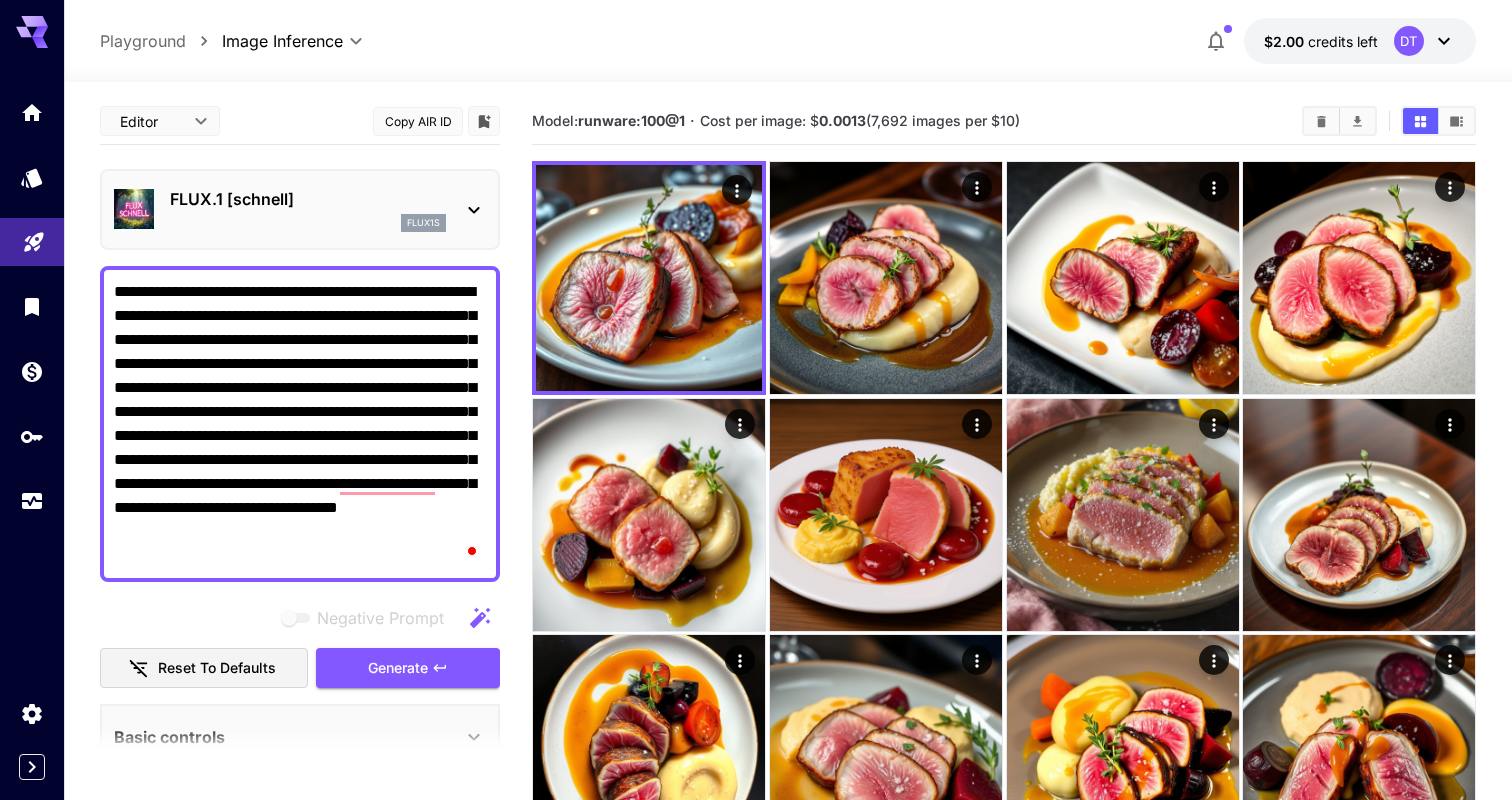 click on "**********" at bounding box center [300, 424] 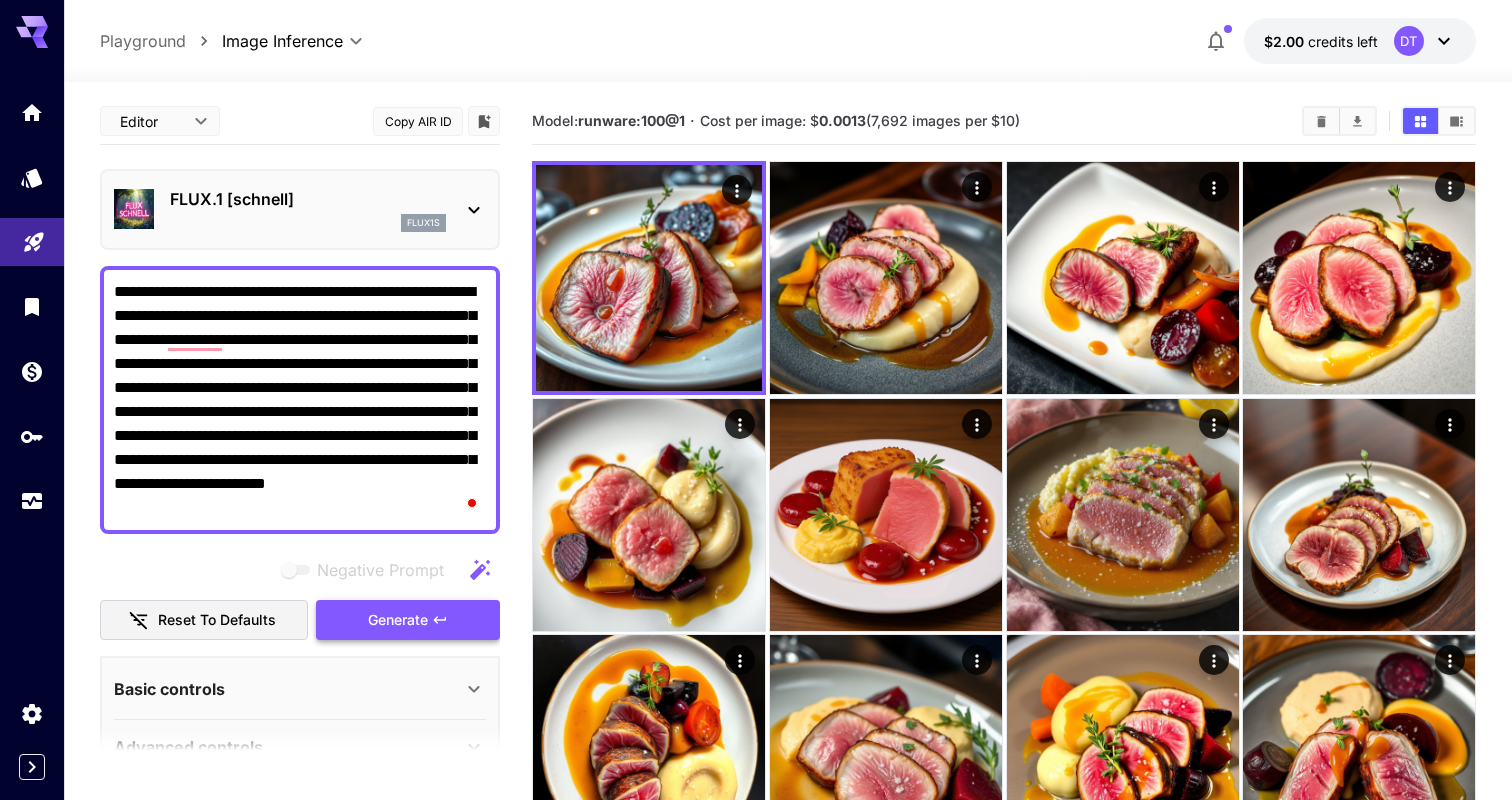 type on "**********" 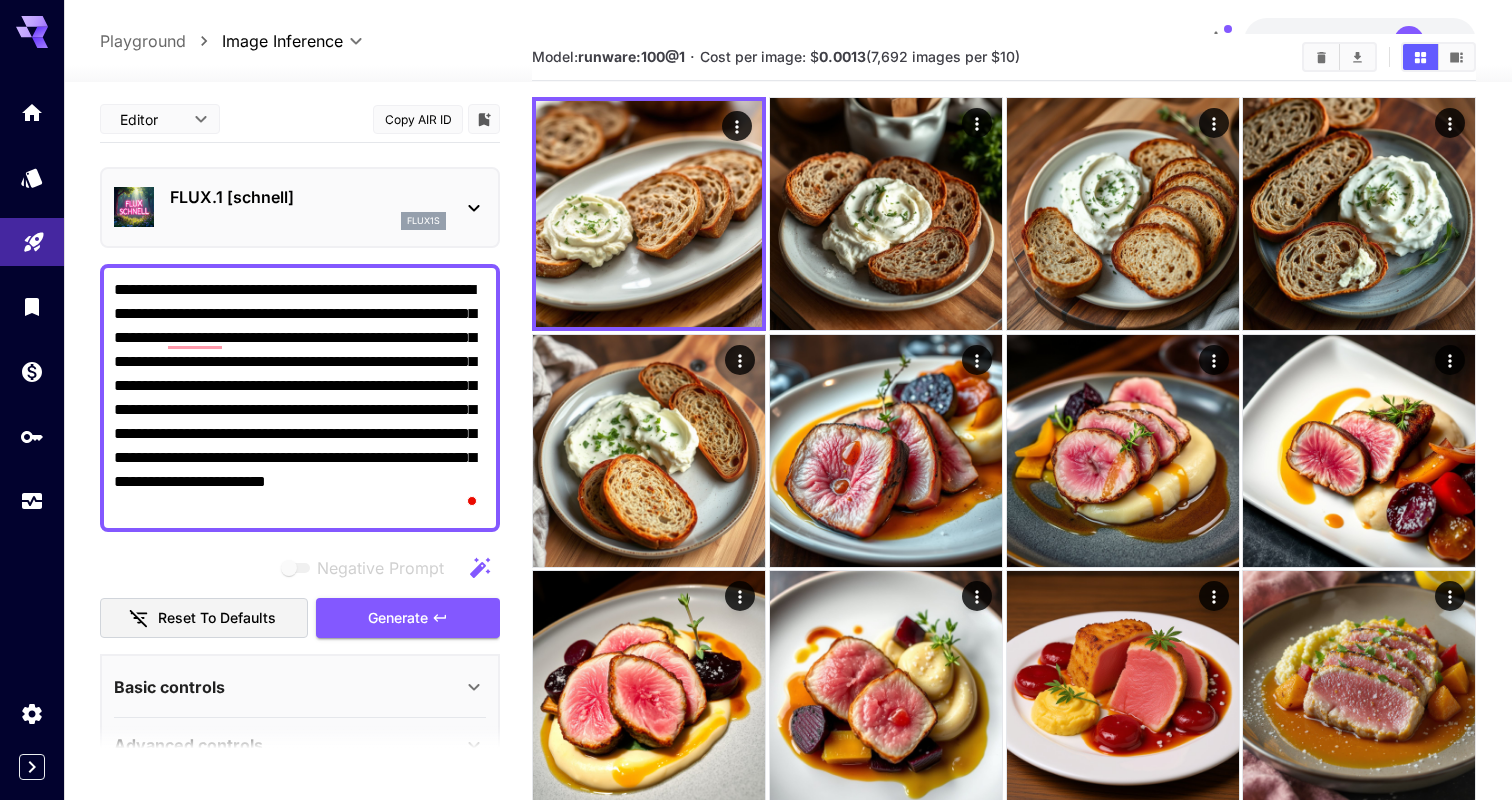 scroll, scrollTop: 71, scrollLeft: 0, axis: vertical 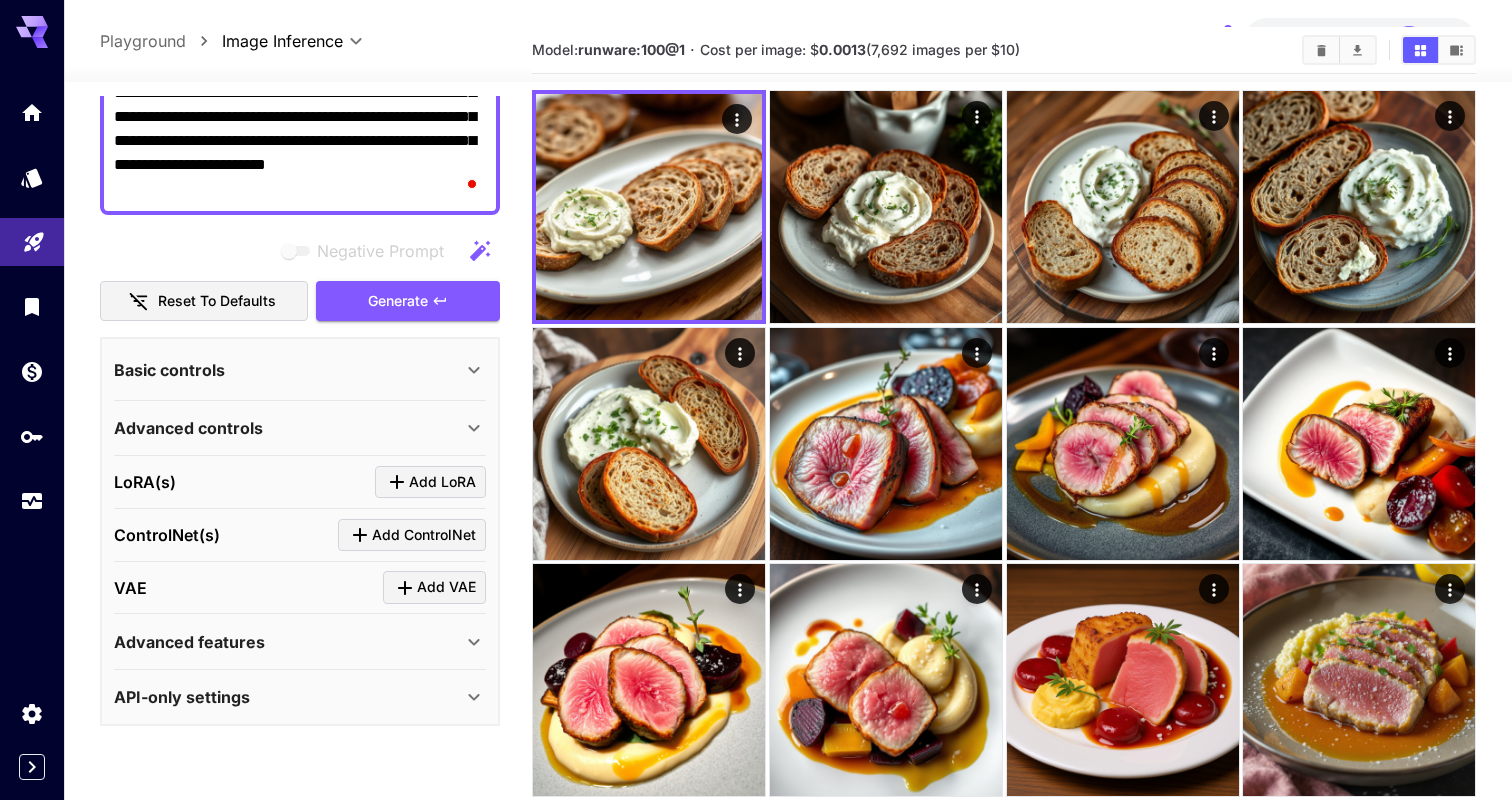 click on "Advanced controls" at bounding box center [188, 428] 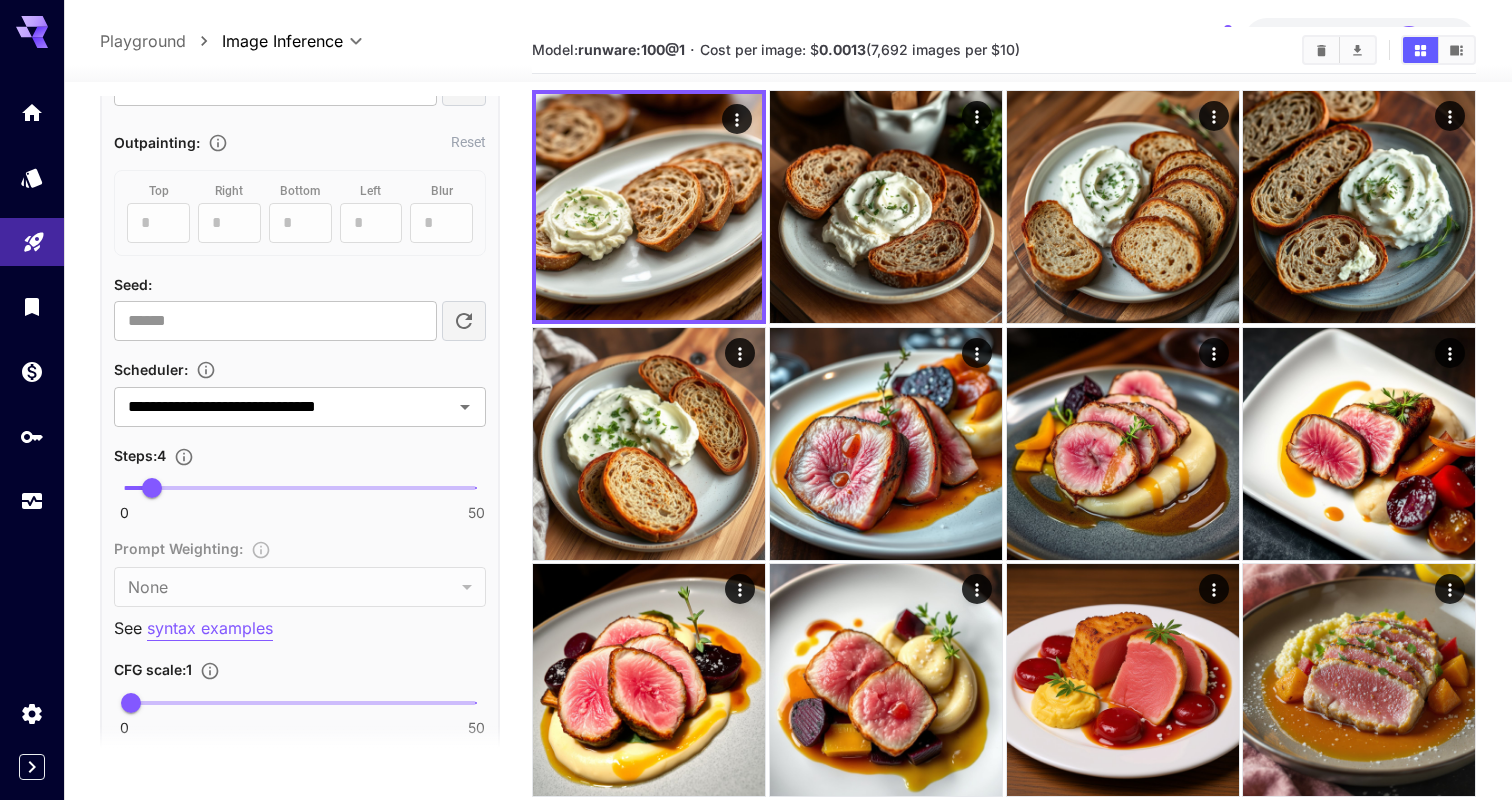 scroll, scrollTop: 955, scrollLeft: 0, axis: vertical 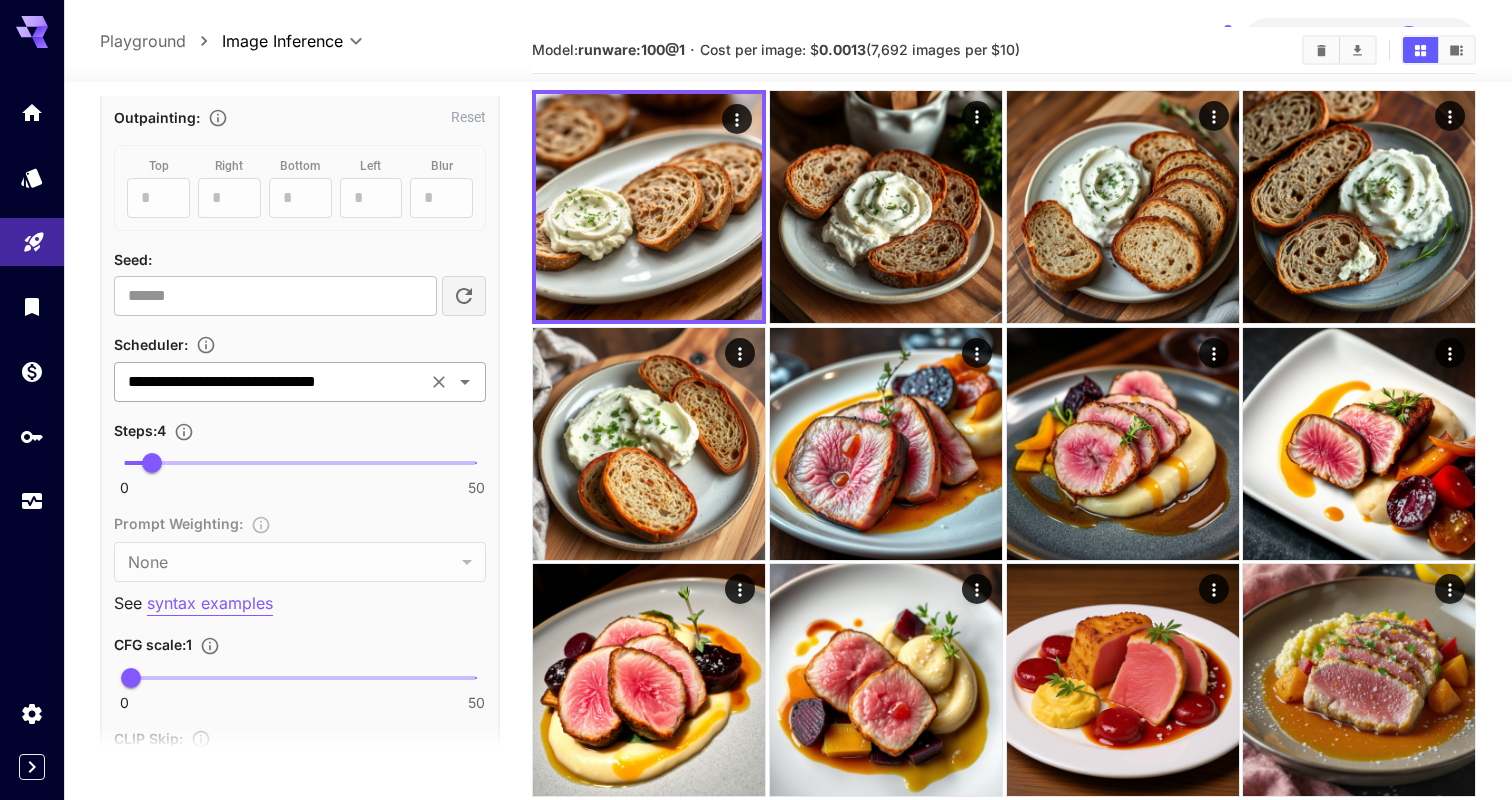 click on "**********" at bounding box center [270, 382] 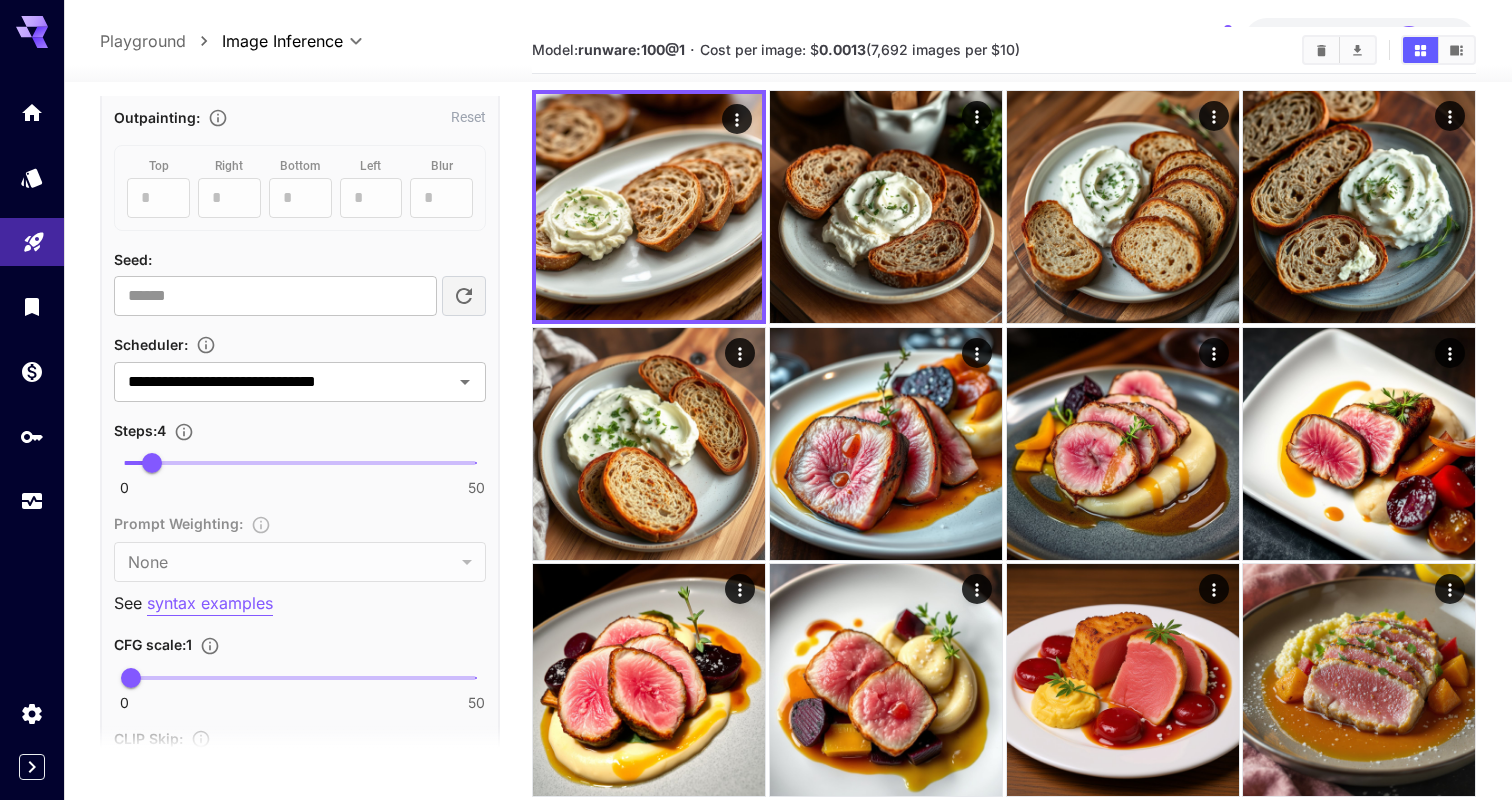 click on "Scheduler :" at bounding box center [300, 344] 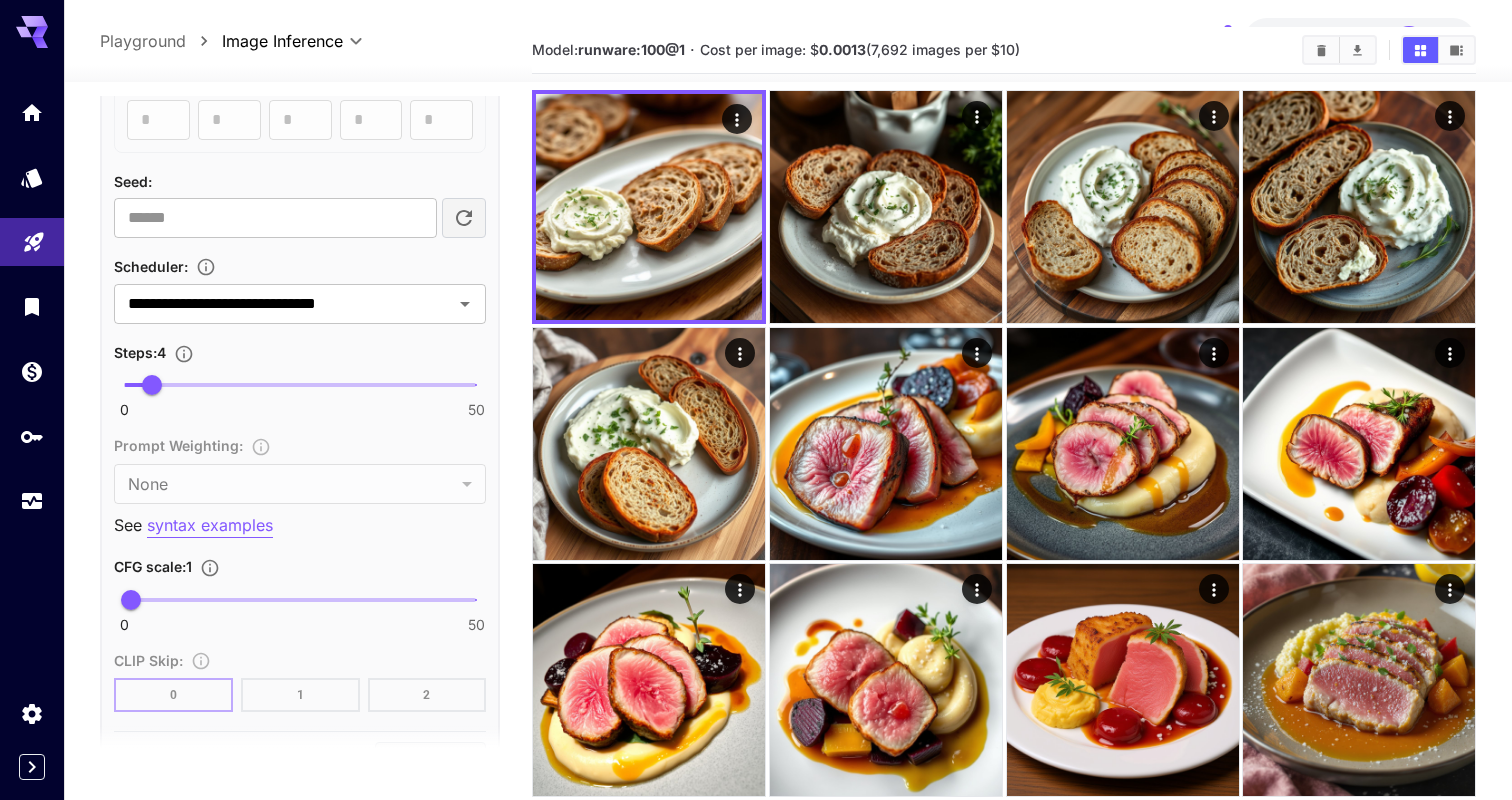 scroll, scrollTop: 1041, scrollLeft: 0, axis: vertical 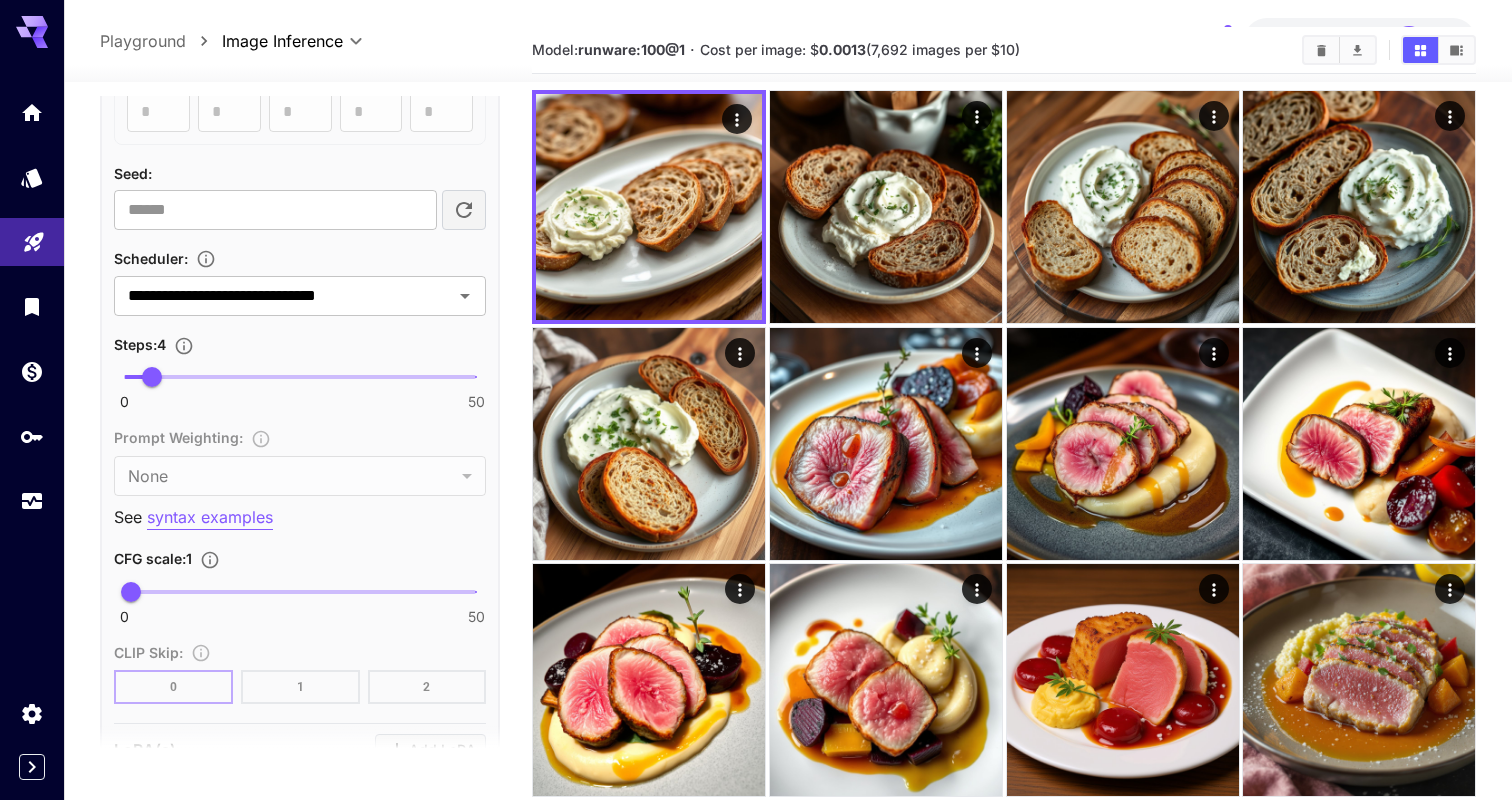 click 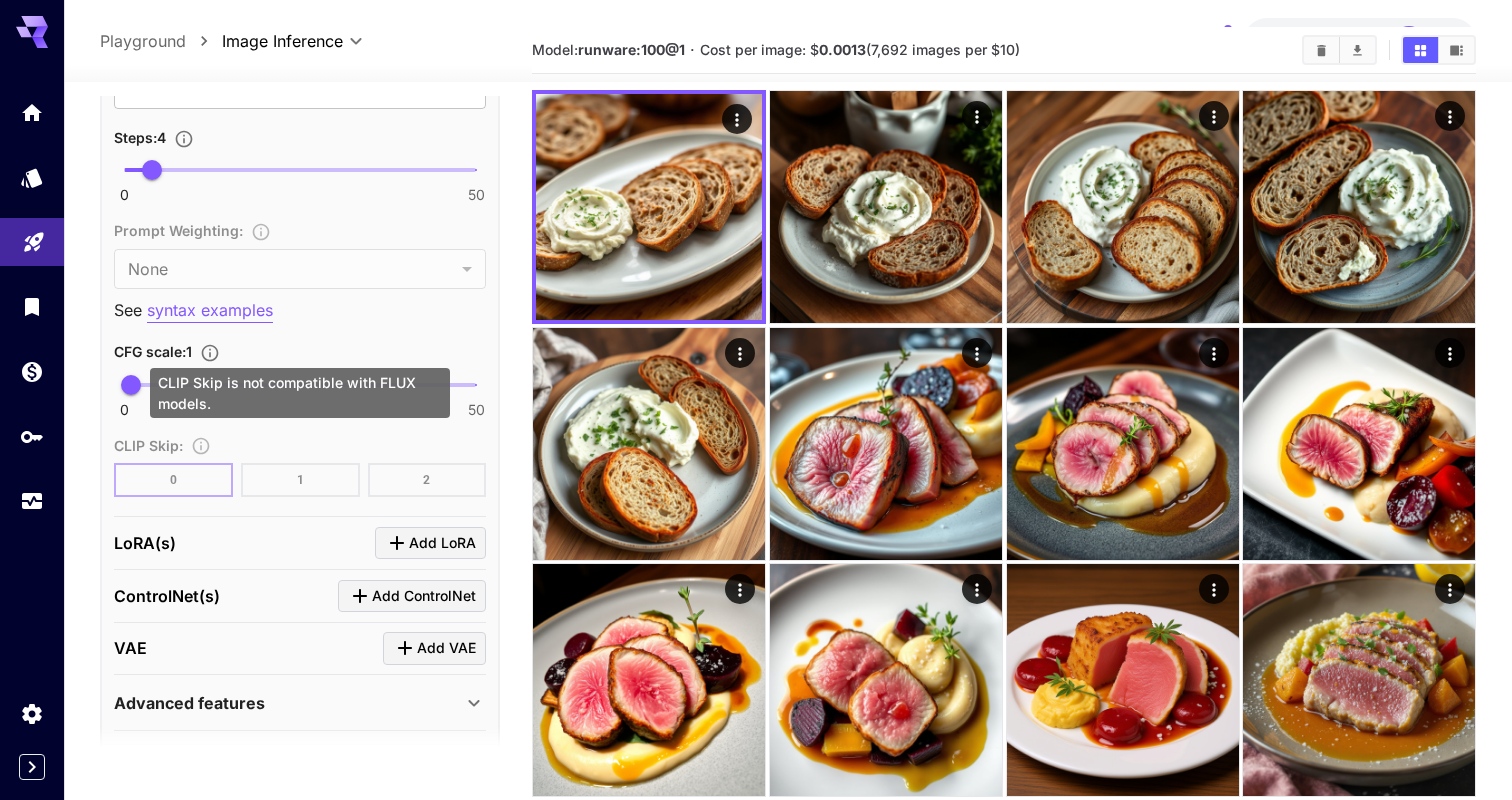 scroll, scrollTop: 1308, scrollLeft: 0, axis: vertical 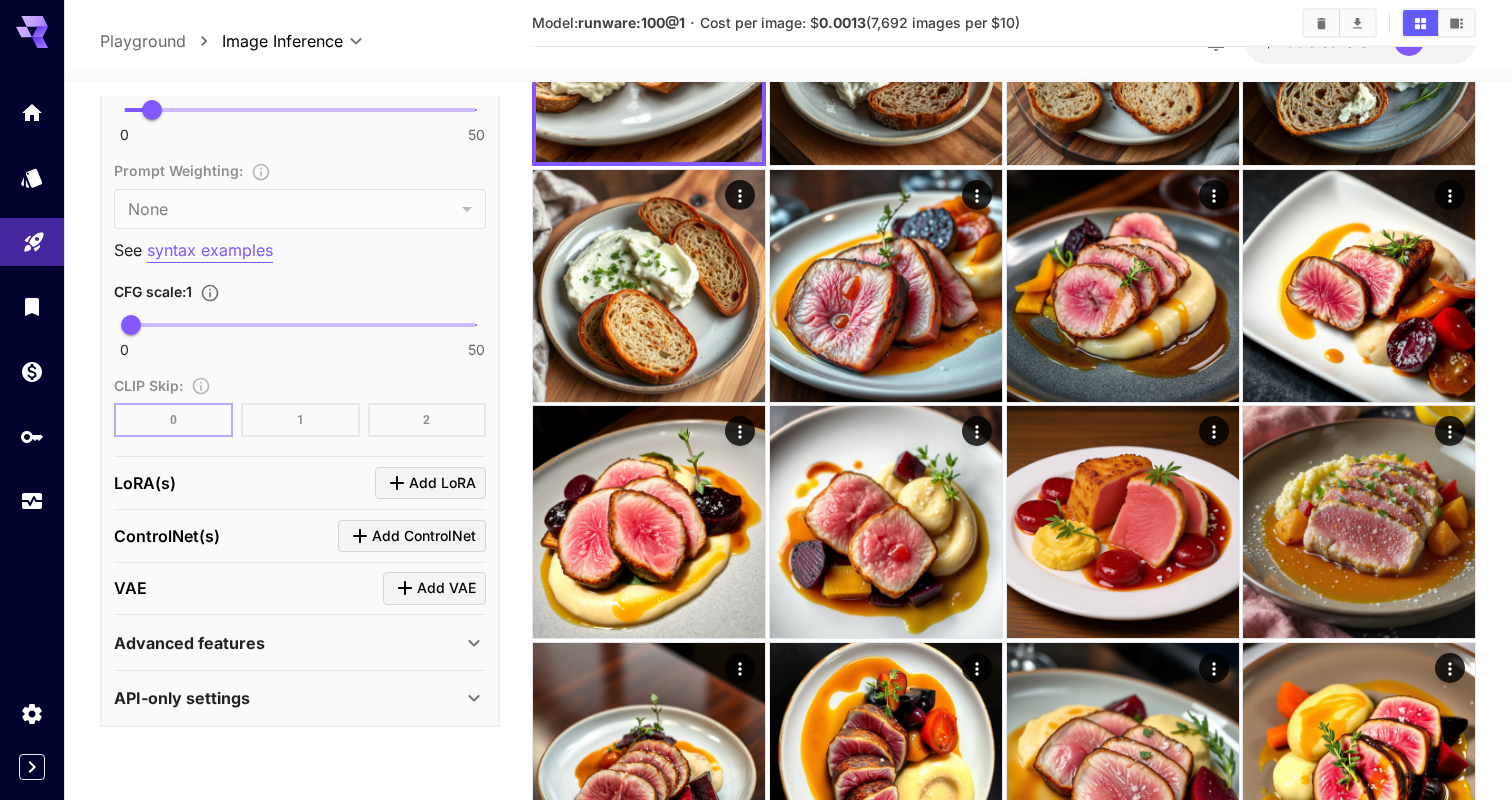 click on "API-only settings" at bounding box center [288, 698] 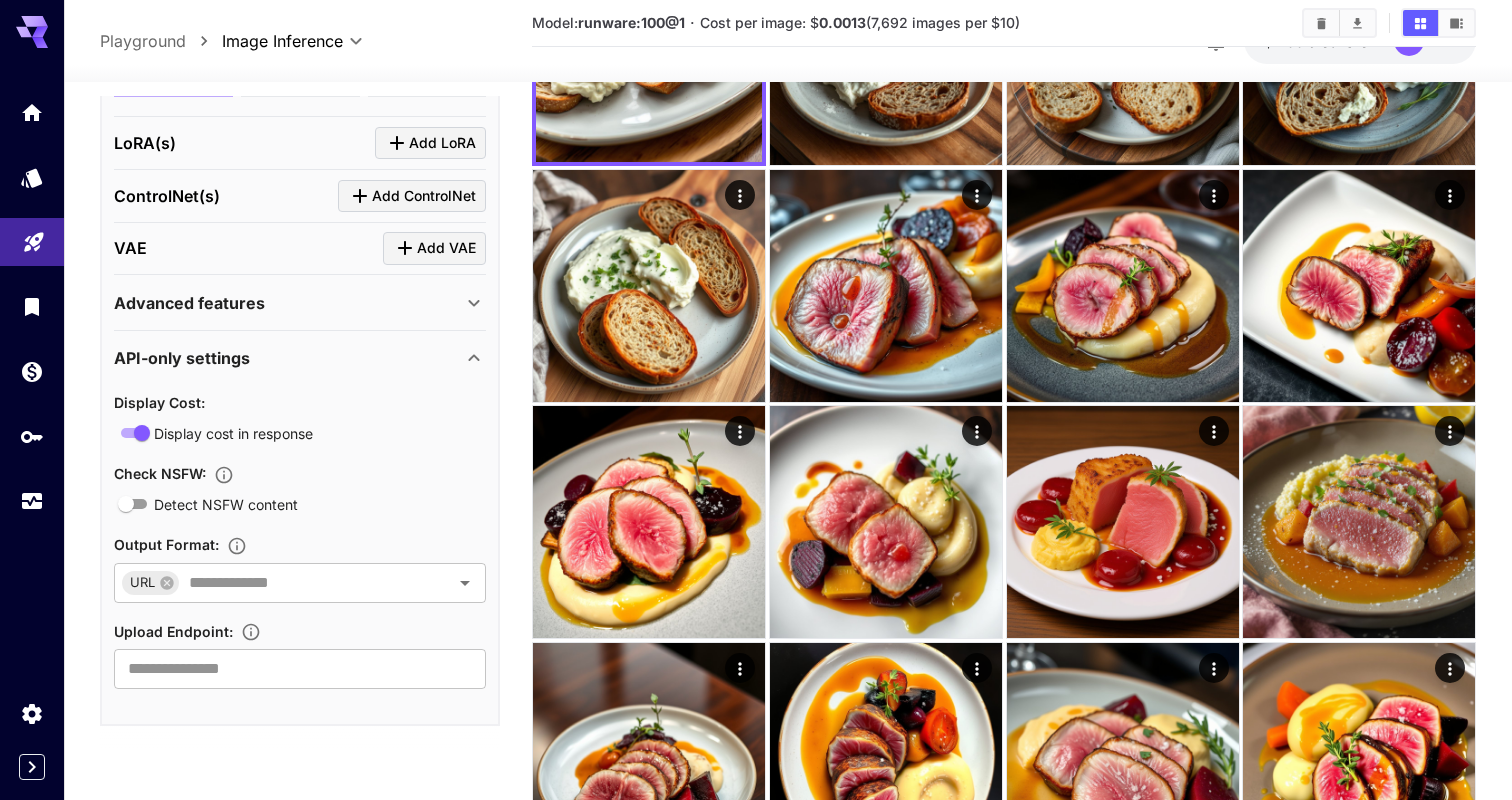scroll, scrollTop: 1624, scrollLeft: 0, axis: vertical 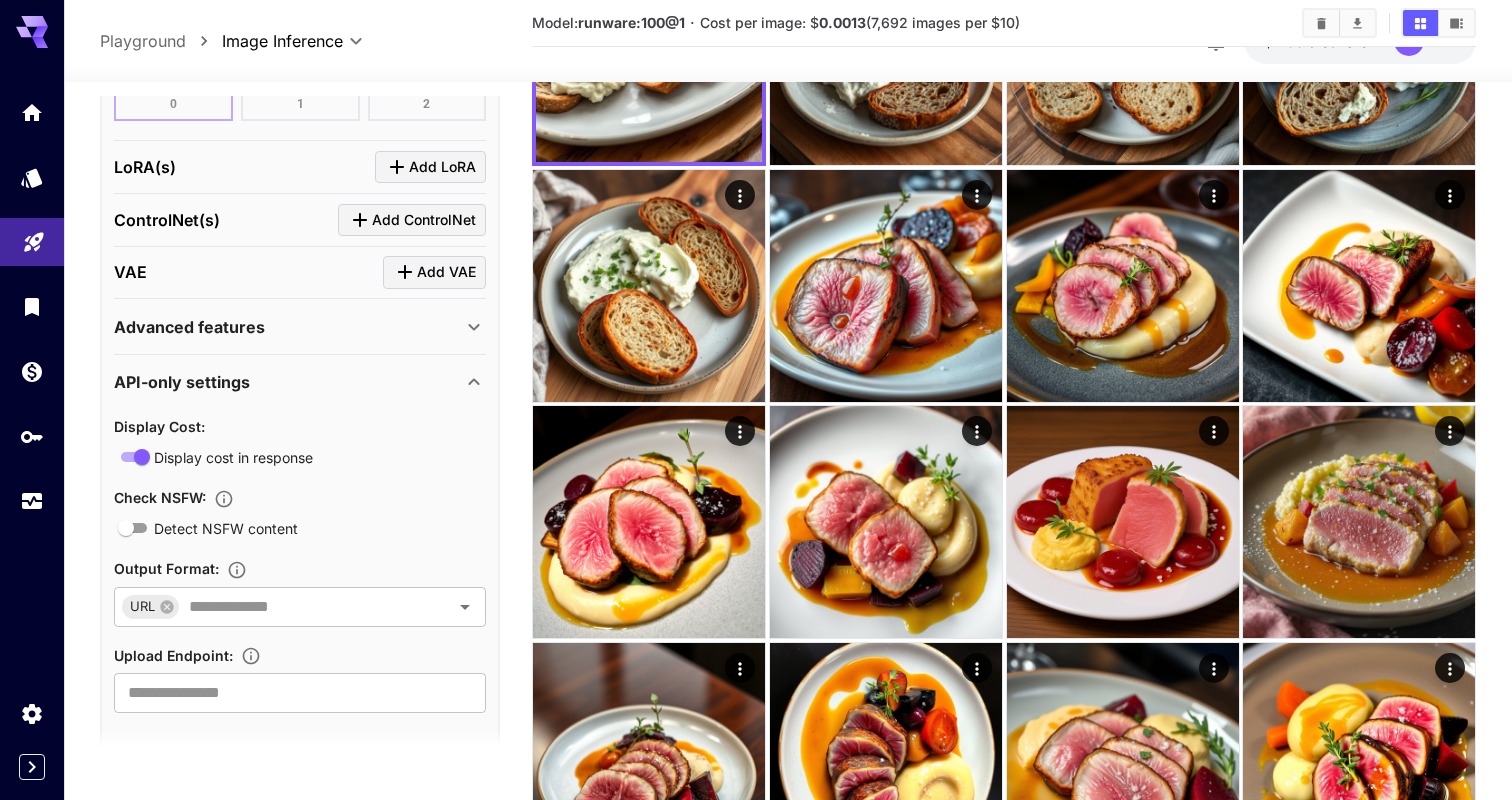 click on "Advanced features" at bounding box center [189, 327] 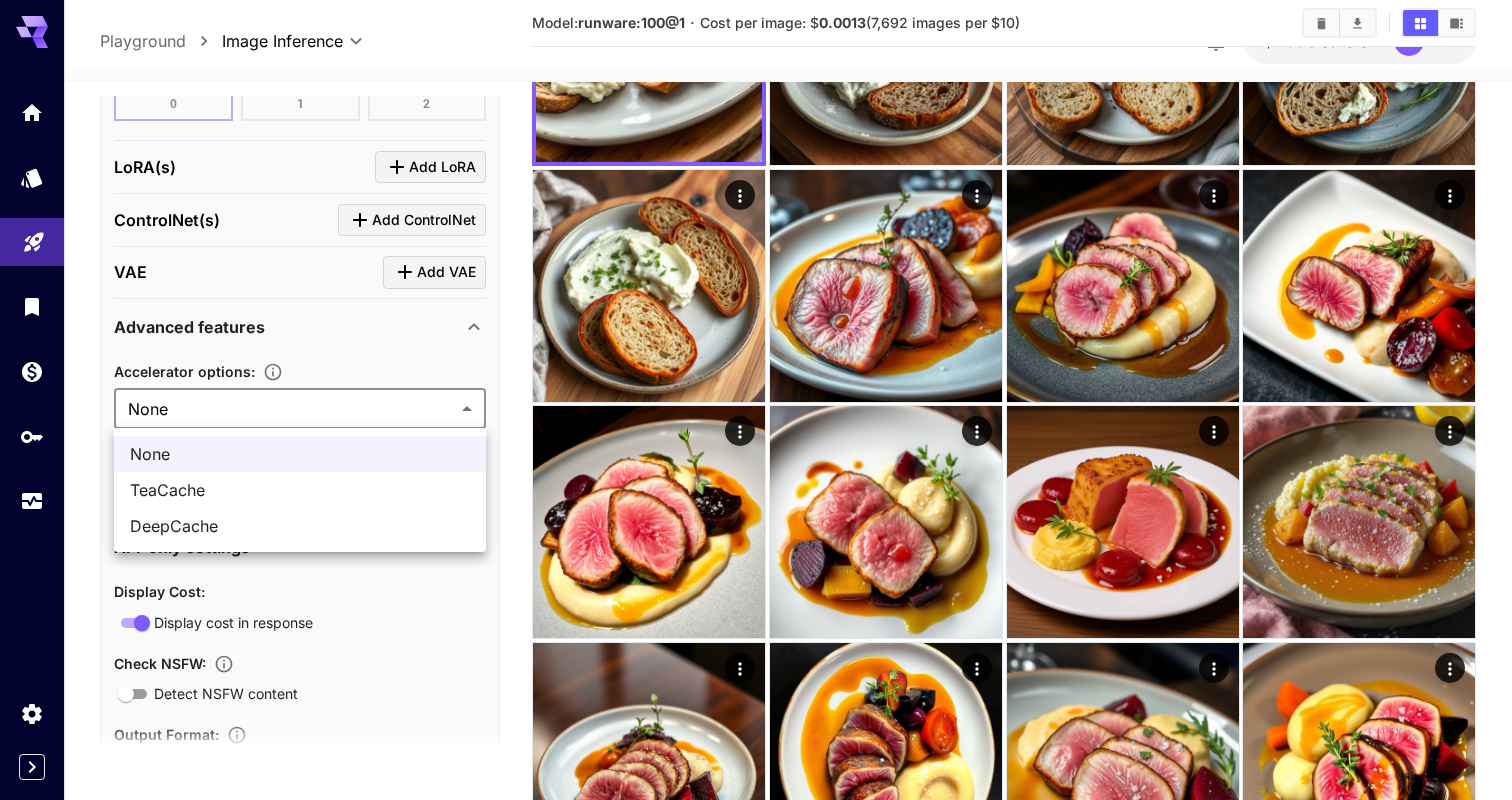click on "**********" at bounding box center (756, 471) 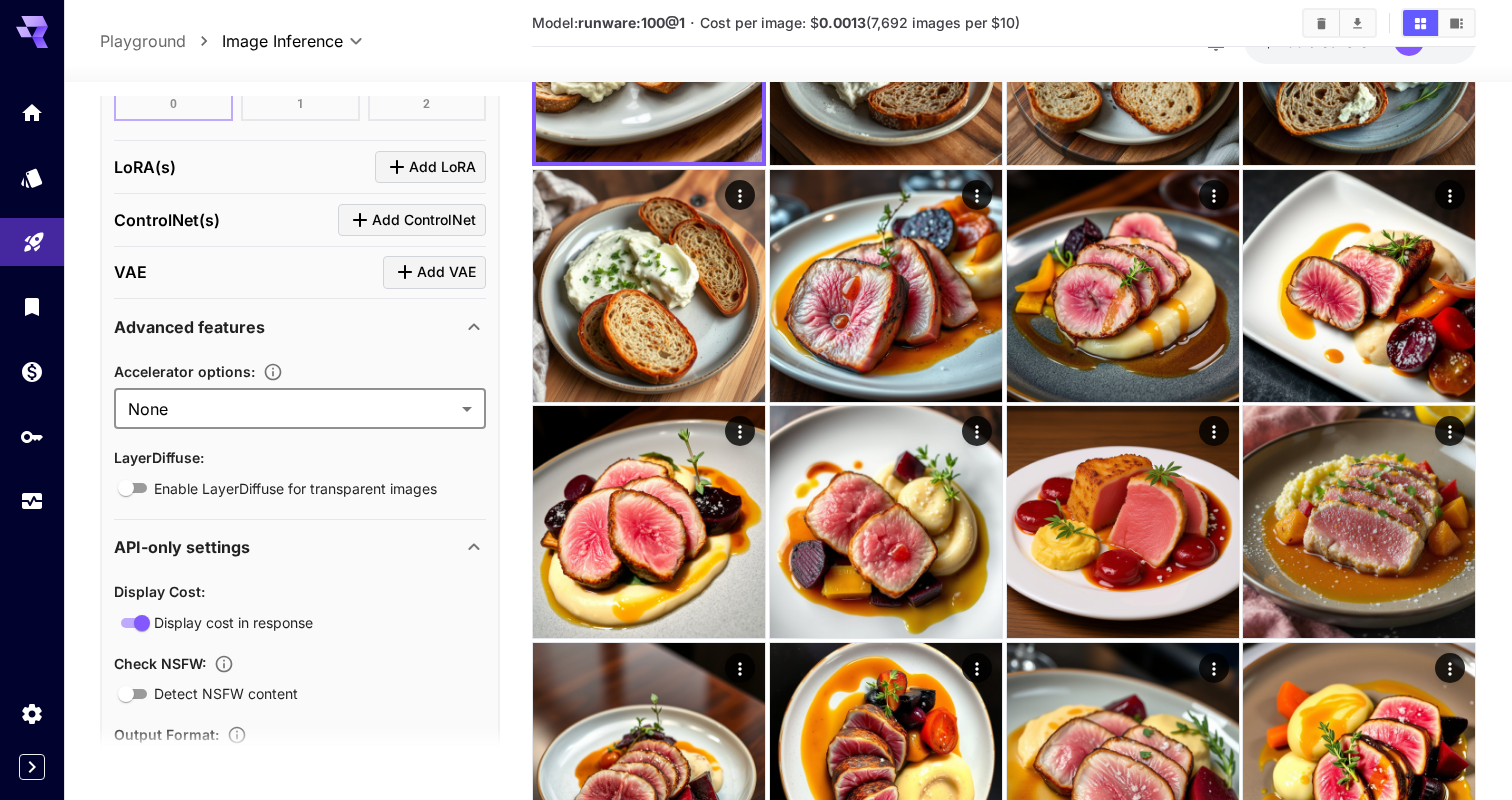 scroll, scrollTop: 1612, scrollLeft: 0, axis: vertical 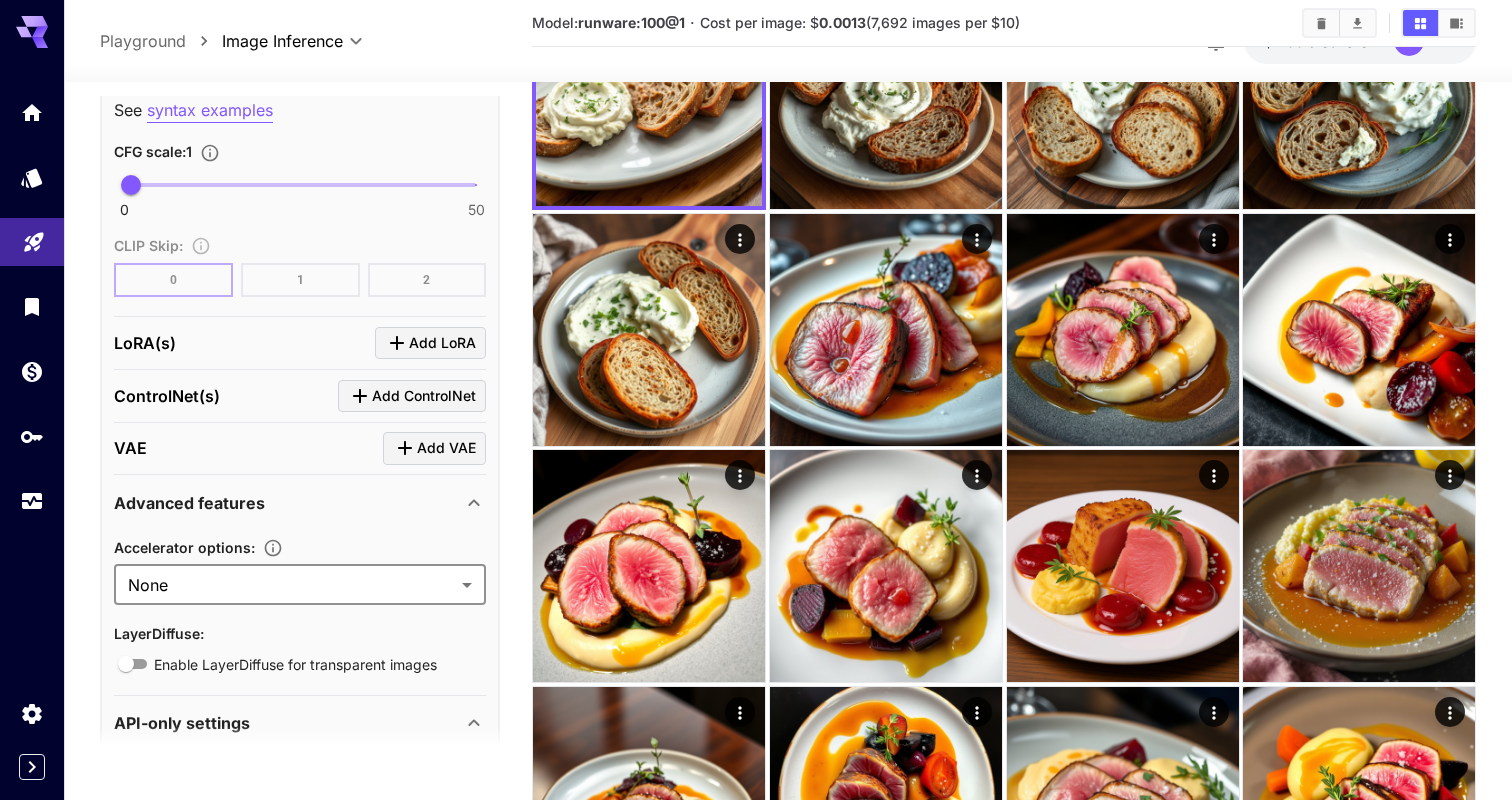 click on "ControlNet(s) Add ControlNet" at bounding box center [300, 396] 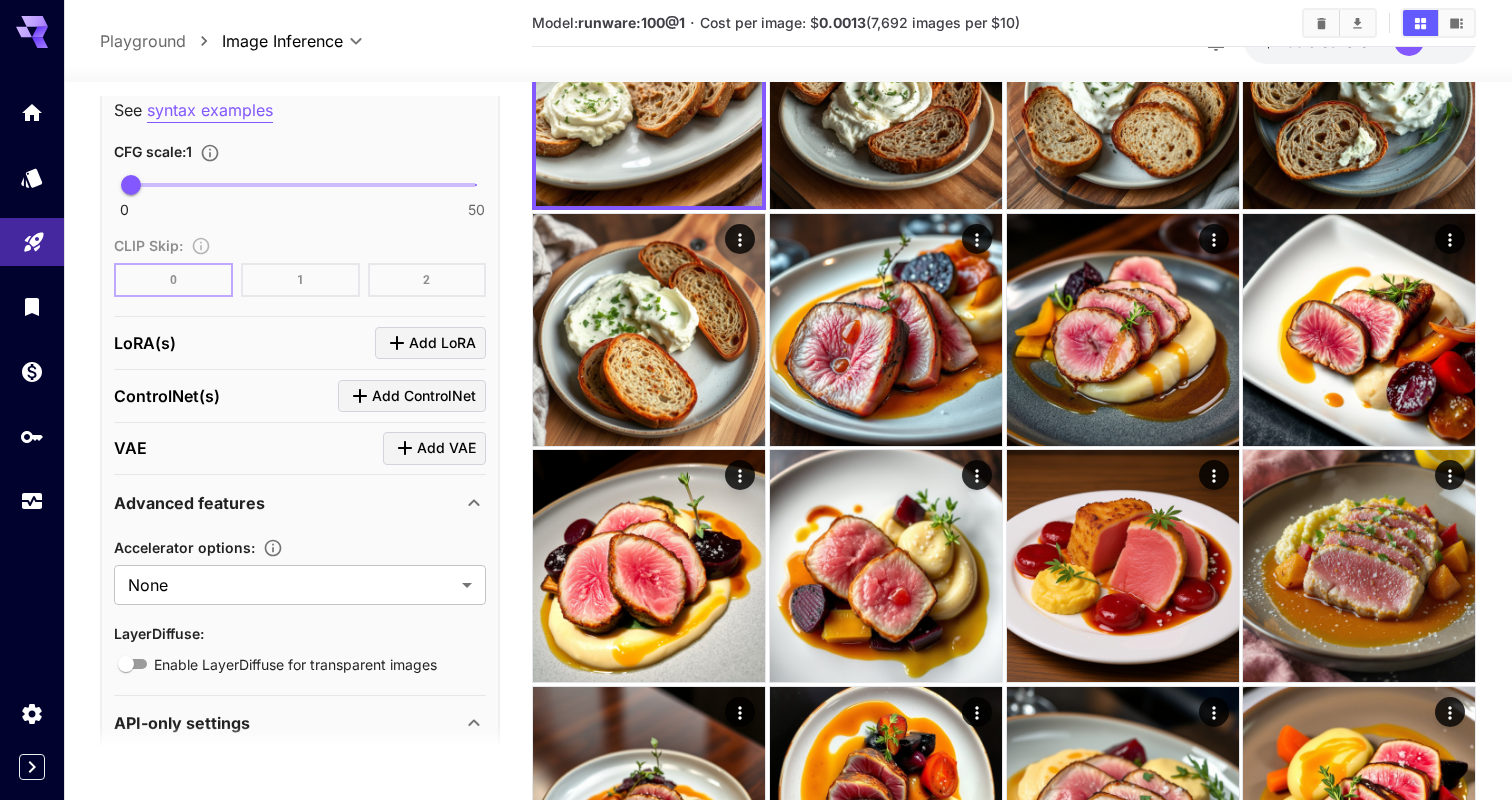 click on "VAE Add VAE" at bounding box center (300, 448) 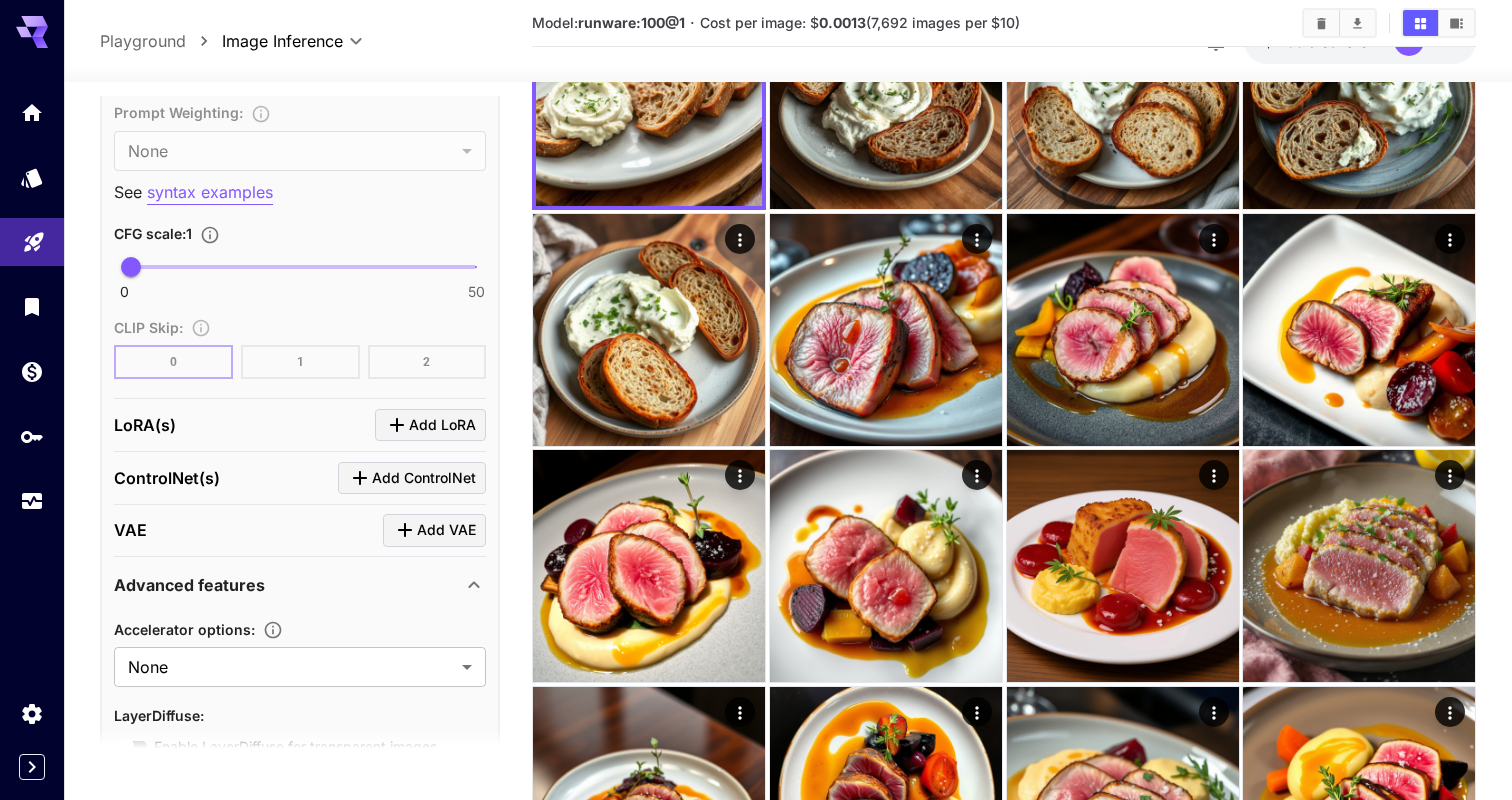 scroll, scrollTop: 1332, scrollLeft: 0, axis: vertical 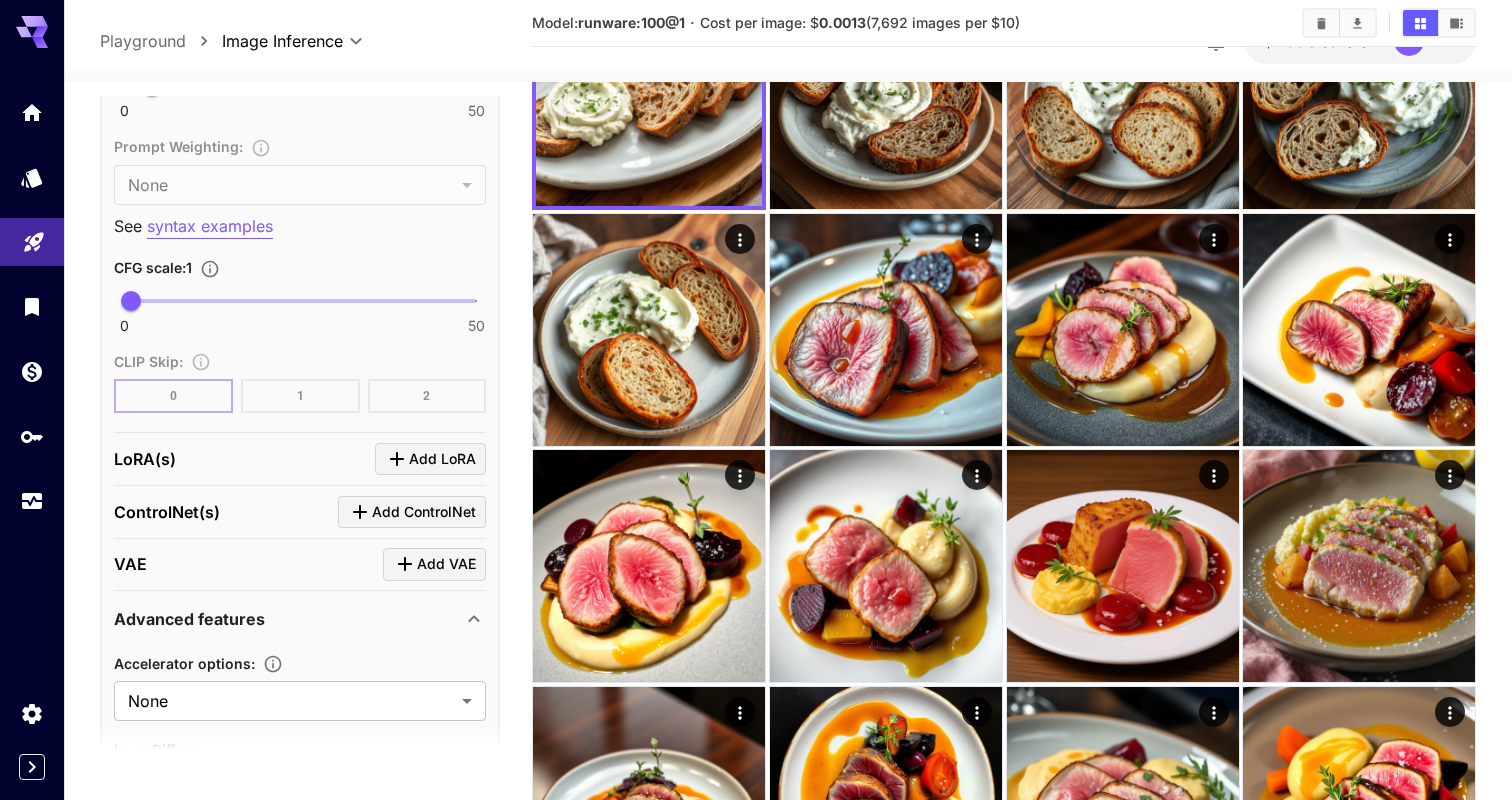 click on "**********" at bounding box center [300, -71] 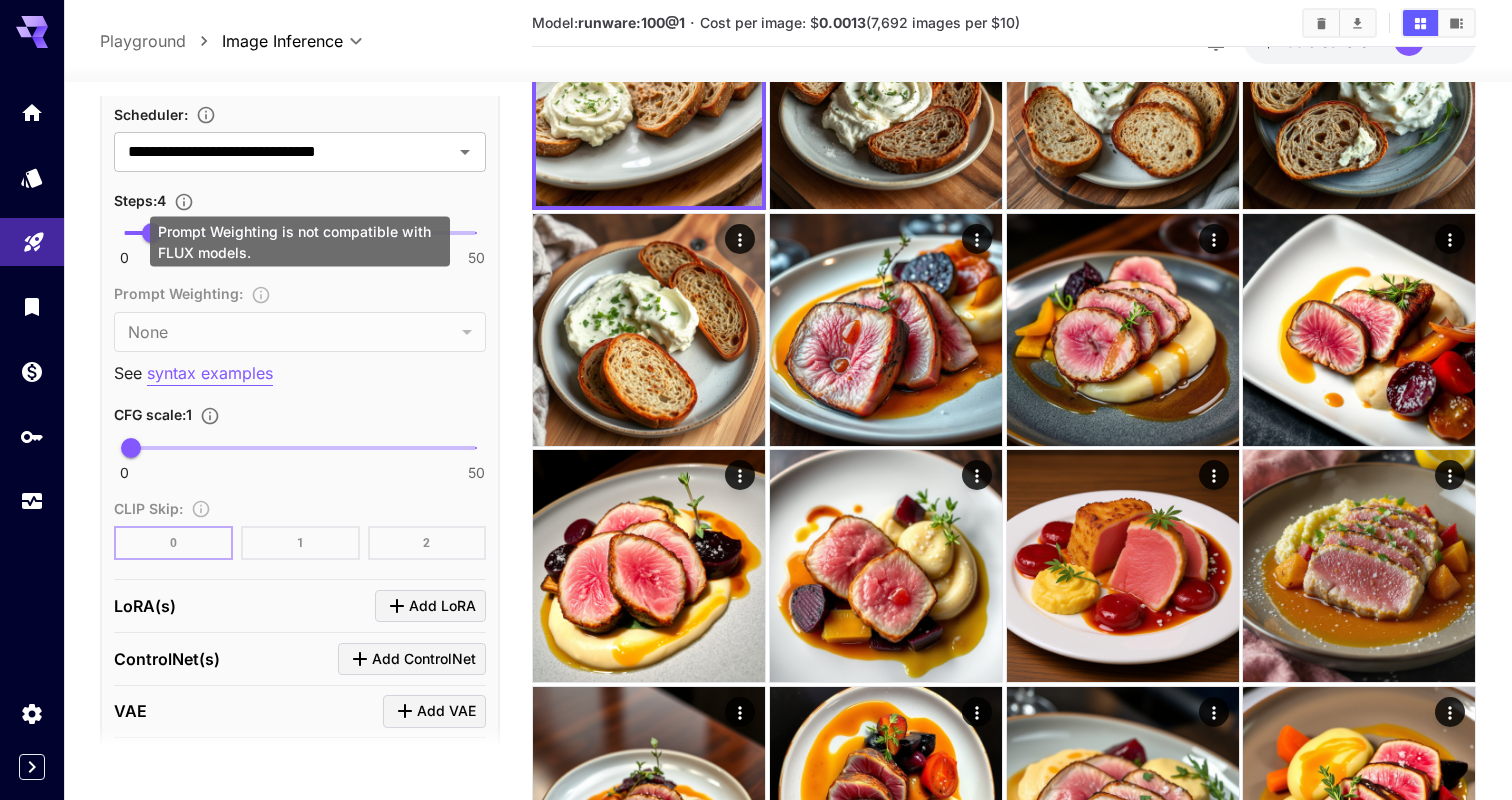 scroll, scrollTop: 1181, scrollLeft: 0, axis: vertical 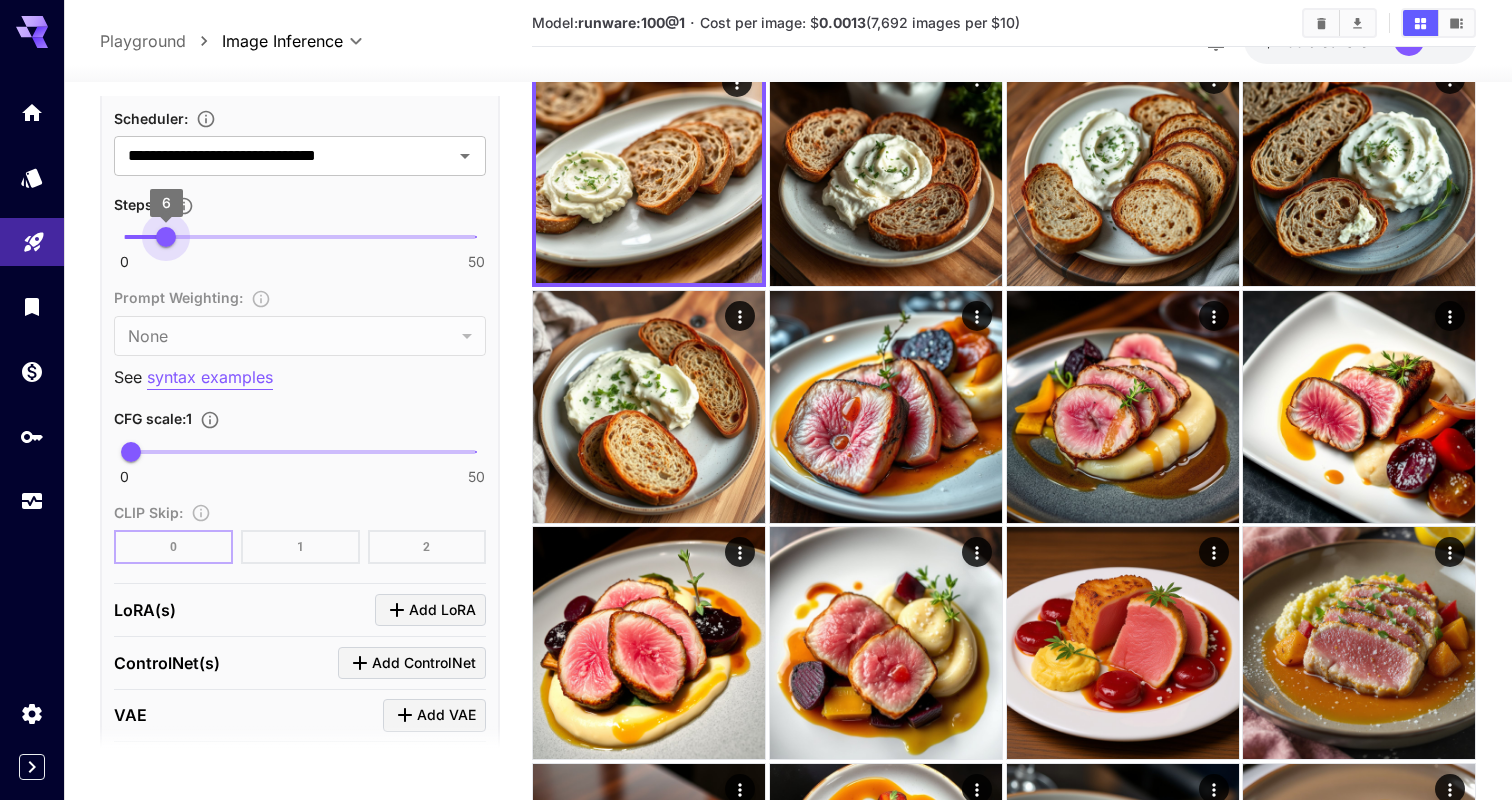 drag, startPoint x: 169, startPoint y: 238, endPoint x: 192, endPoint y: 238, distance: 23 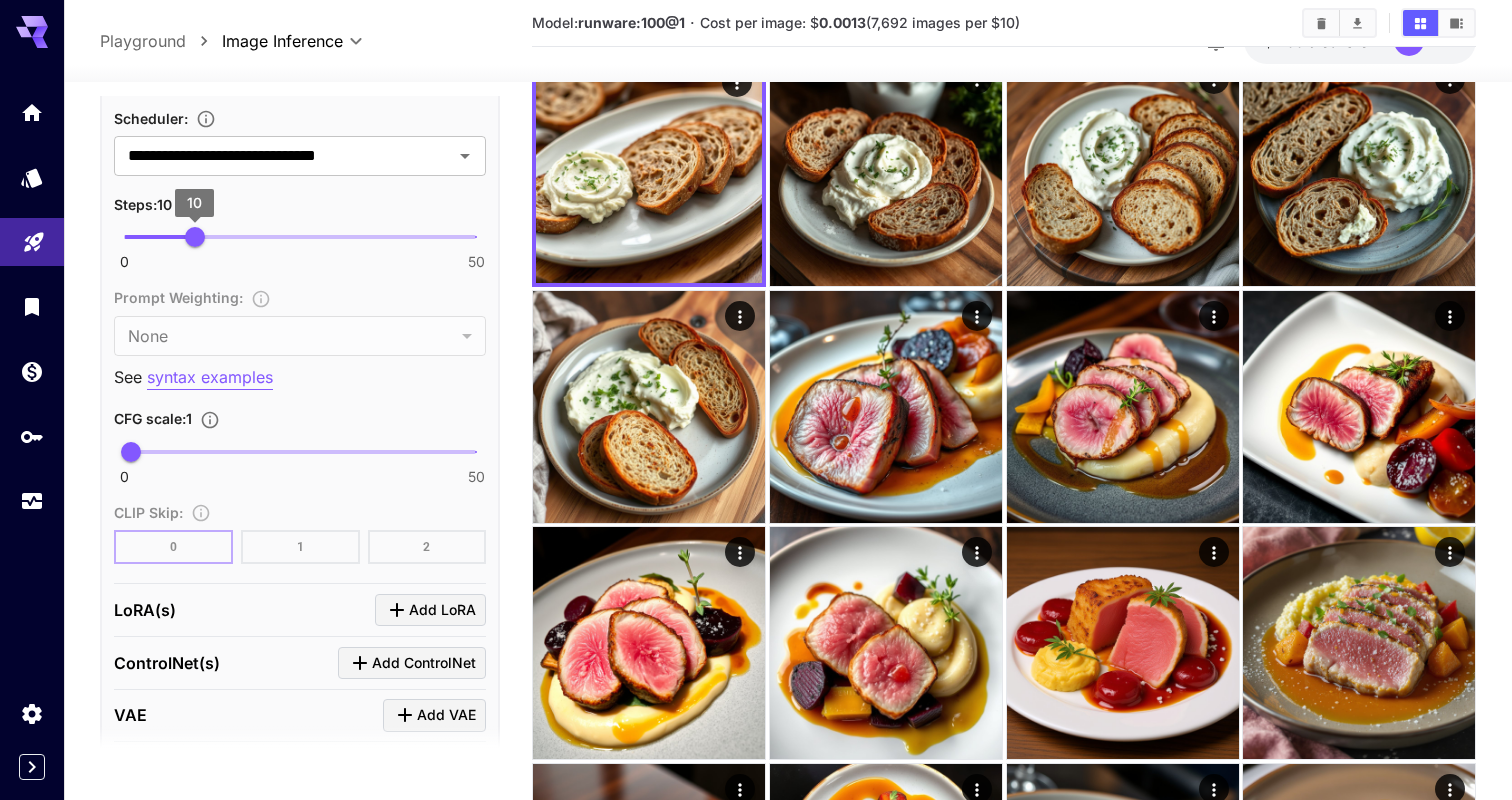 type on "**" 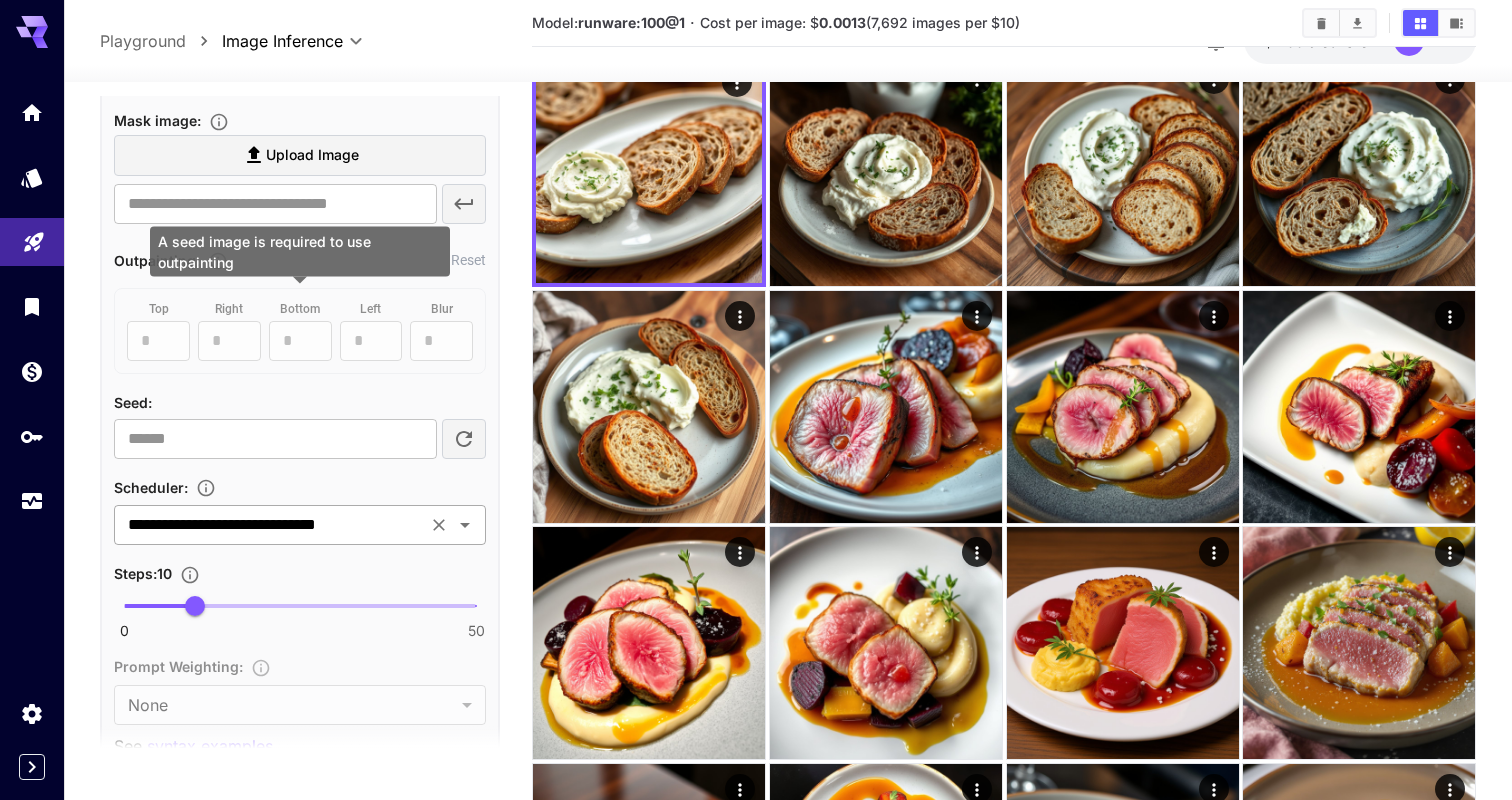 scroll, scrollTop: 807, scrollLeft: 0, axis: vertical 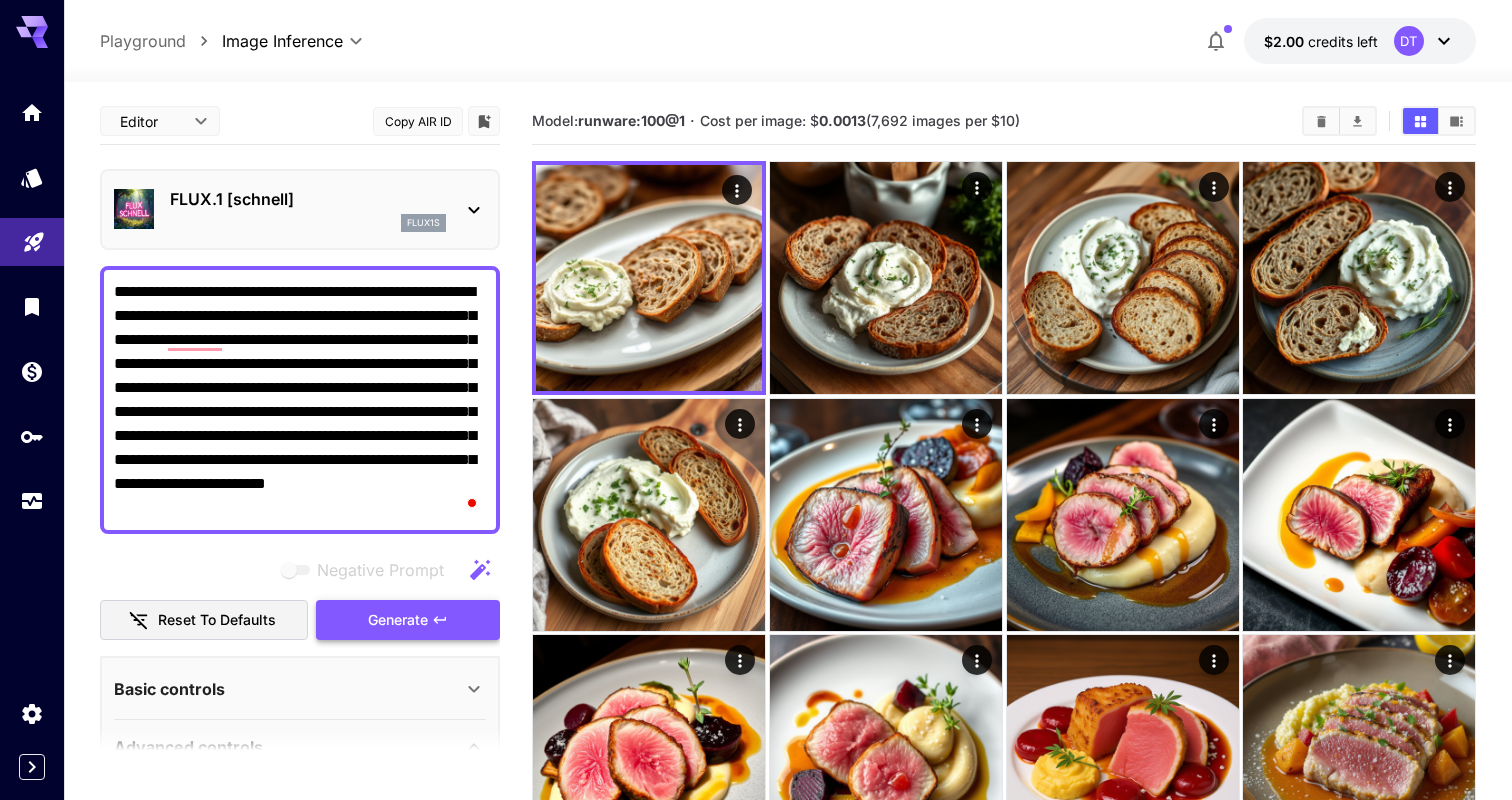 click on "Generate" at bounding box center (398, 620) 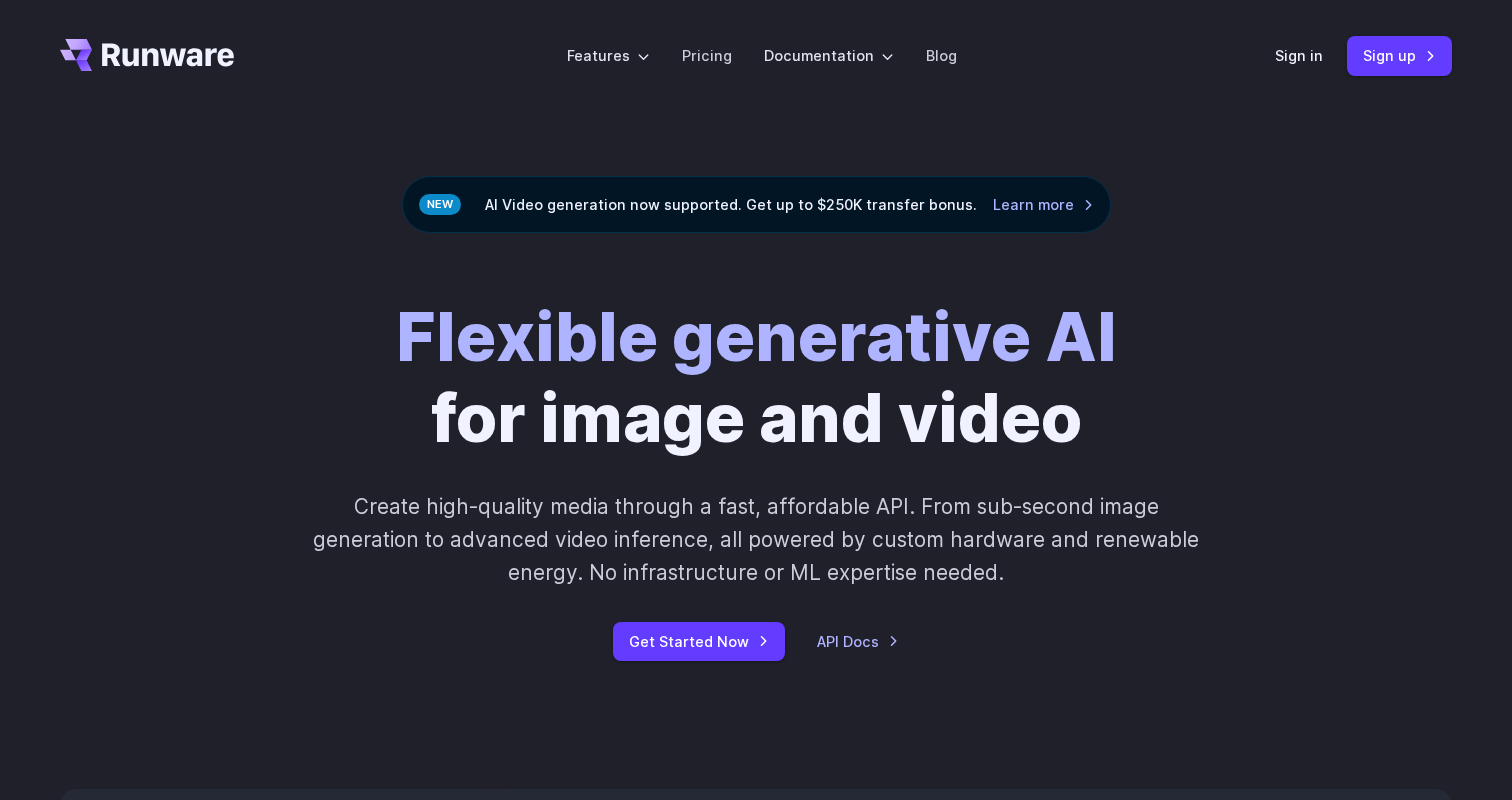 scroll, scrollTop: 0, scrollLeft: 0, axis: both 